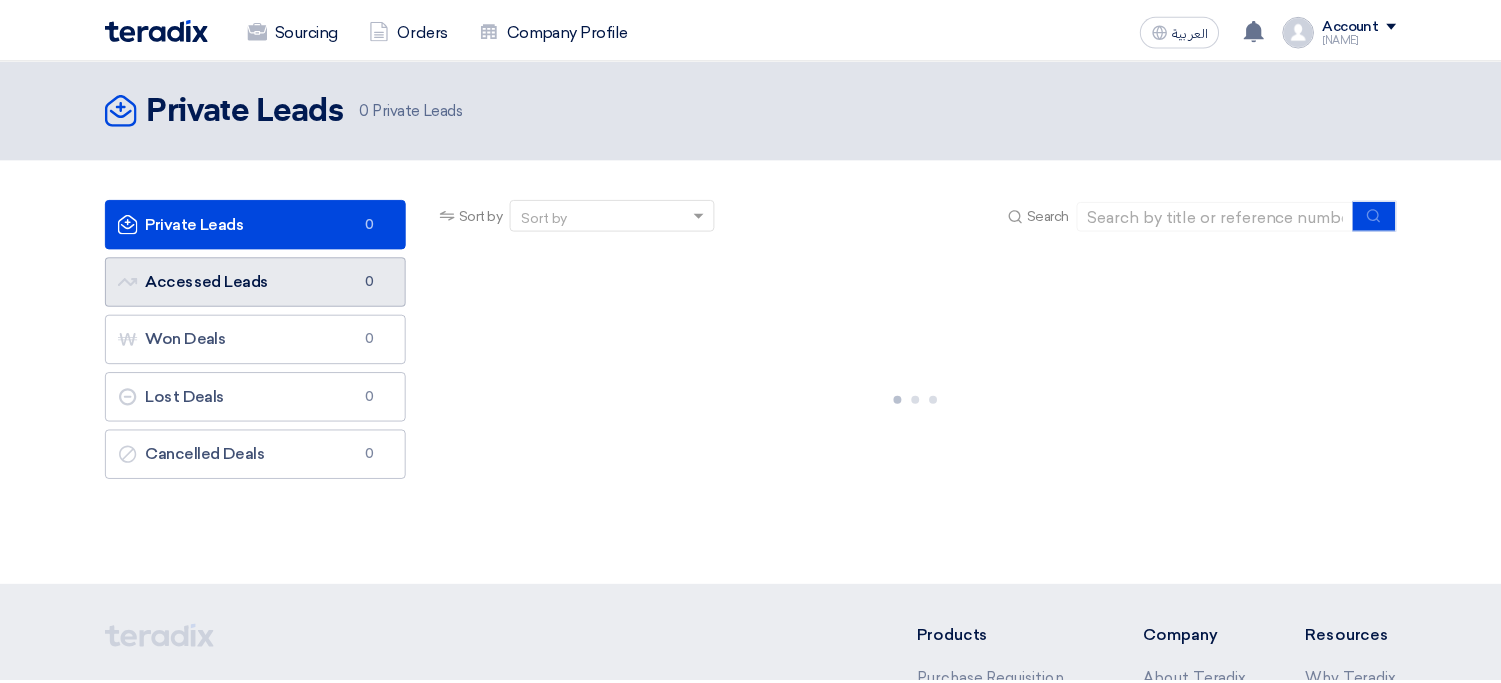 scroll, scrollTop: 0, scrollLeft: 0, axis: both 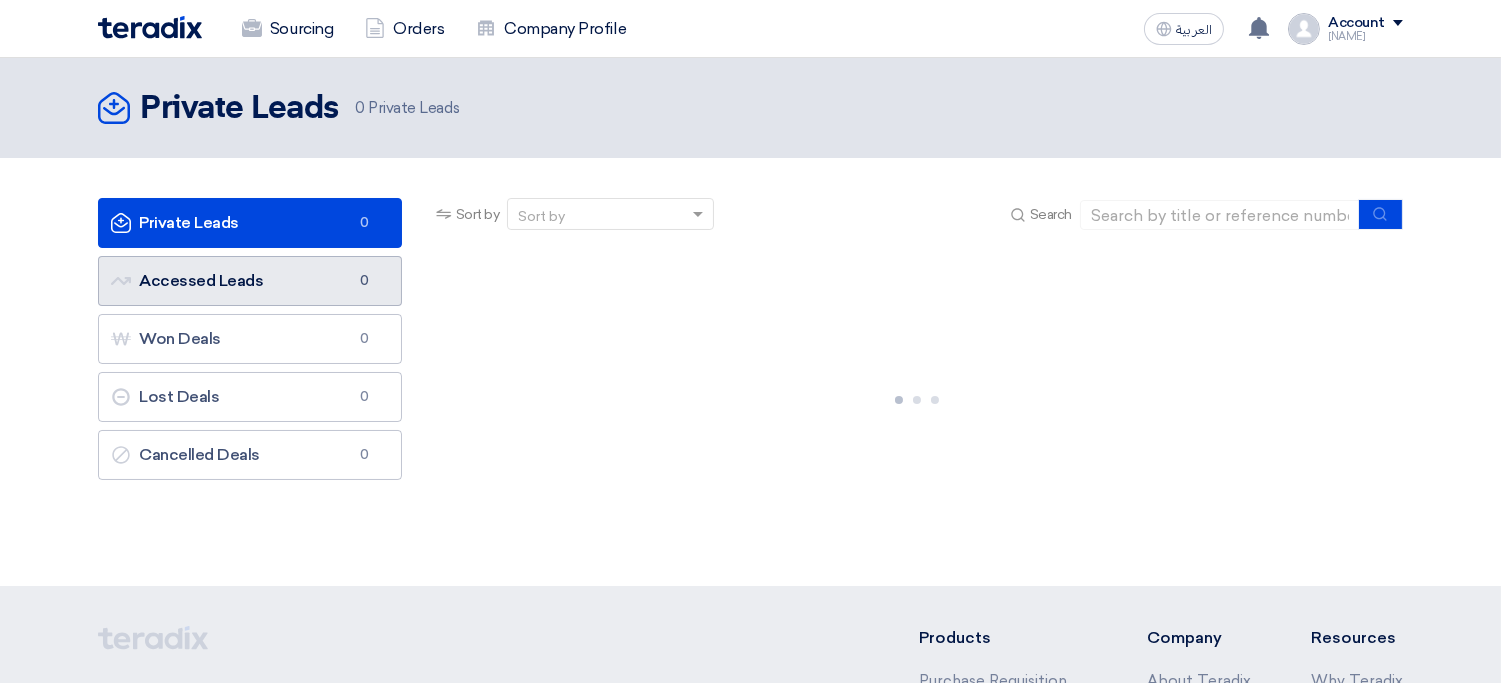 click on "Accessed Leads
Accessed Leads
0" 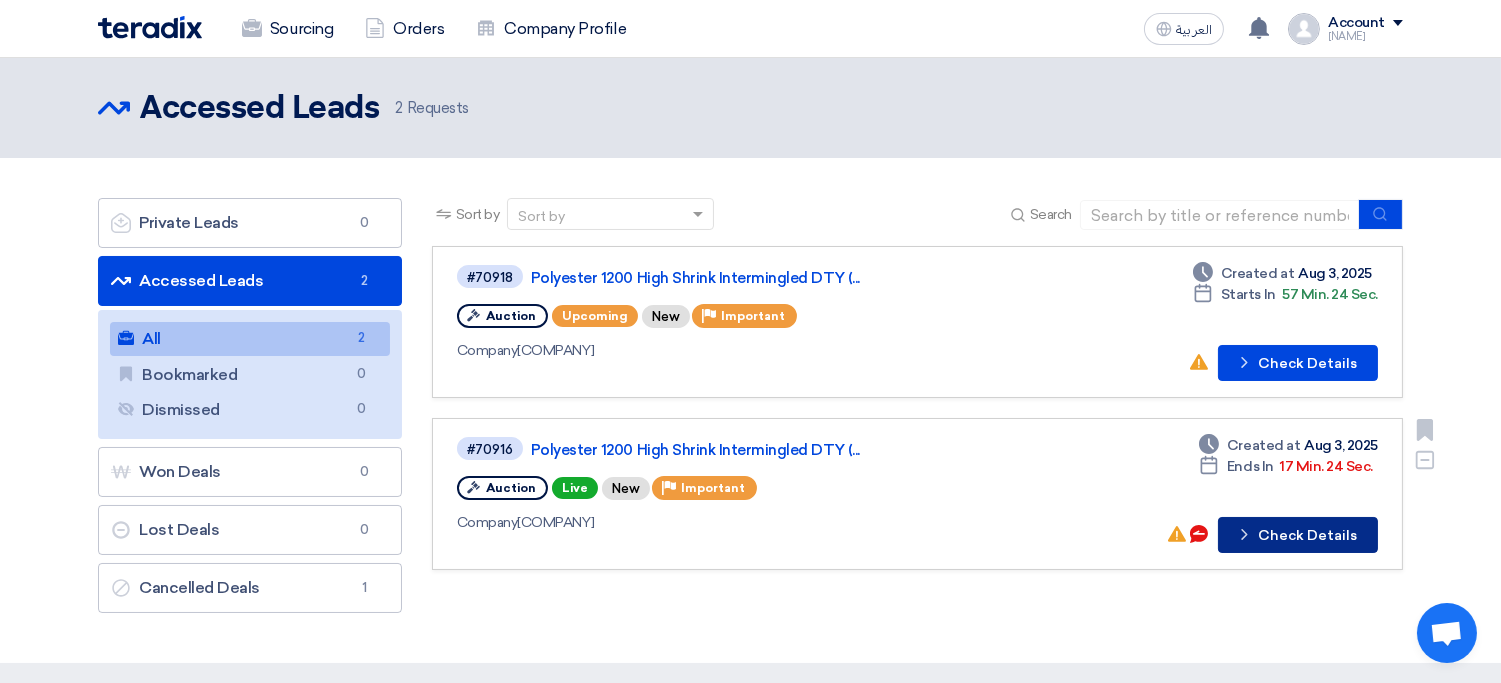 click on "Check details
Check Details" 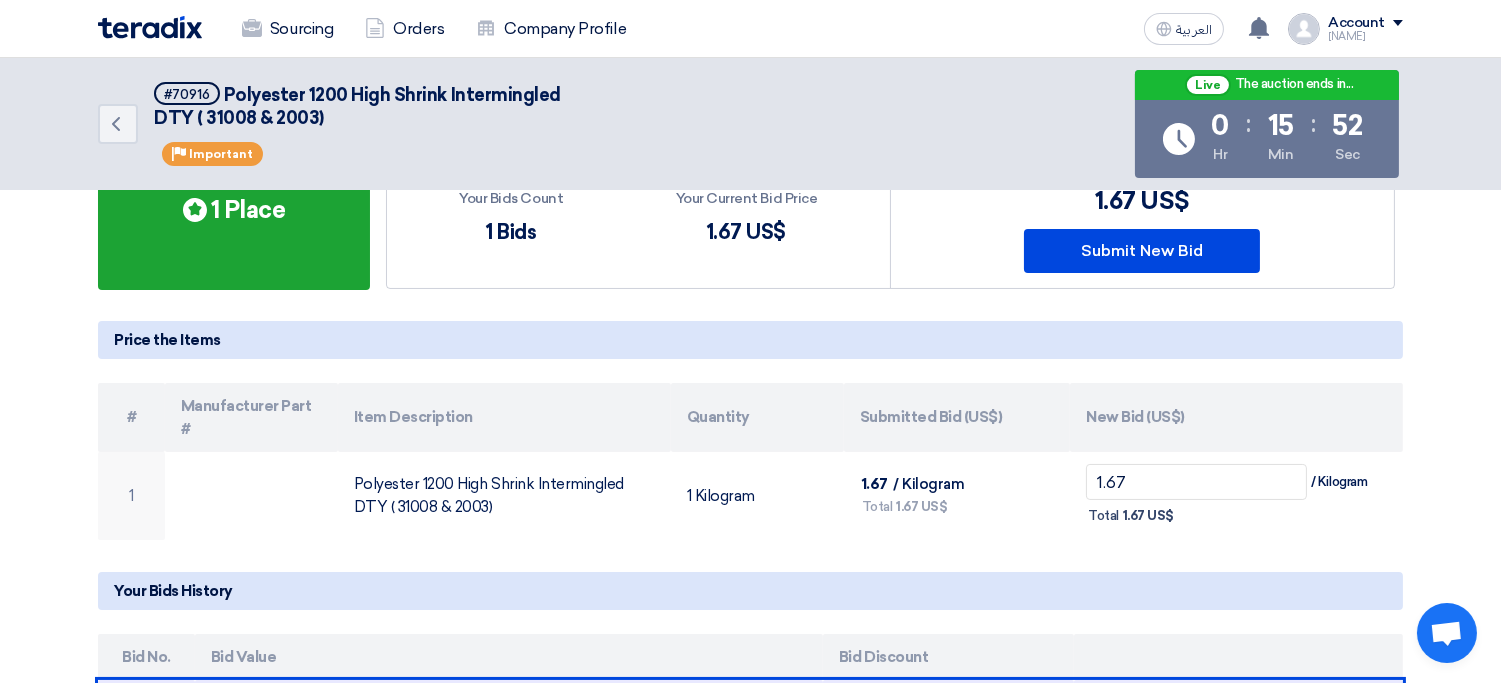 scroll, scrollTop: 143, scrollLeft: 0, axis: vertical 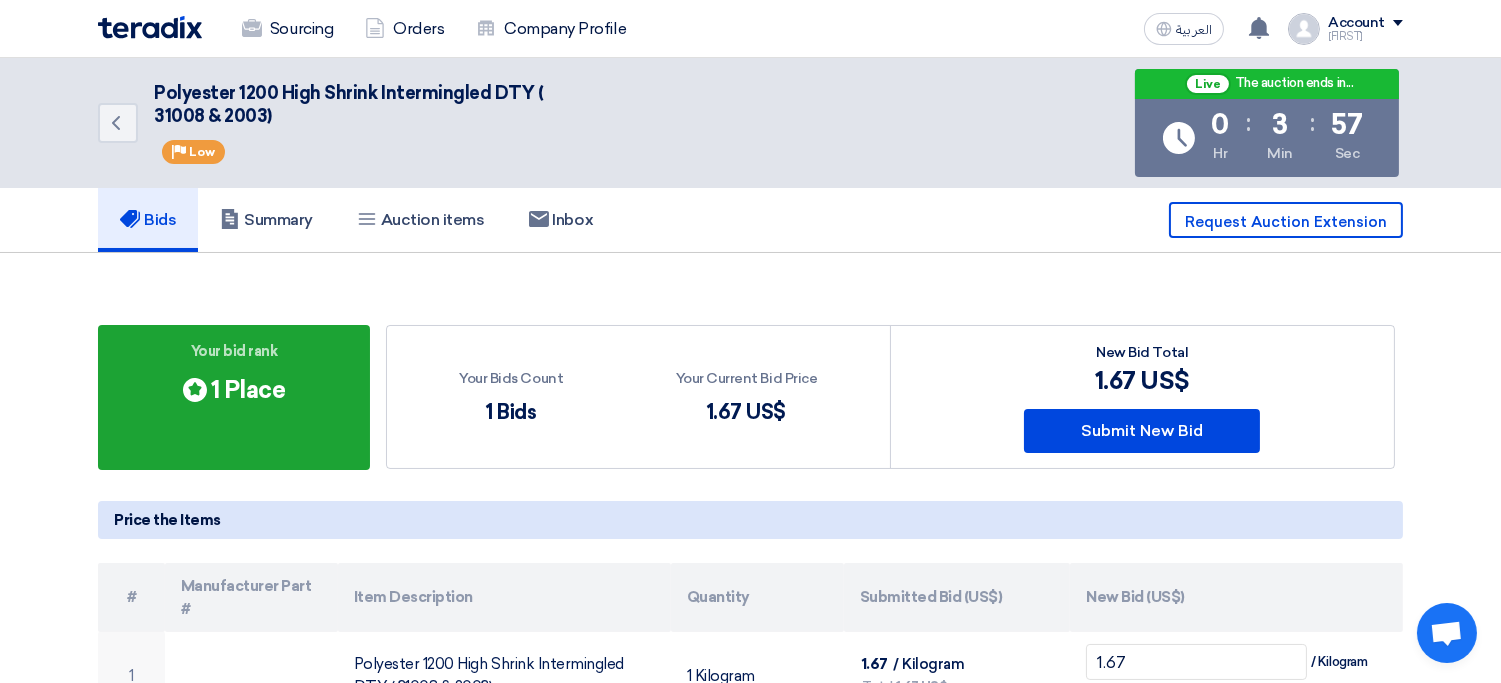 click on "Bids
Summary
Auction items
Inbox
Request Auction Extension" 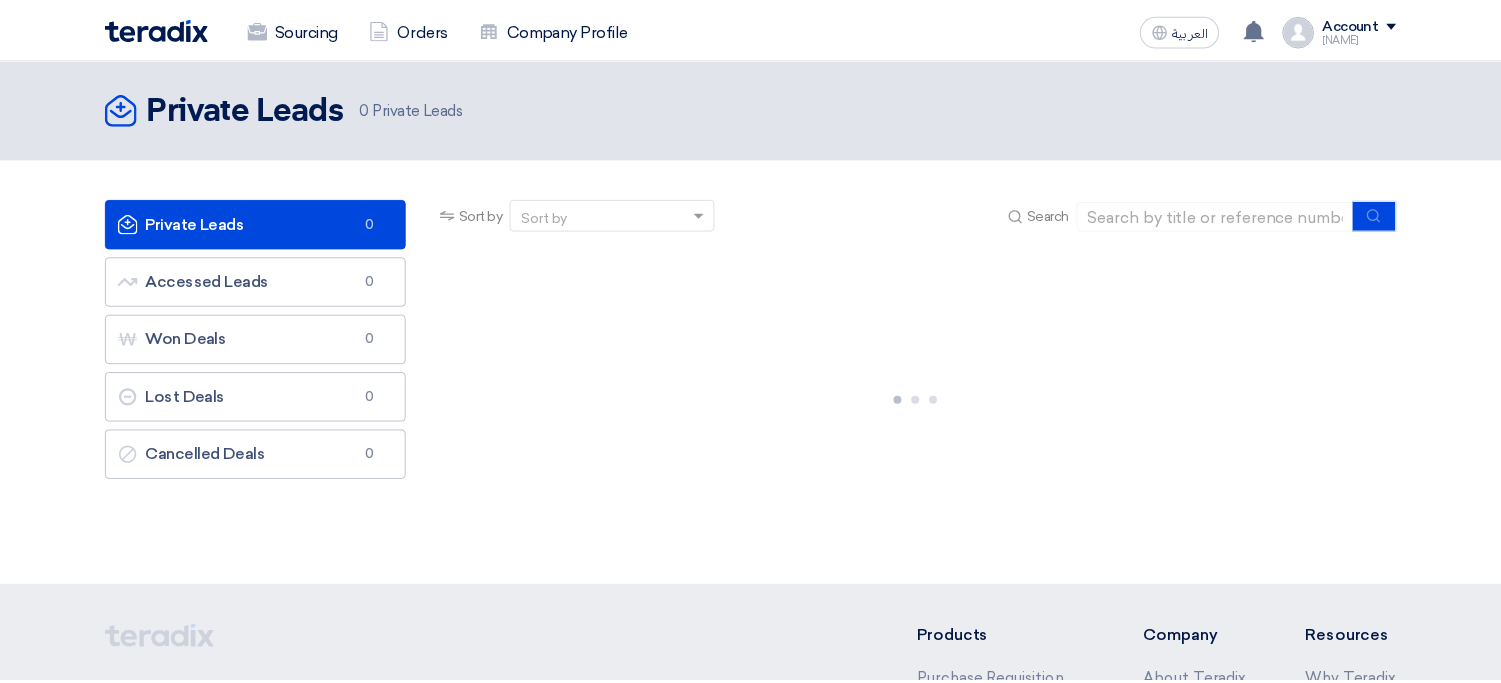 scroll, scrollTop: 0, scrollLeft: 0, axis: both 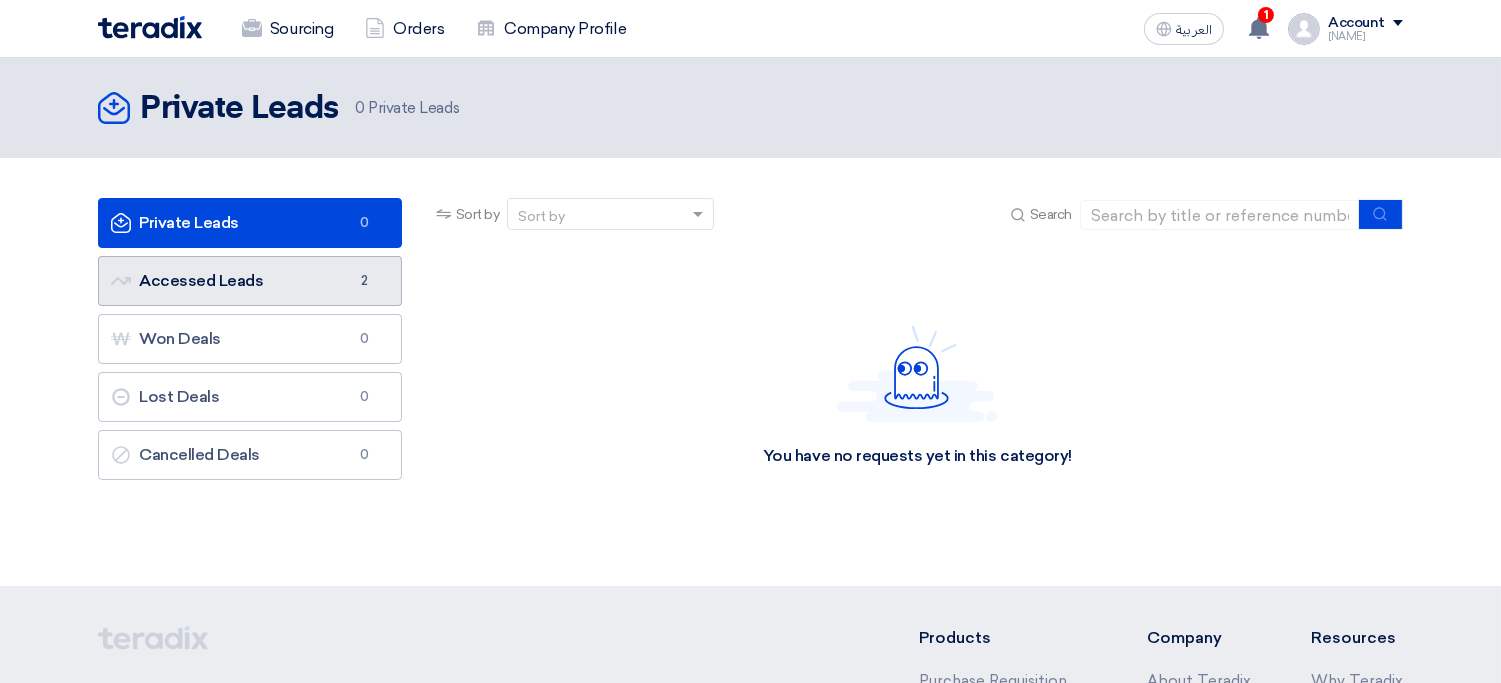 click on "Accessed Leads
Accessed Leads
2" 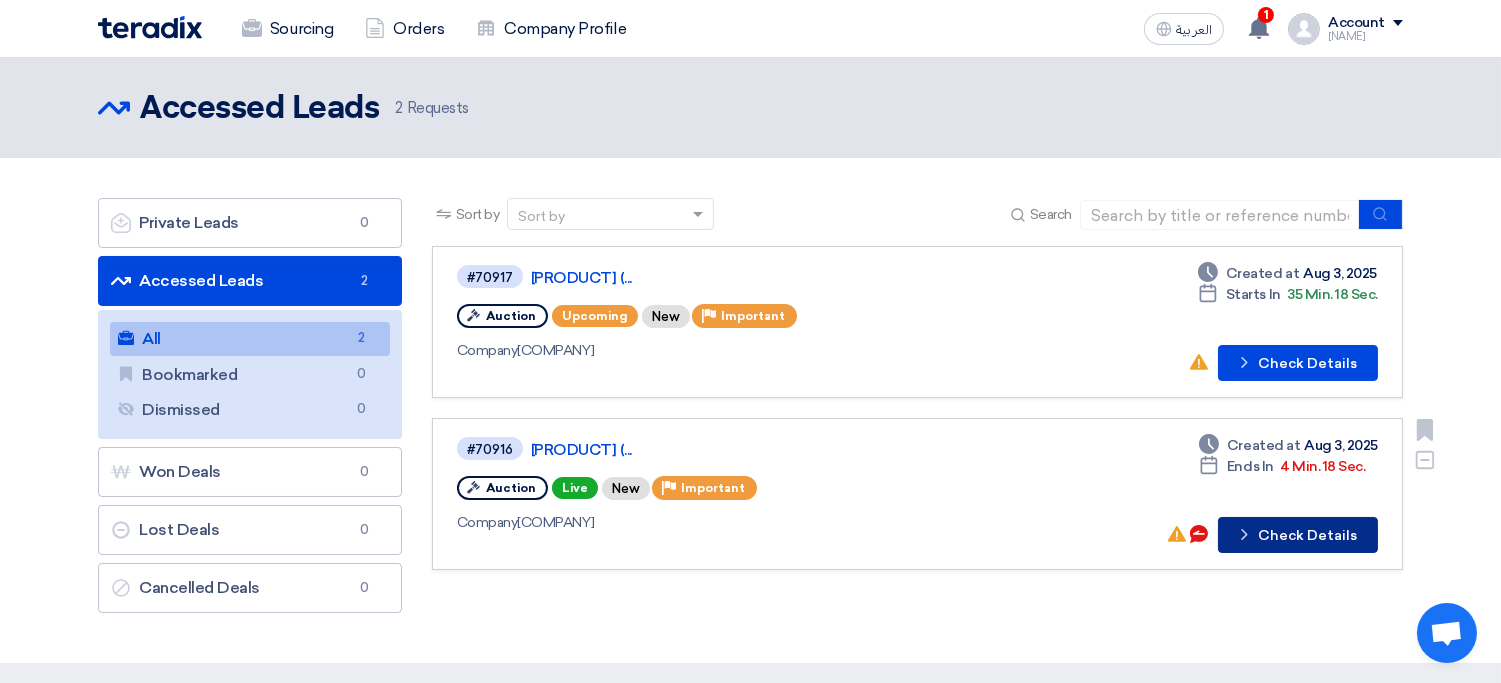 click on "Check details
Check Details" 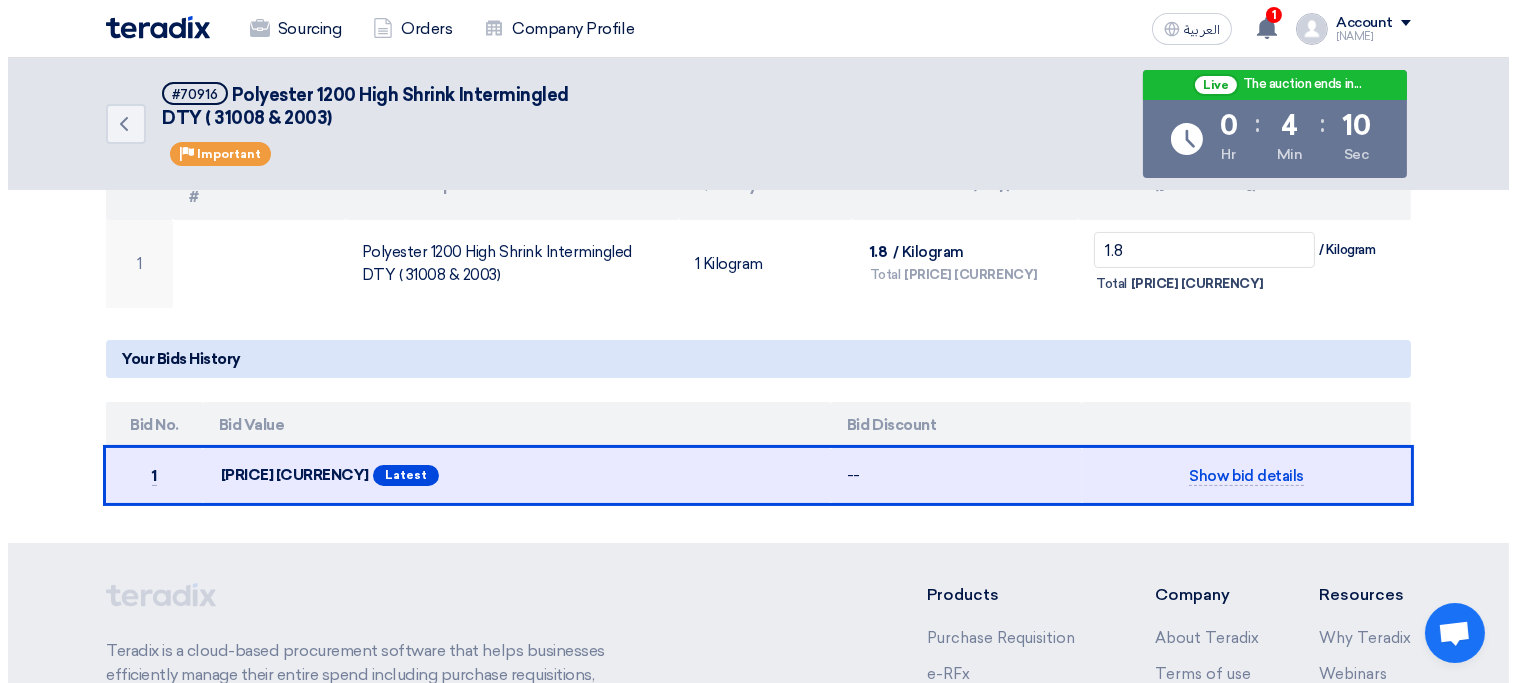 scroll, scrollTop: 411, scrollLeft: 0, axis: vertical 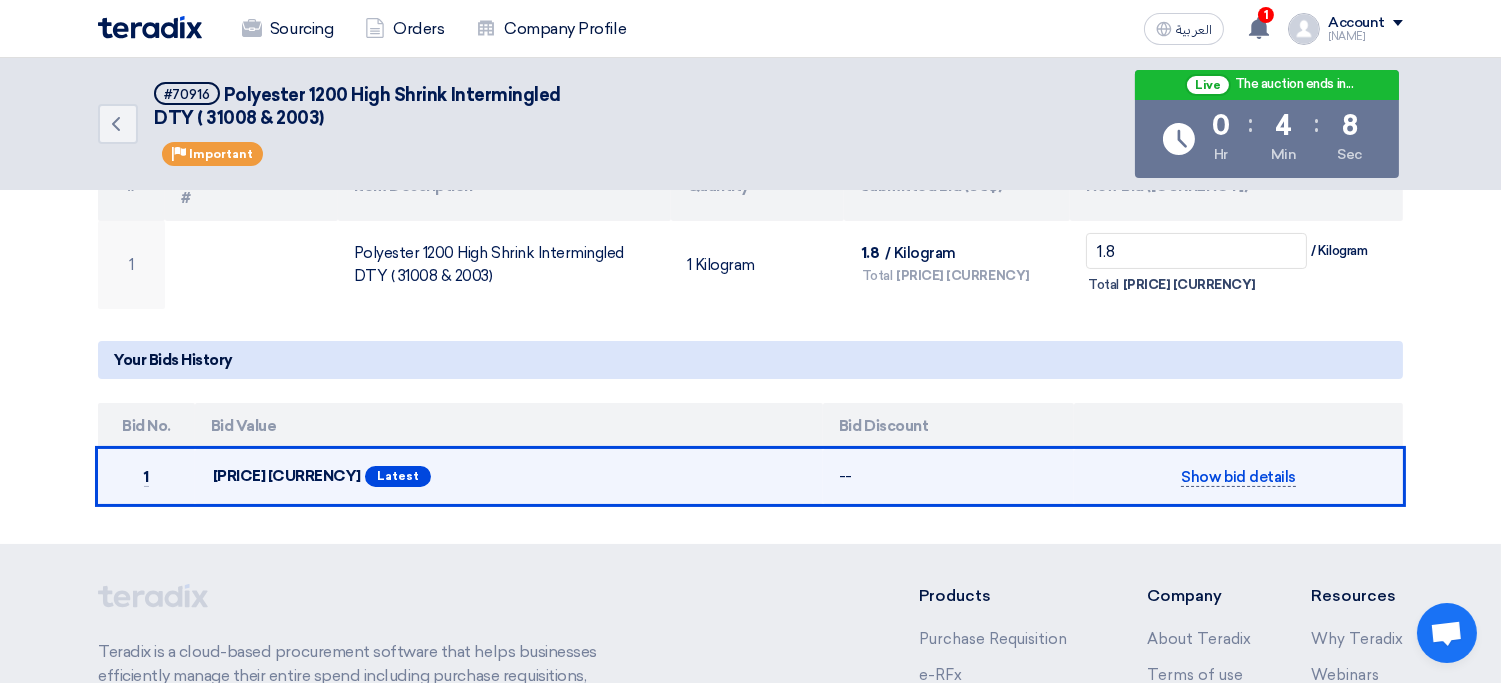 click on "Show bid details" 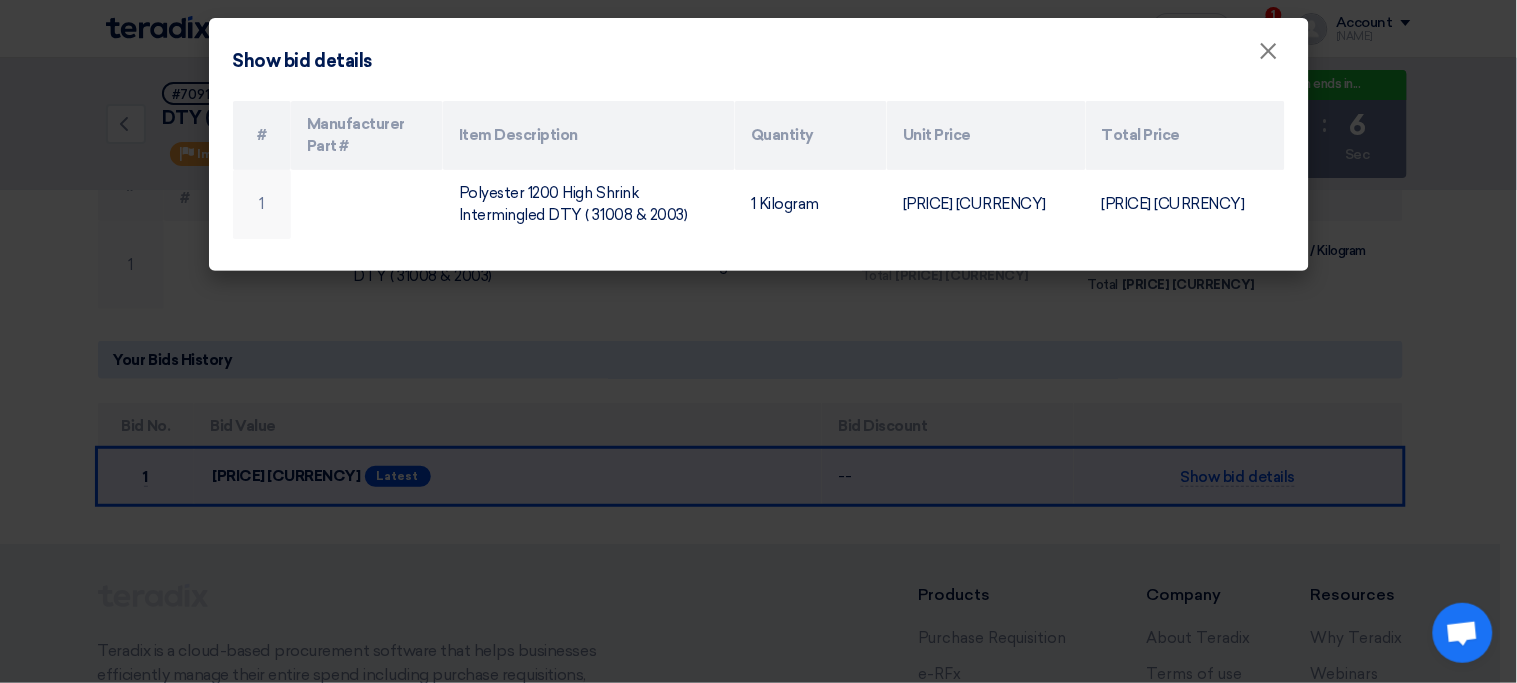 click on "Show bid details
×
#
Manufacturer Part #
Item Description
Quantity
Unit Price
Total Price
1
Polyester 1200 High Shrink Intermingled DTY ( 31008 & 2003)
1 Kilogram
1.8 US$
1.8 US$" 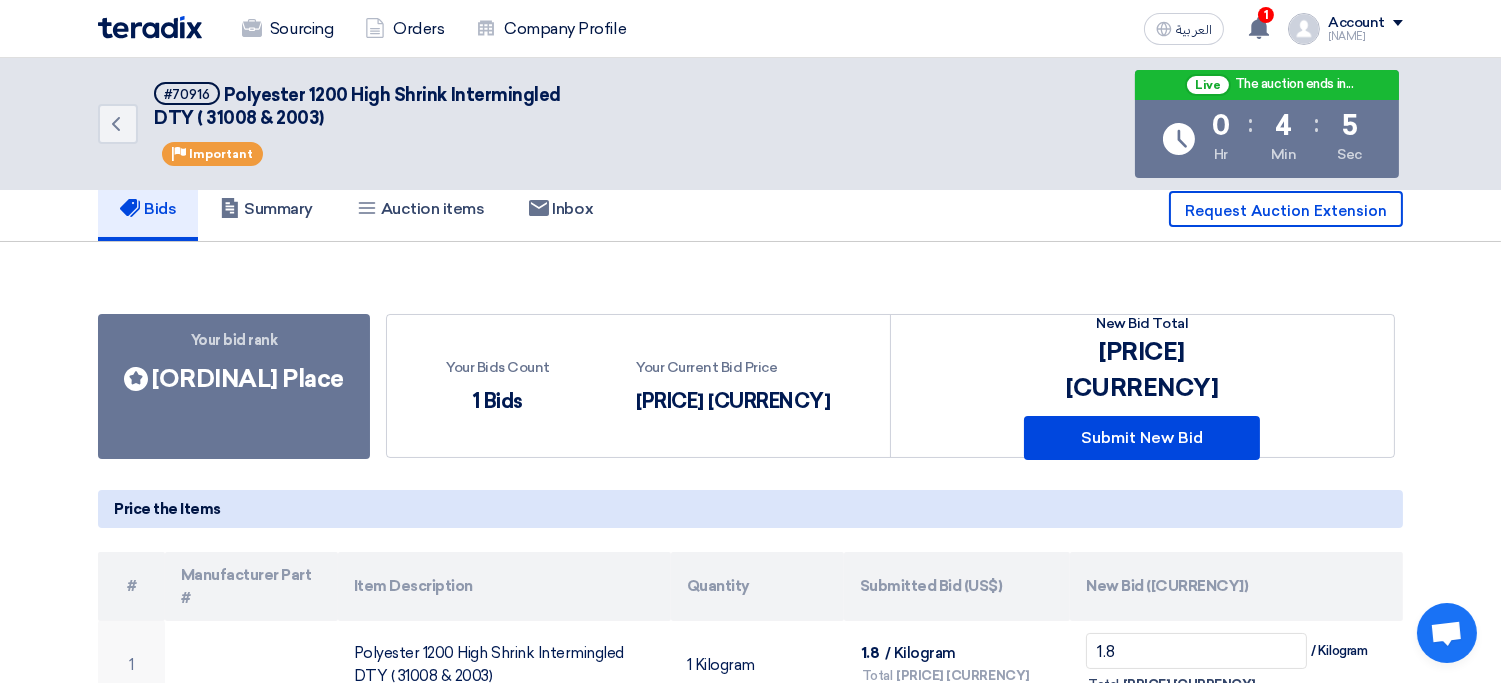scroll, scrollTop: 0, scrollLeft: 0, axis: both 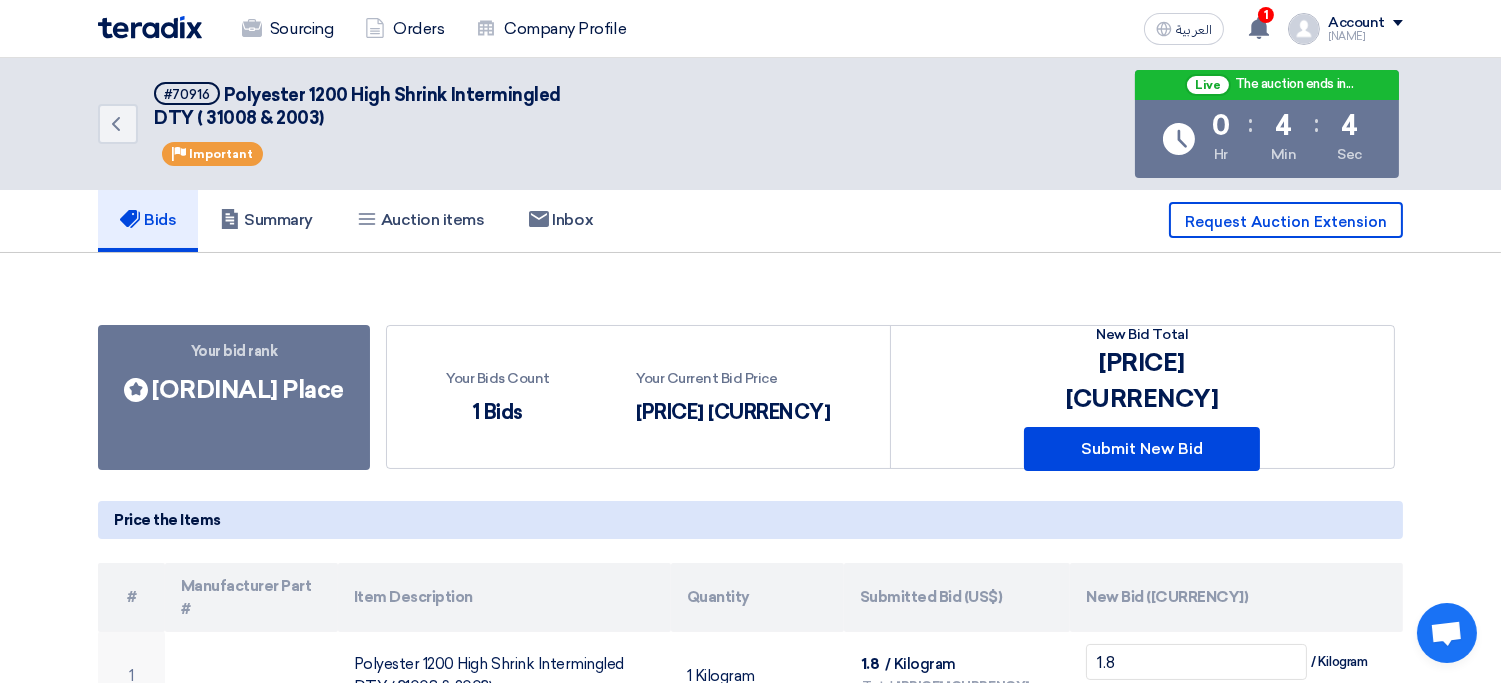 click on "New Bid Total
1.8
US$
Submit New Bid" 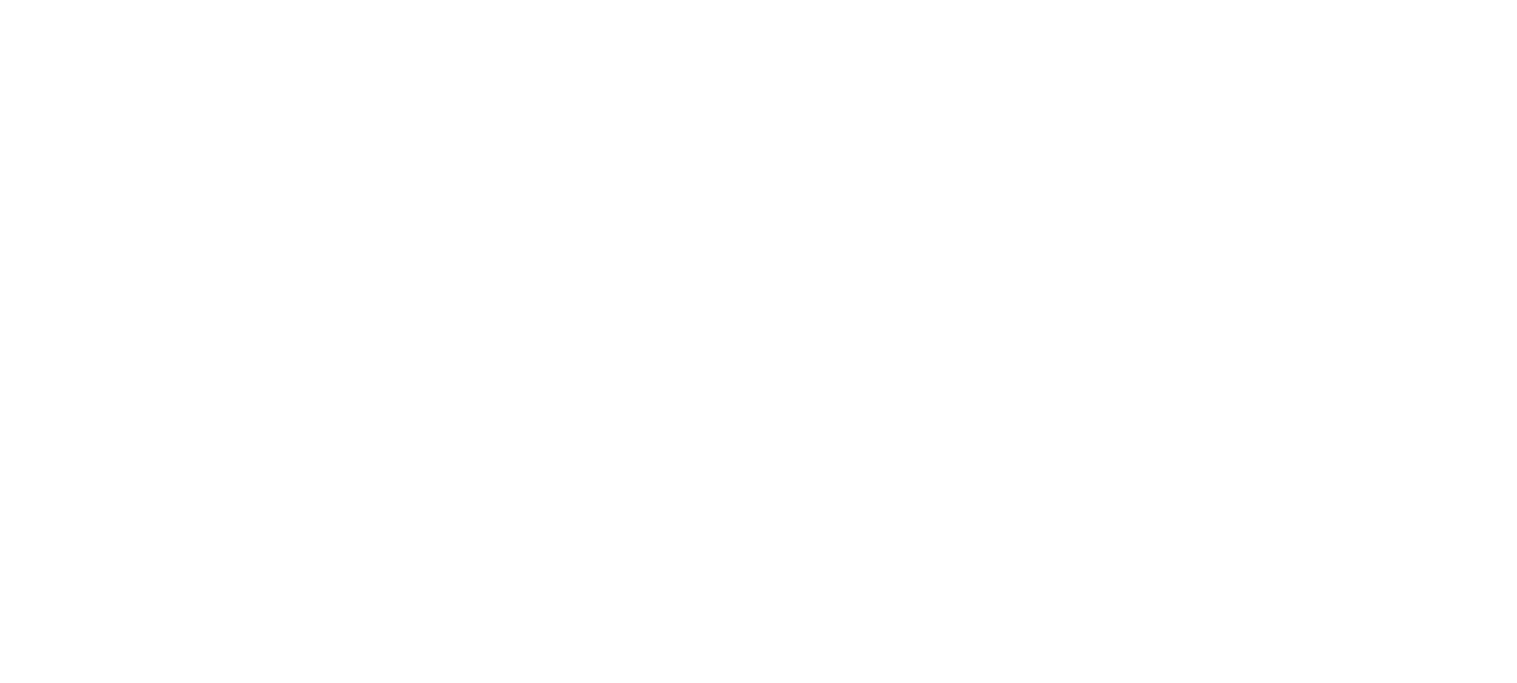scroll, scrollTop: 0, scrollLeft: 0, axis: both 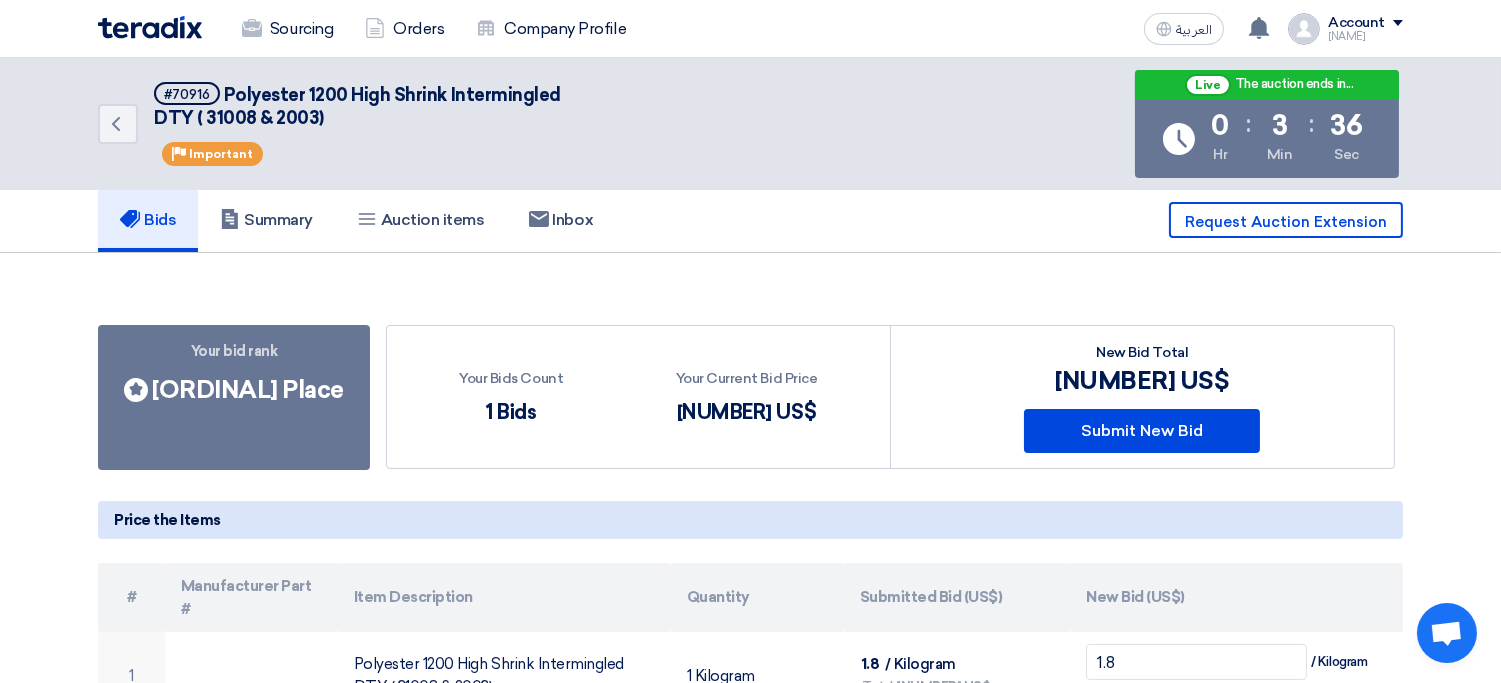 click on "Your bid rank
Bids submitted
3 Place
Your Bids Count
1 Bids
Your Current Bid Price
1.8
US$
#" 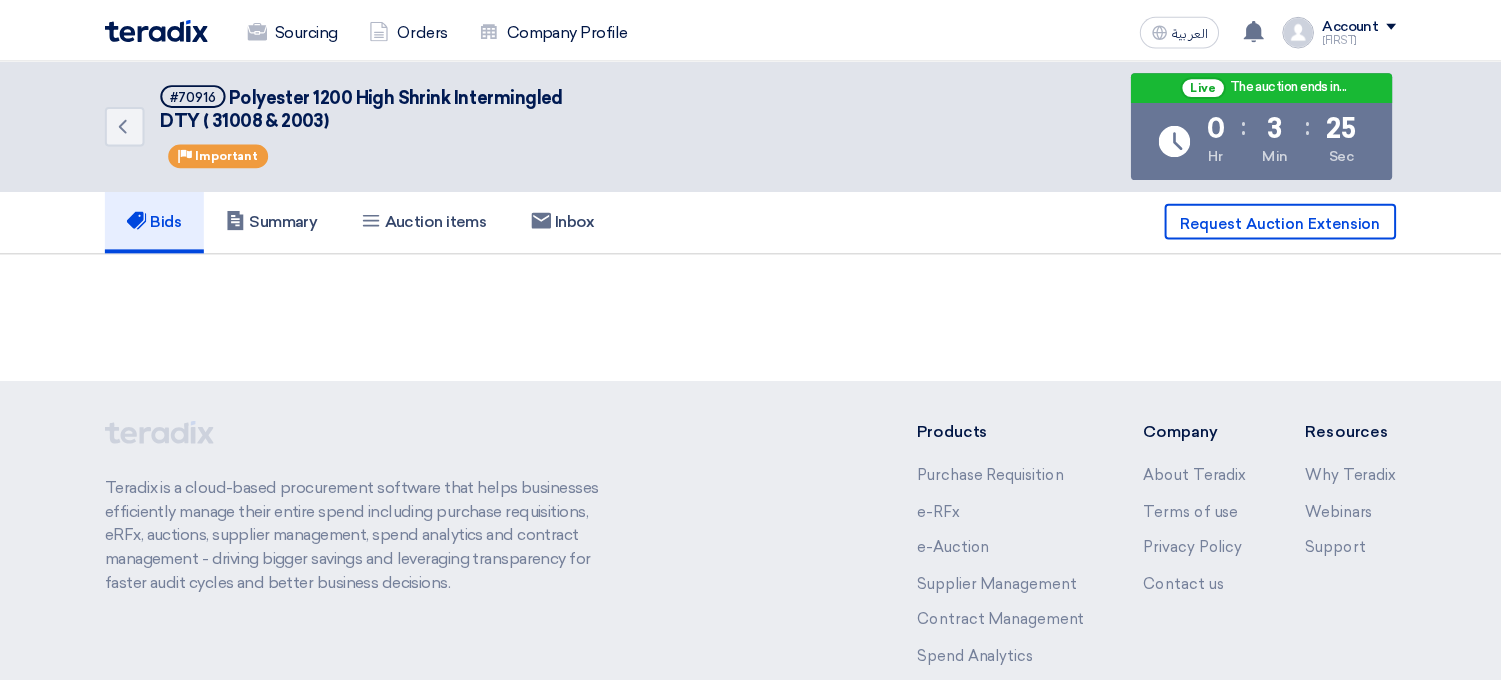 scroll, scrollTop: 0, scrollLeft: 0, axis: both 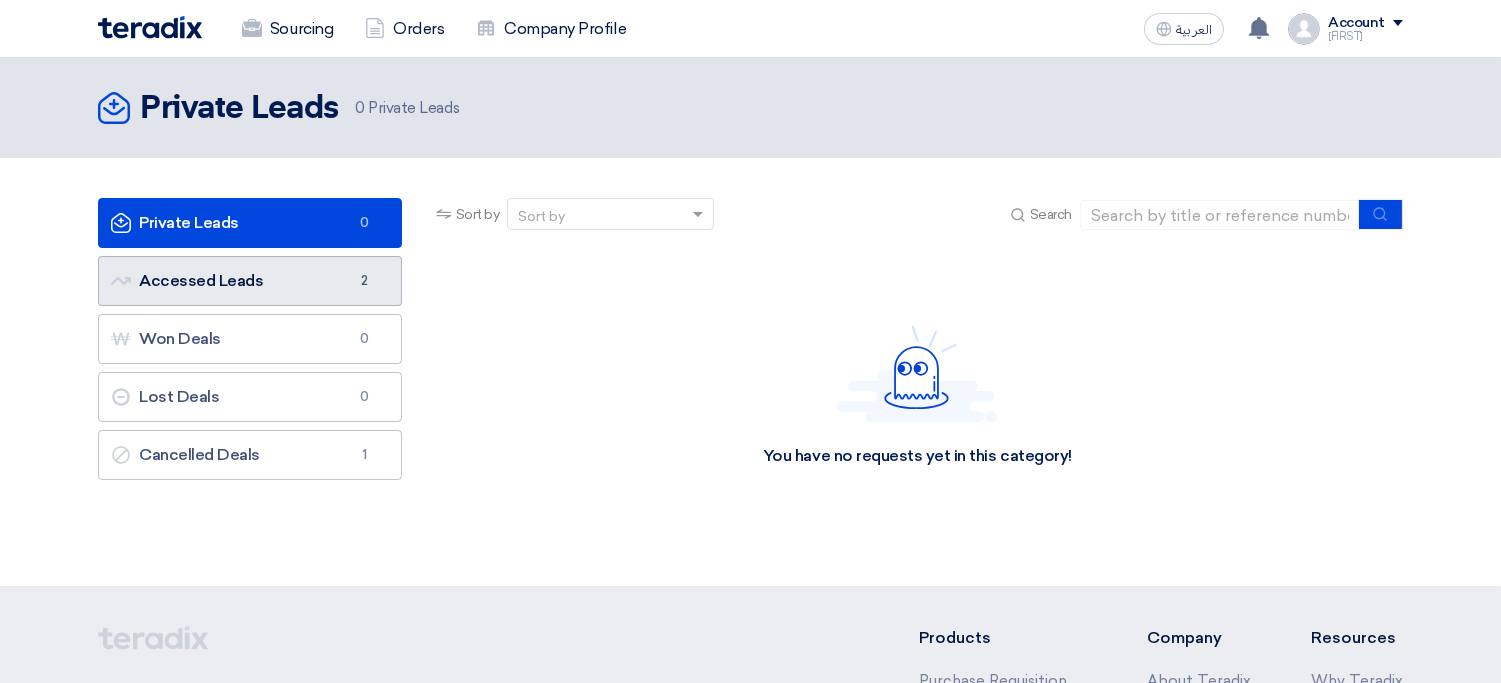 click on "2" 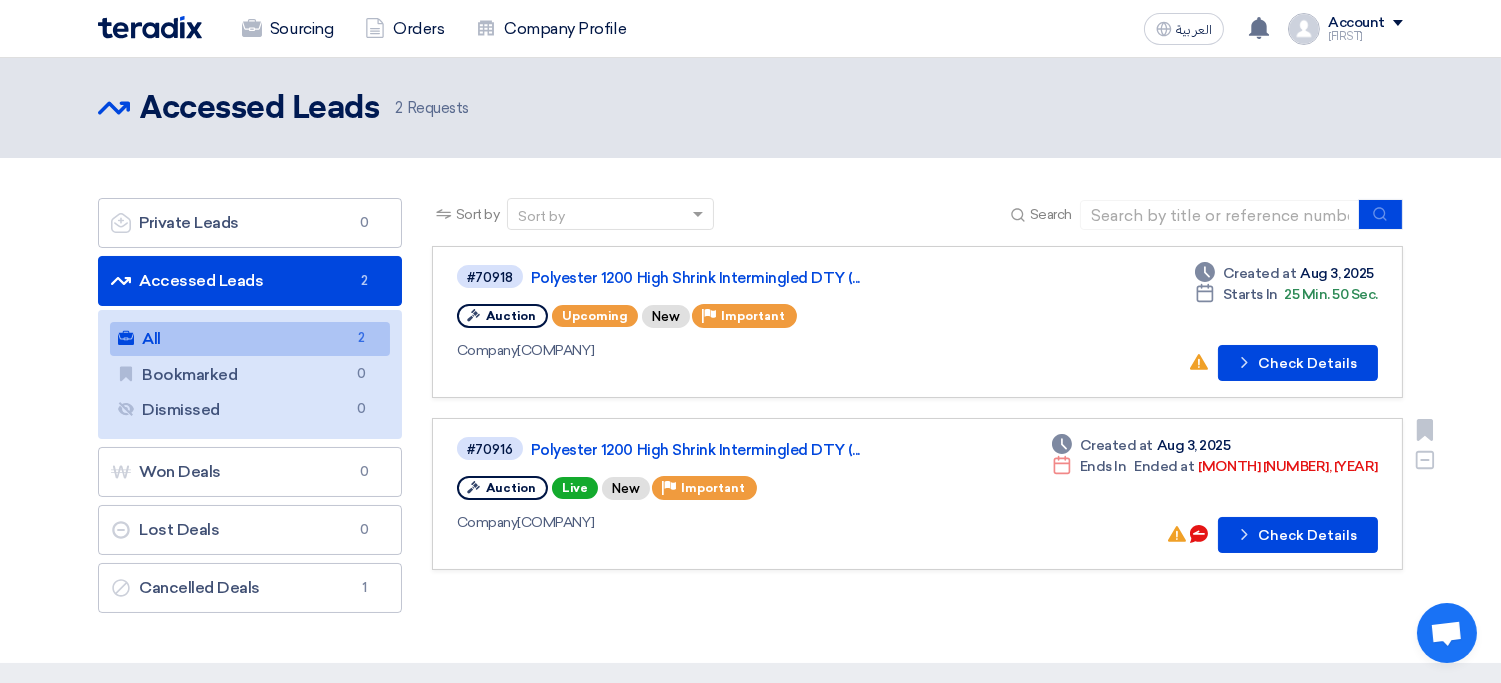 click on "#70916
Polyester 1200 High Shrink Intermingled DTY (..." 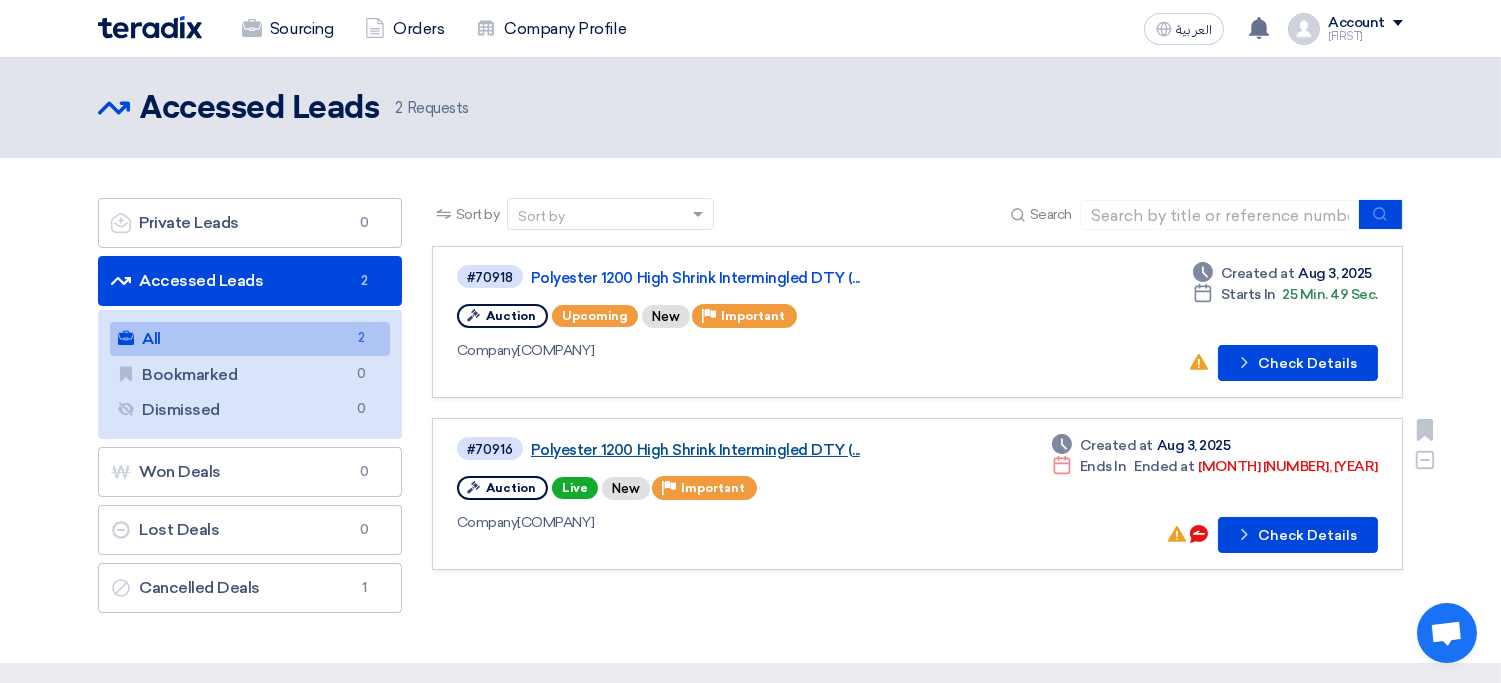 click on "Polyester 1200 High Shrink Intermingled DTY (..." 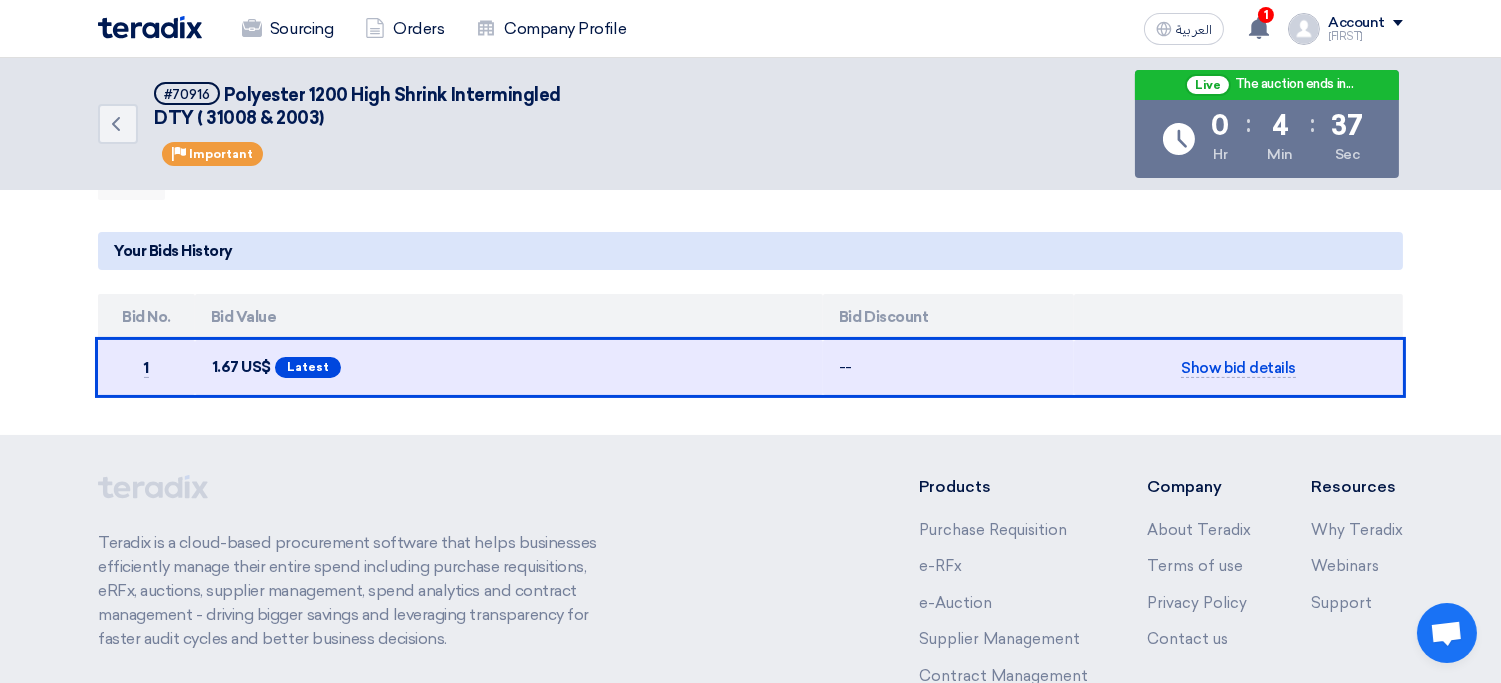 scroll, scrollTop: 0, scrollLeft: 0, axis: both 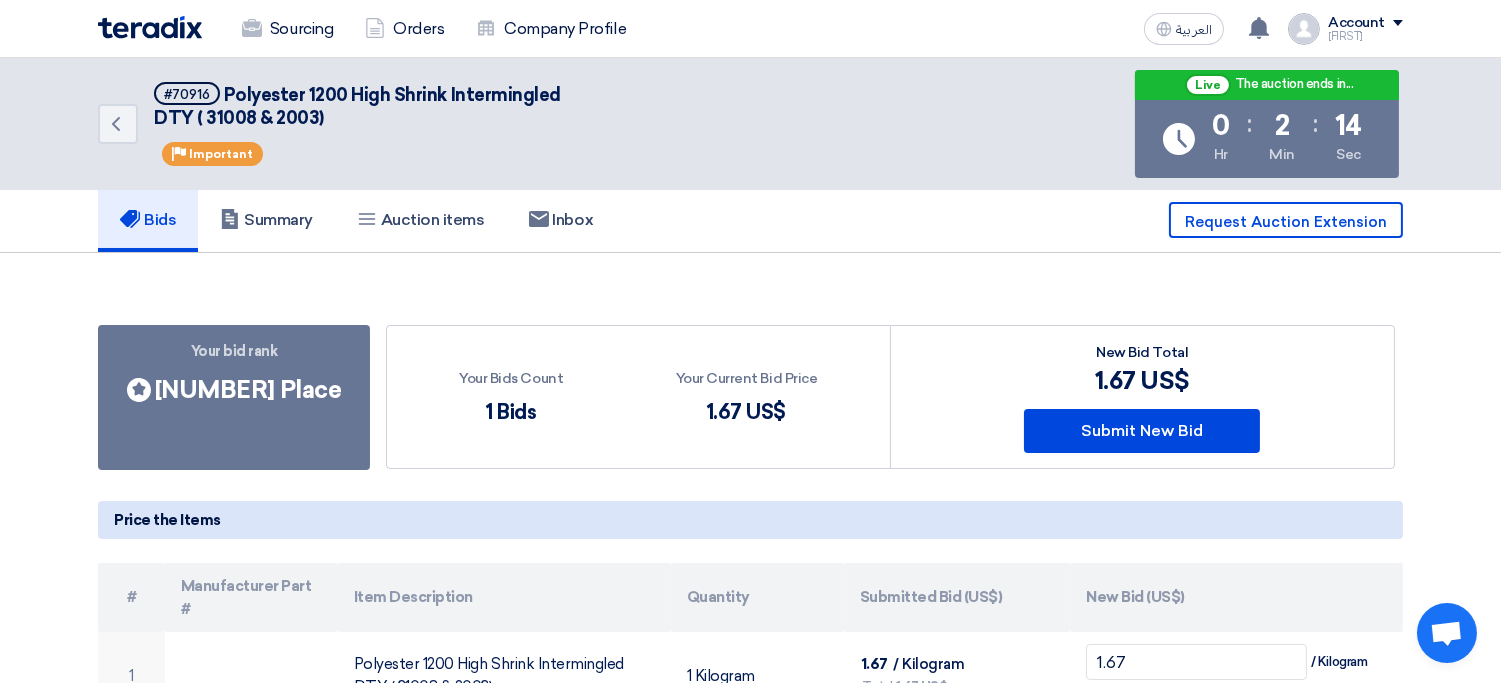 click on "Bids
Summary
Auction items
Inbox
Request Auction Extension" 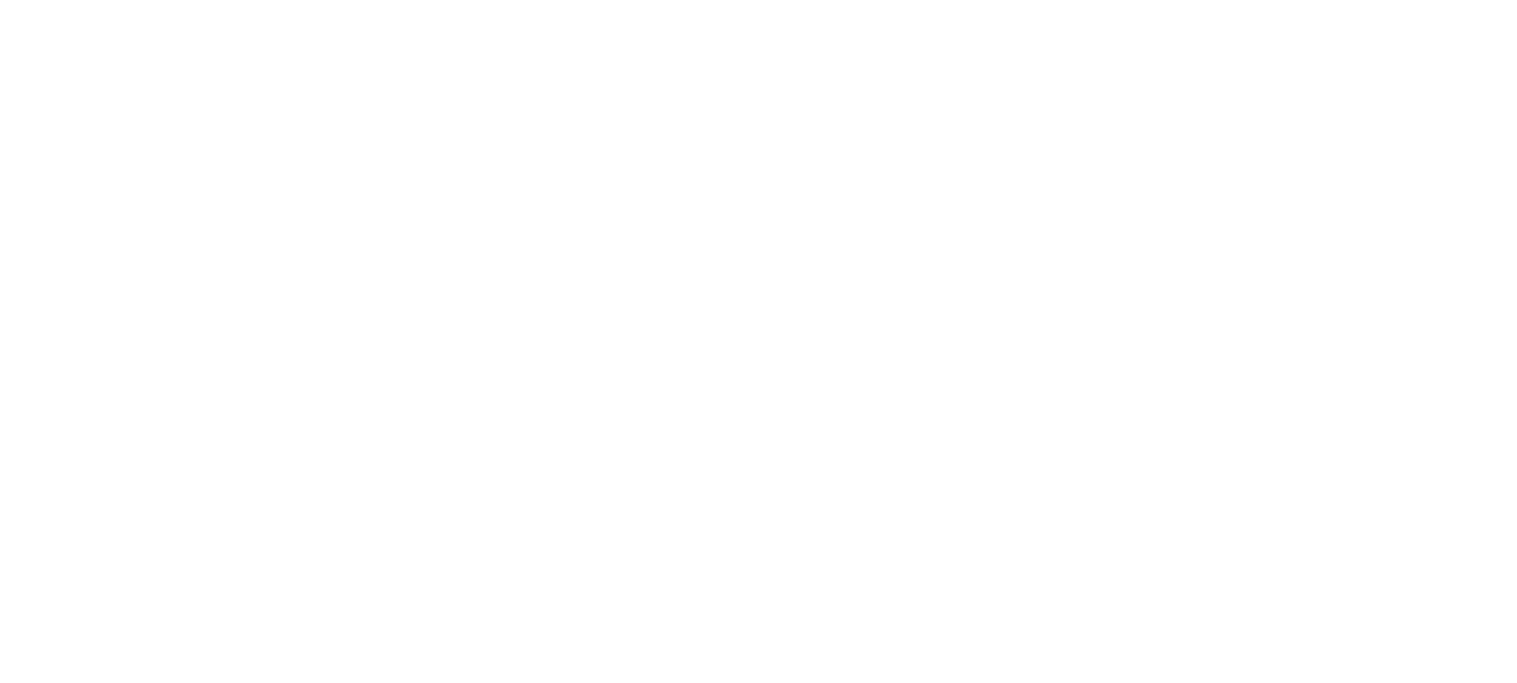 scroll, scrollTop: 0, scrollLeft: 0, axis: both 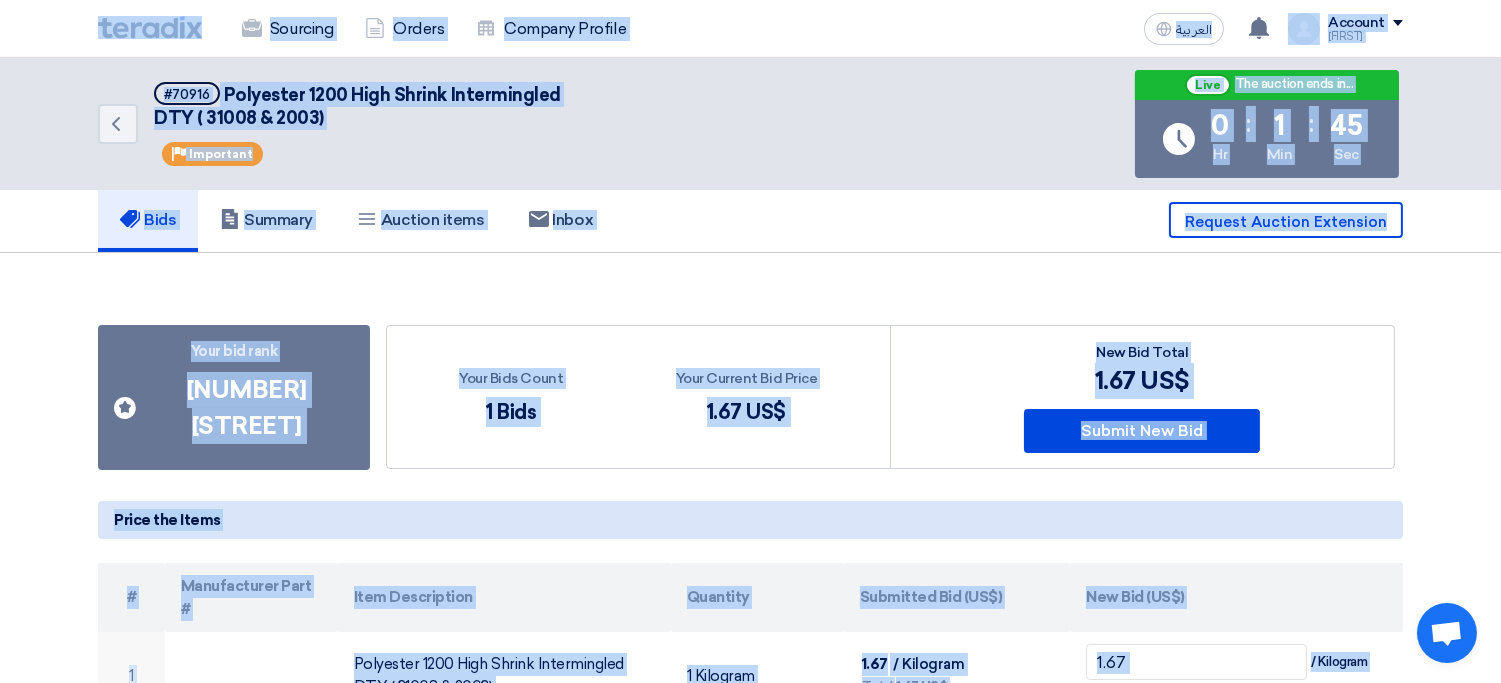 click on "Your bid rank
Bids submitted
2 Place
Your Bids Count
1 Bids
Your Current Bid Price
1.67
US$
#" 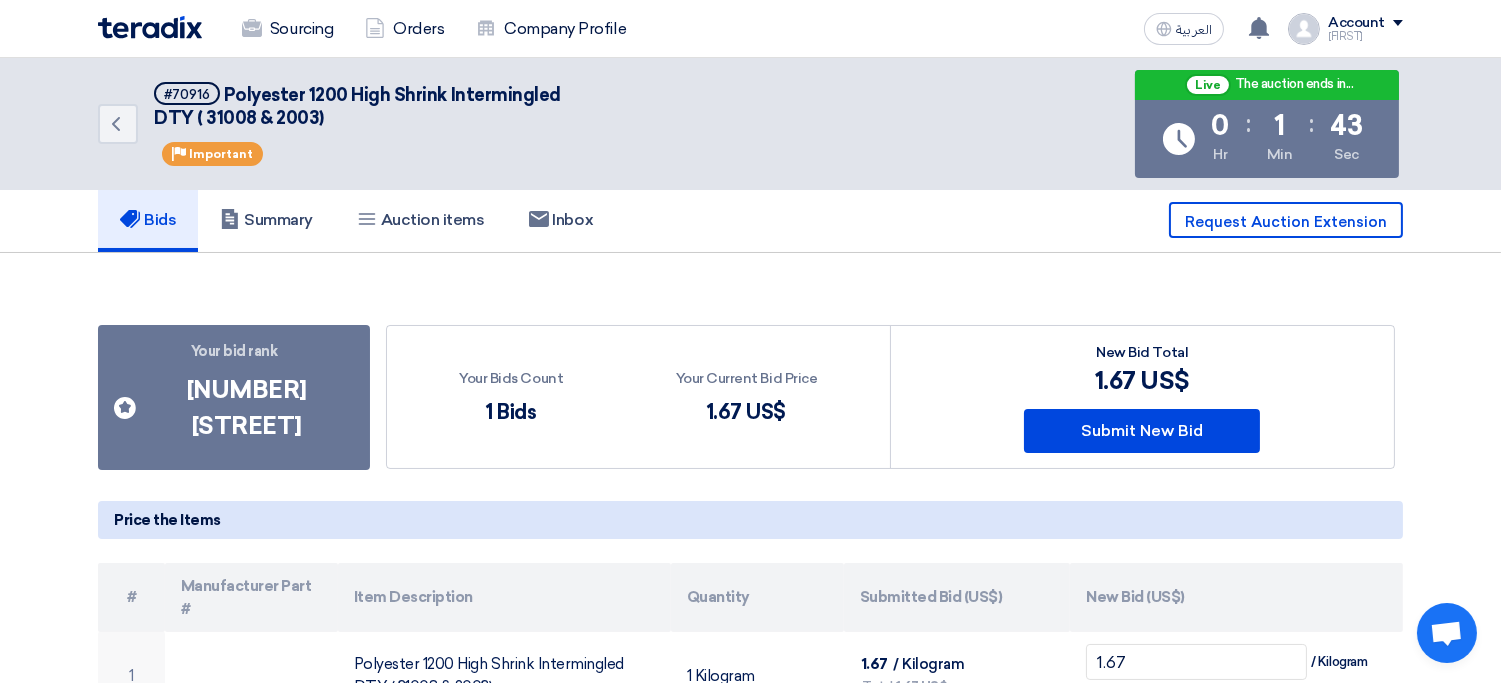 click on "Your bid rank" 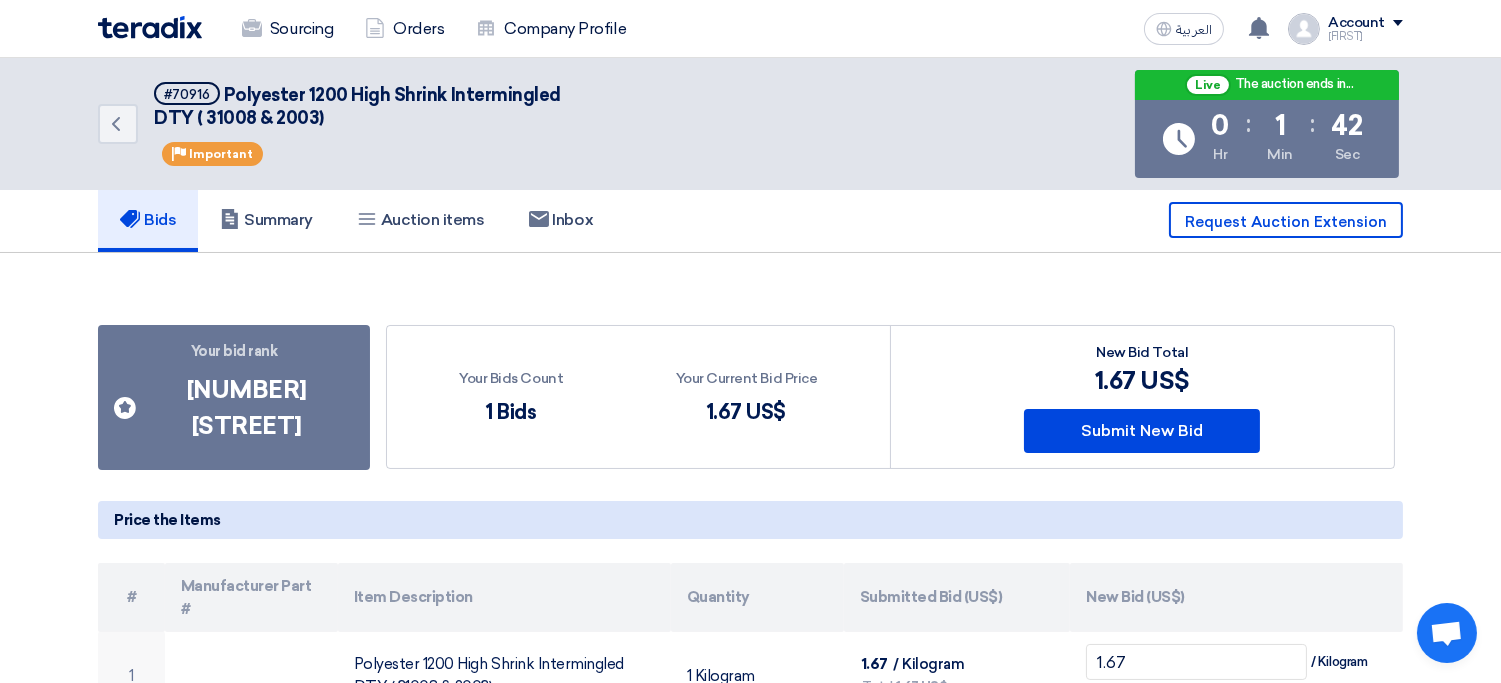 click on "Your bid rank" 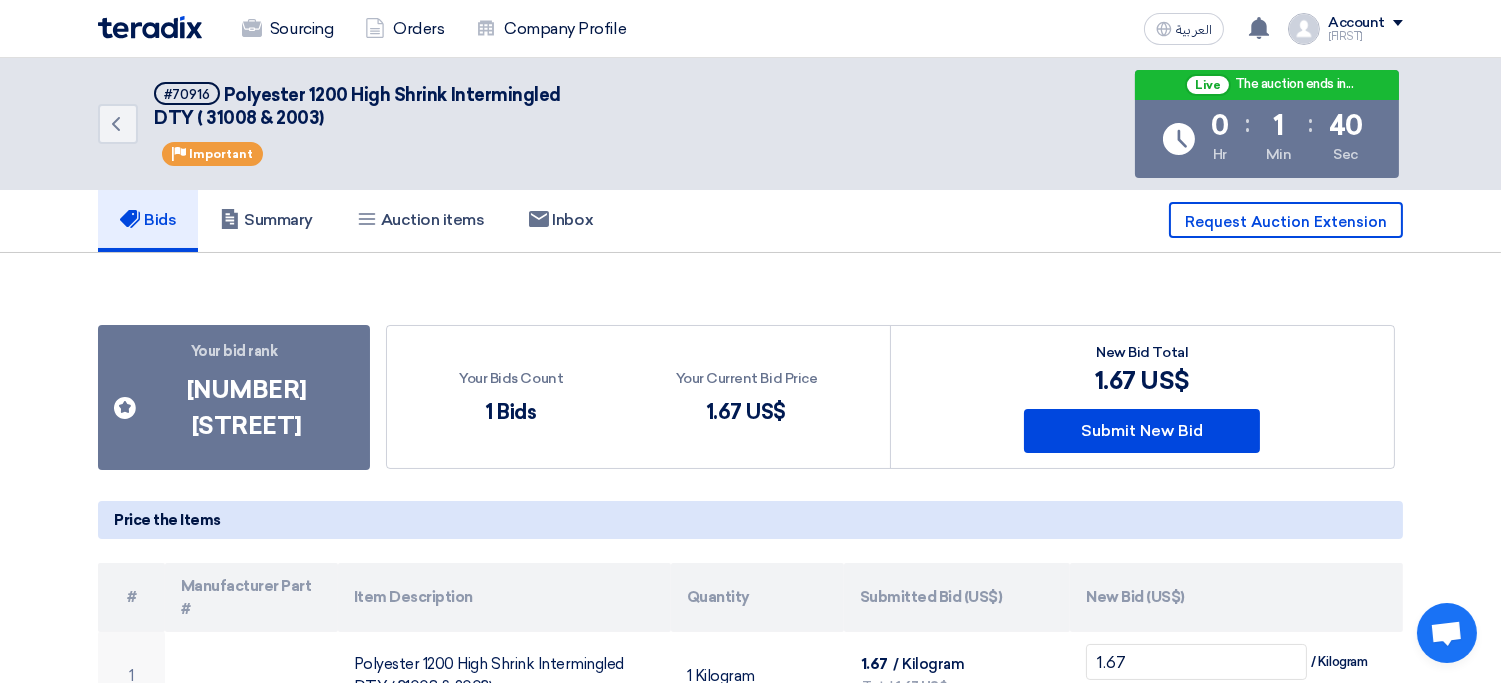 click on "New Bid Total
1.67
US$
Submit New Bid" 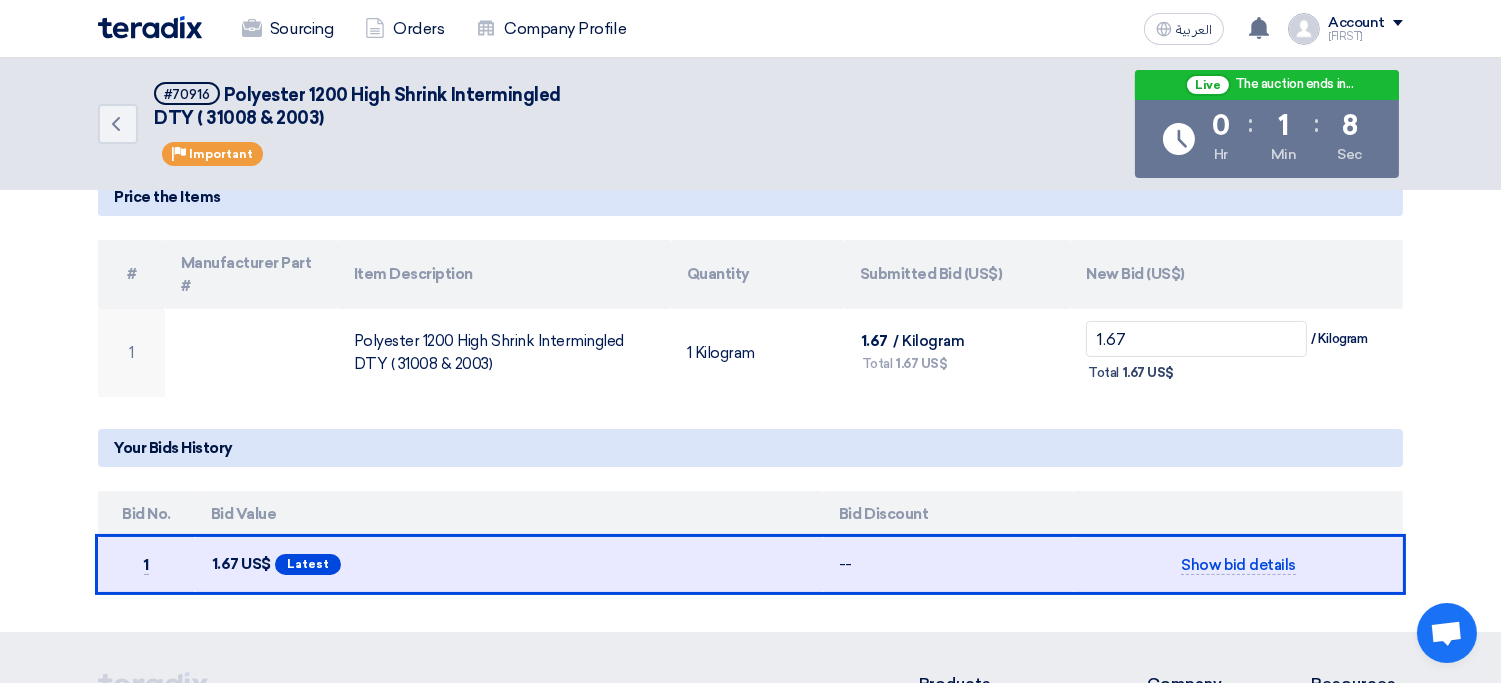 scroll, scrollTop: 0, scrollLeft: 0, axis: both 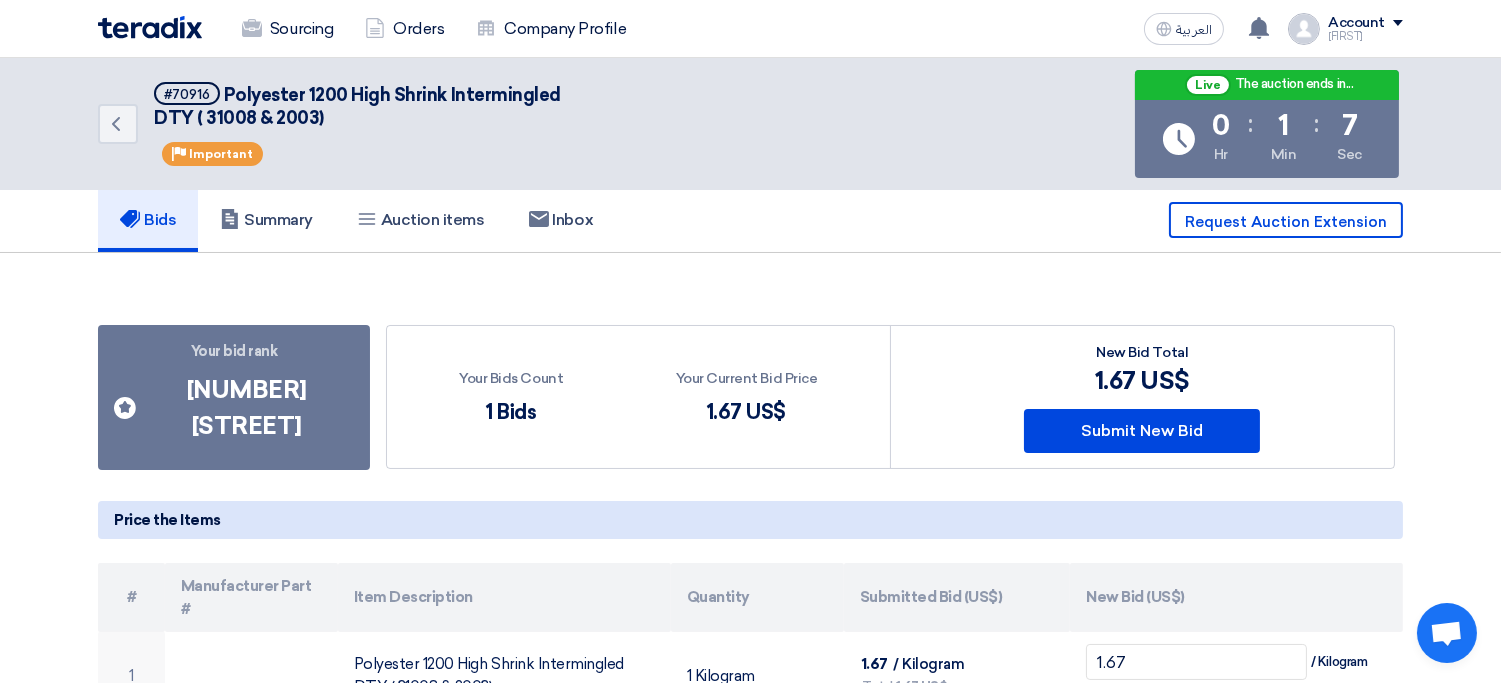 click on "Your bid rank
Bids submitted
2 Place
Your Bids Count
1 Bids
Your Current Bid Price
1.67
US$
#" 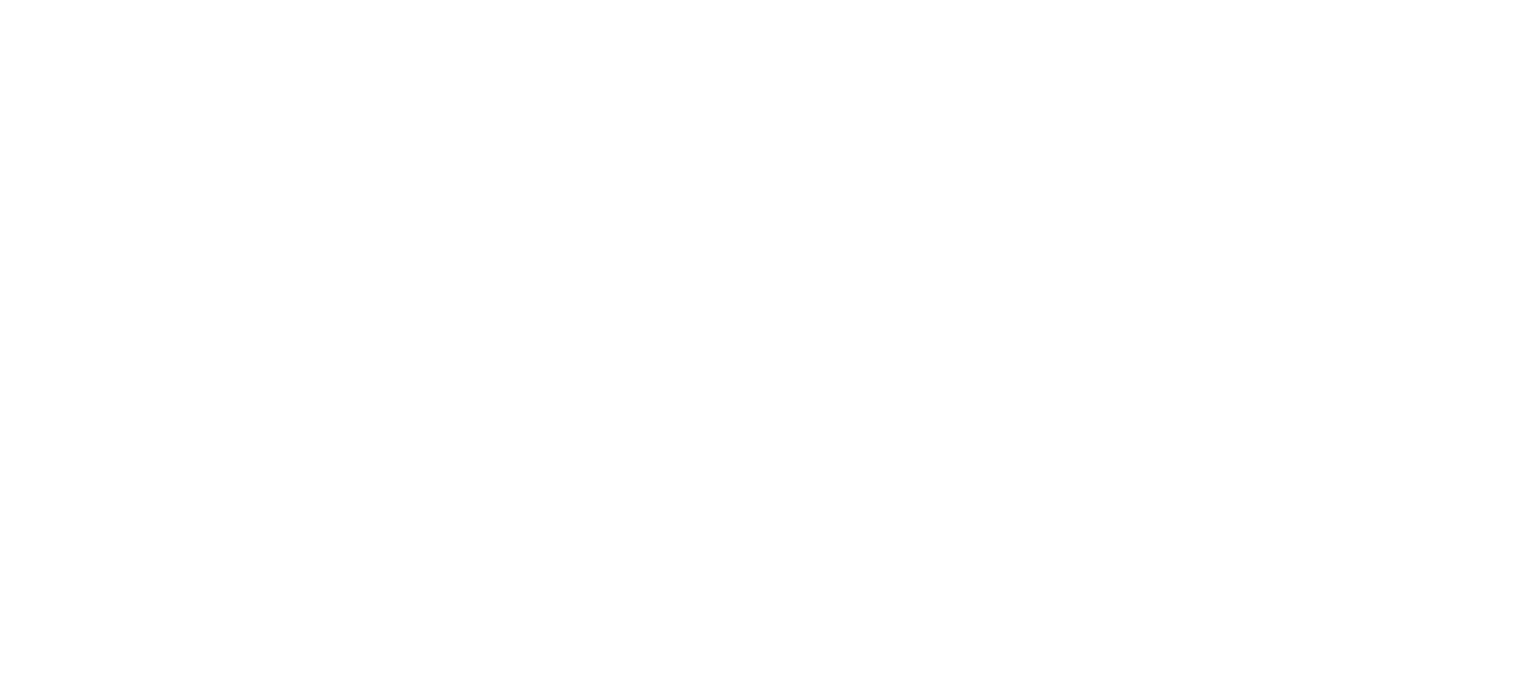 scroll, scrollTop: 0, scrollLeft: 0, axis: both 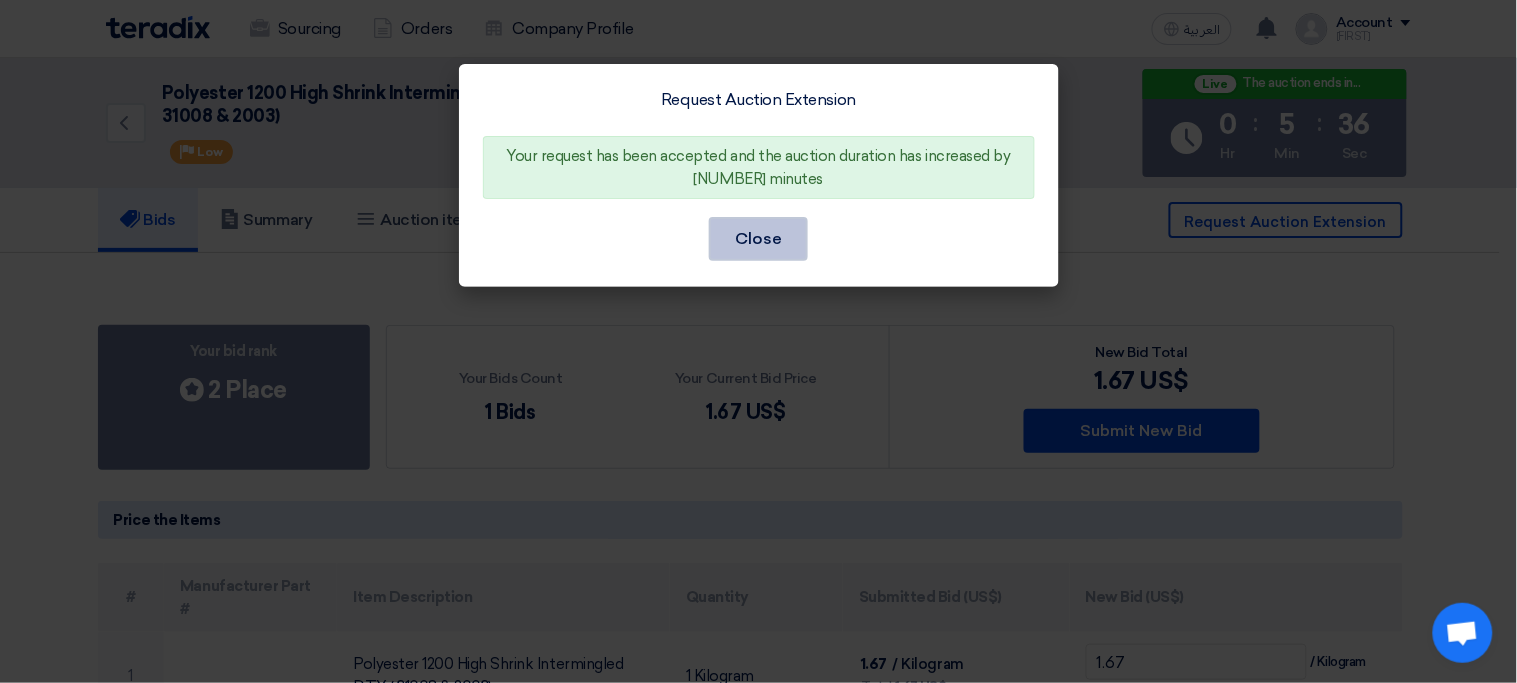 click on "Close" 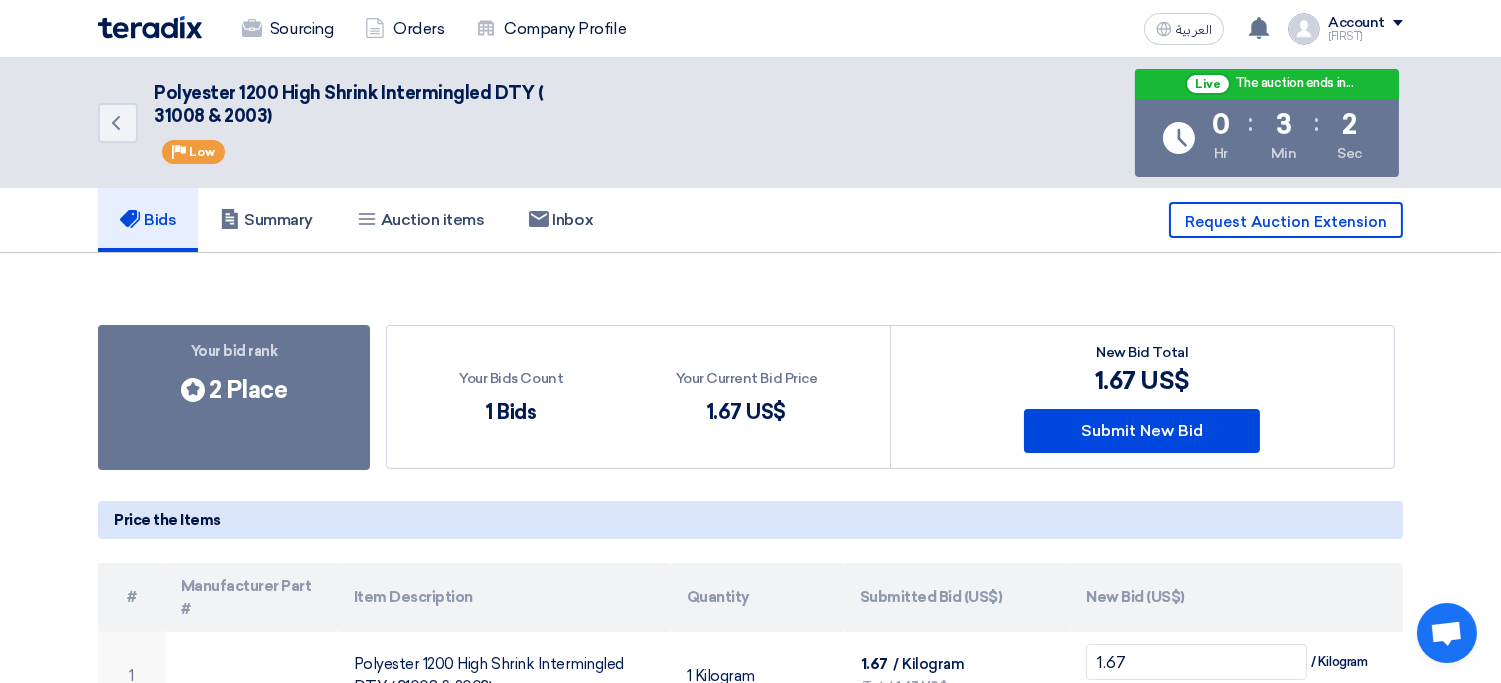 click on "Your bid rank
Bids submitted
2 Place" 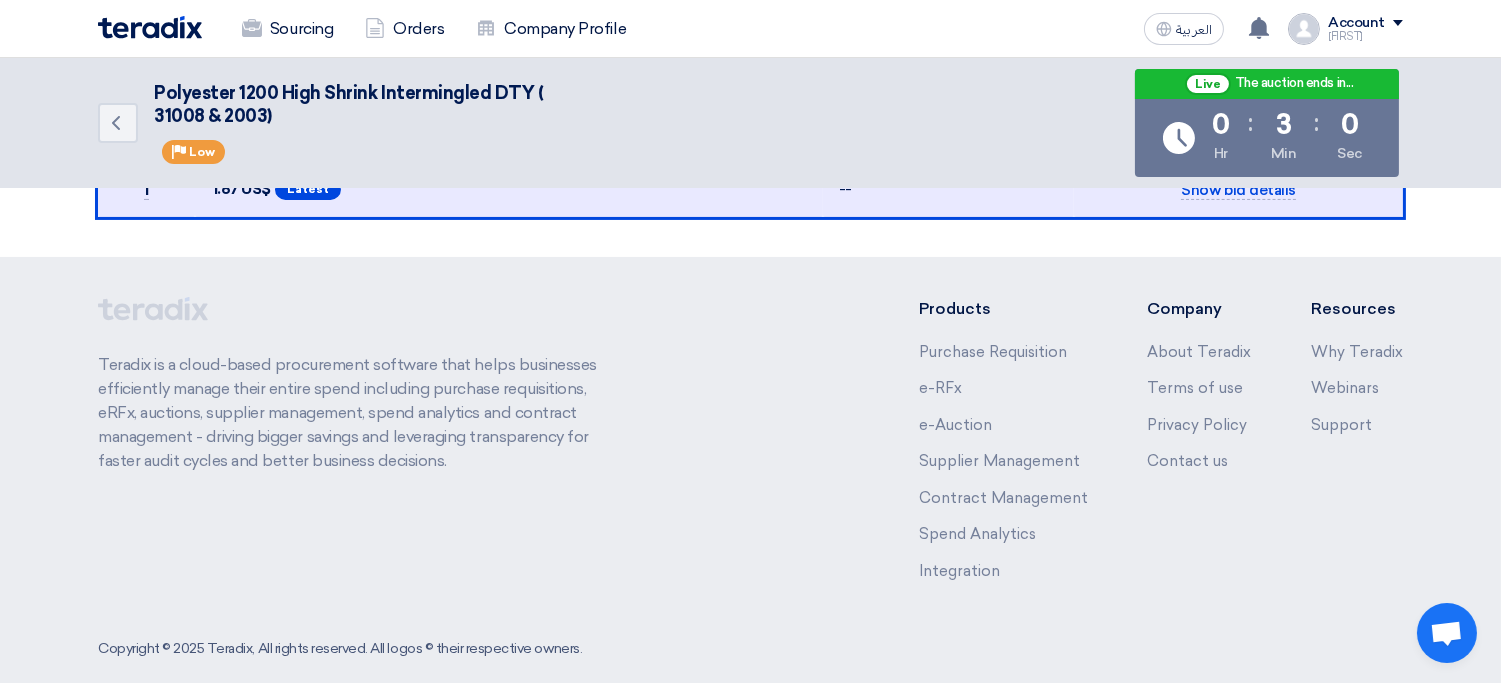 scroll, scrollTop: 694, scrollLeft: 0, axis: vertical 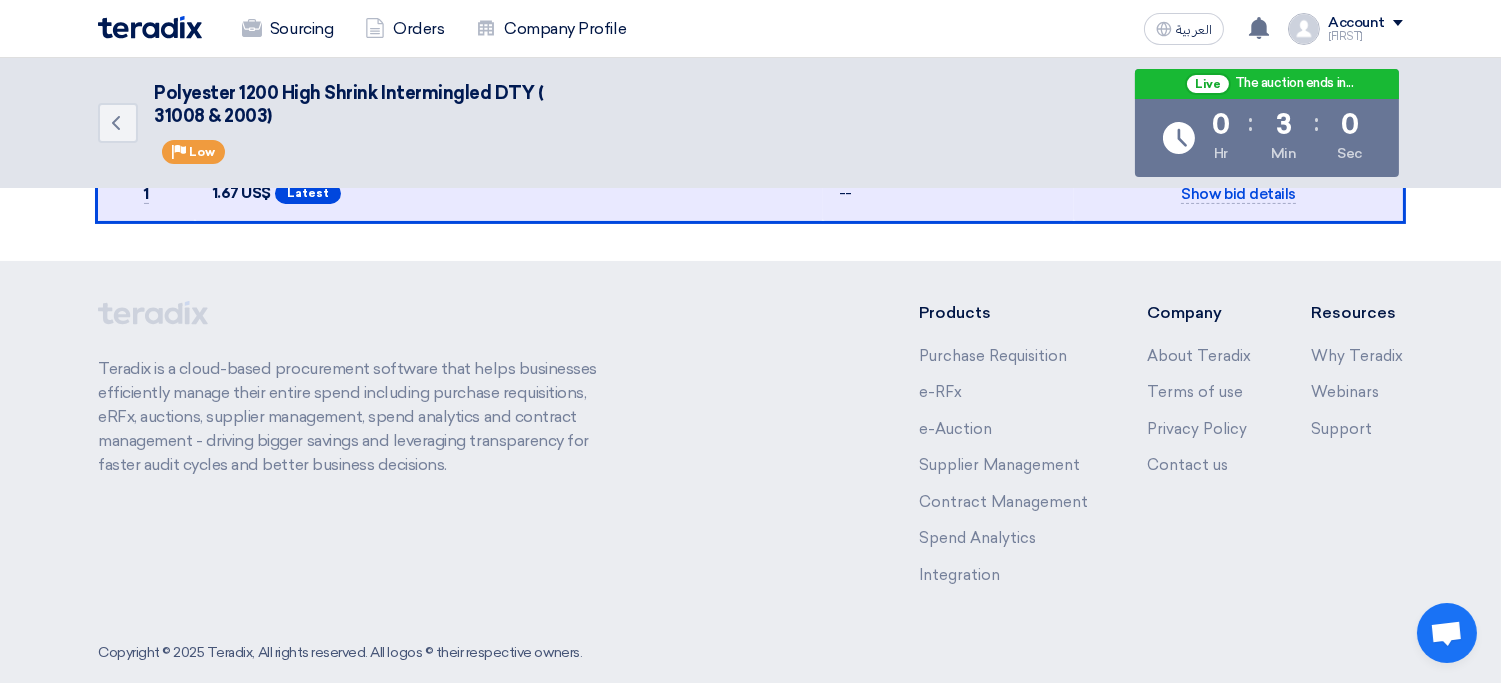 click on "Teradix is a cloud-based procurement software that helps businesses efficiently manage their entire spend including purchase requisitions, eRFx, auctions, supplier management, spend analytics and contract management - driving bigger savings and leveraging transparency for faster audit cycles and better business decisions." 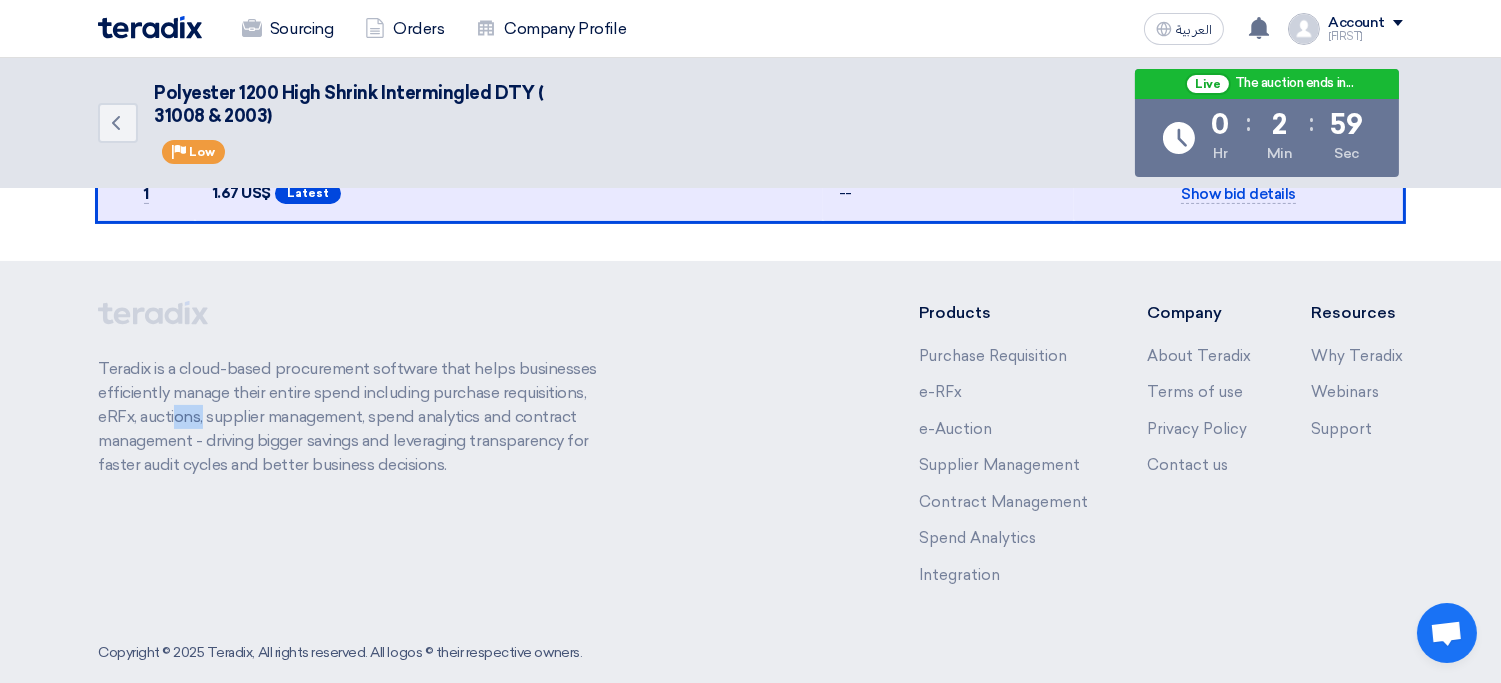 click on "Teradix is a cloud-based procurement software that helps businesses efficiently manage their entire spend including purchase requisitions, eRFx, auctions, supplier management, spend analytics and contract management - driving bigger savings and leveraging transparency for faster audit cycles and better business decisions." 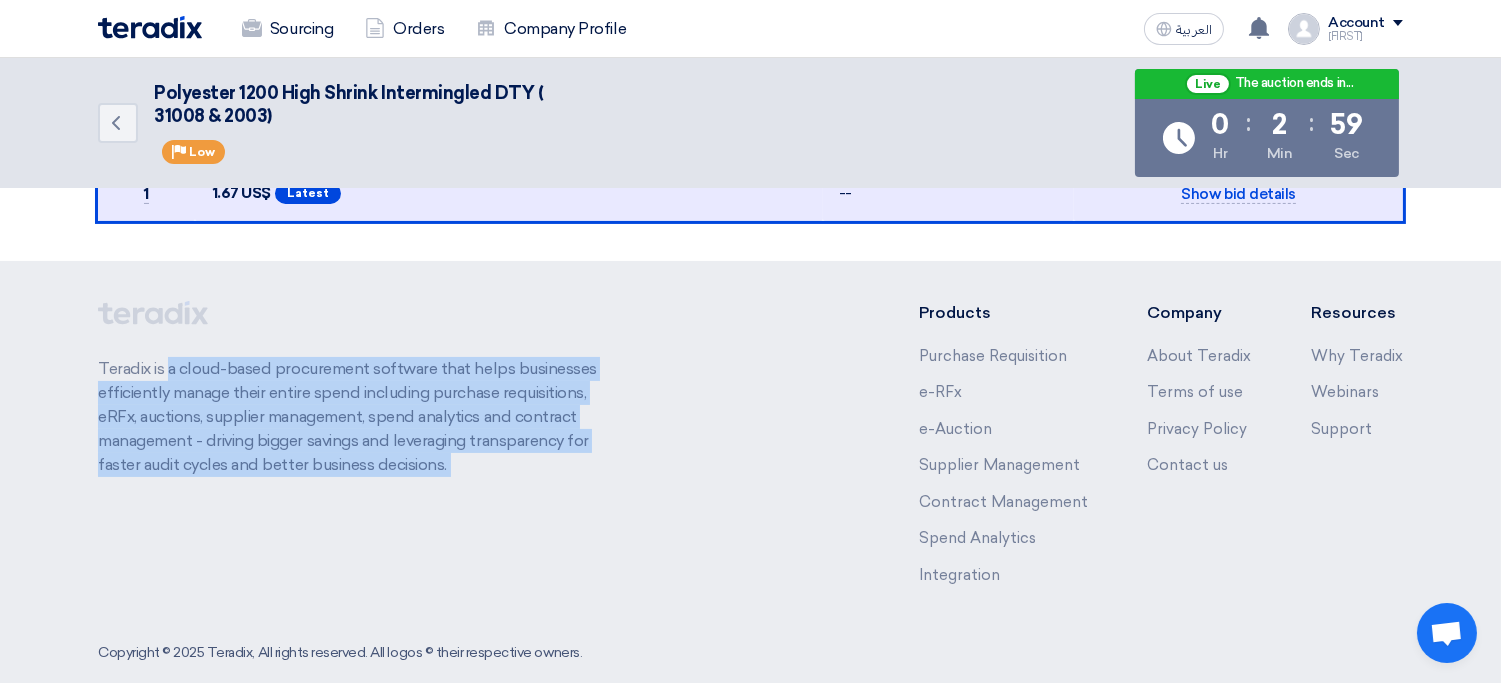 click on "Teradix is a cloud-based procurement software that helps businesses efficiently manage their entire spend including purchase requisitions, eRFx, auctions, supplier management, spend analytics and contract management - driving bigger savings and leveraging transparency for faster audit cycles and better business decisions." 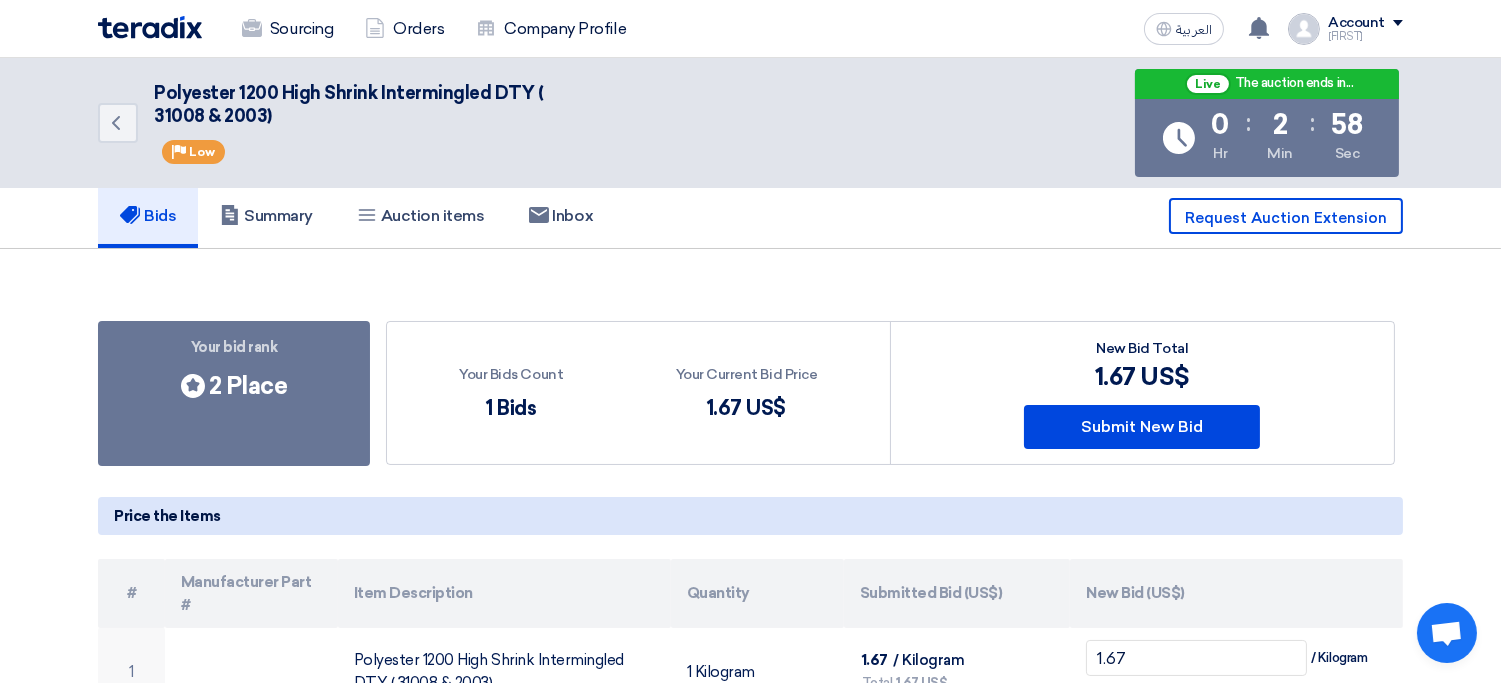 click on "Your bid rank
Bids submitted
2 Place" 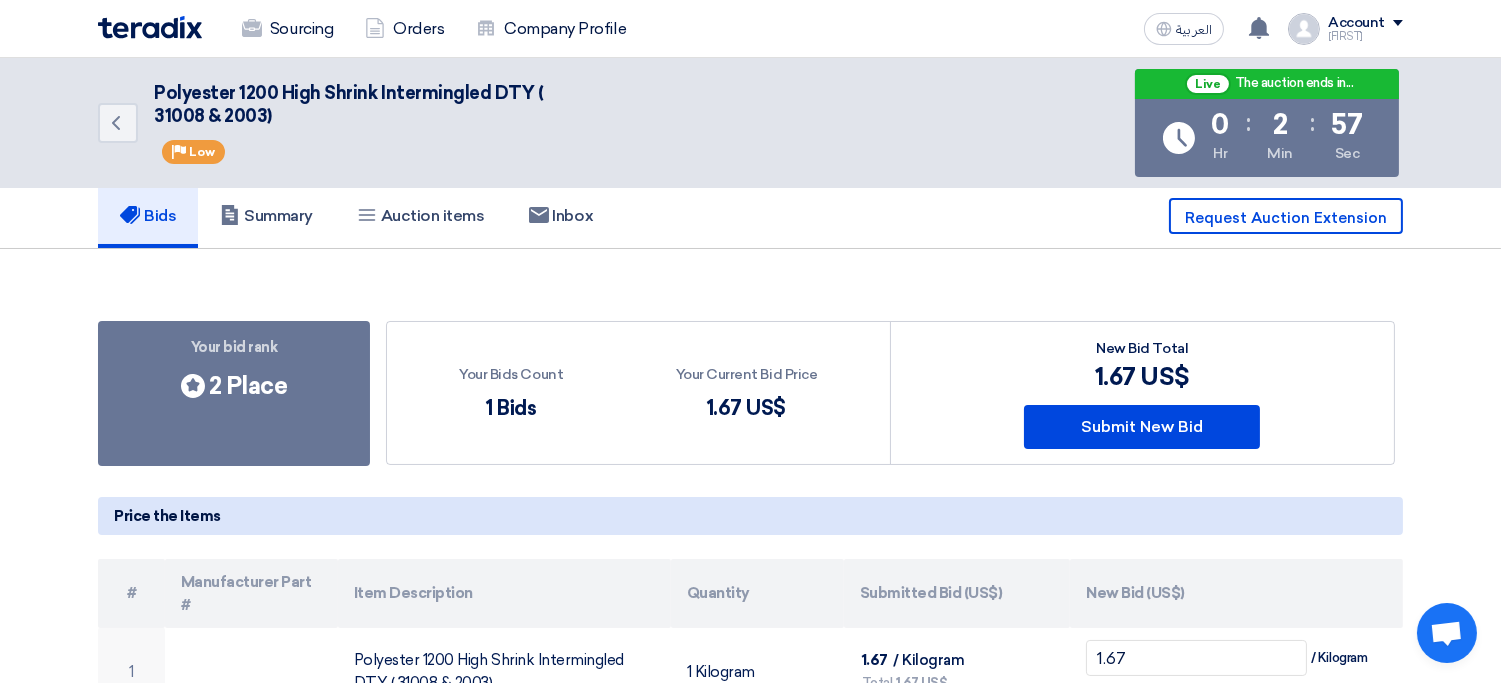 scroll, scrollTop: 698, scrollLeft: 0, axis: vertical 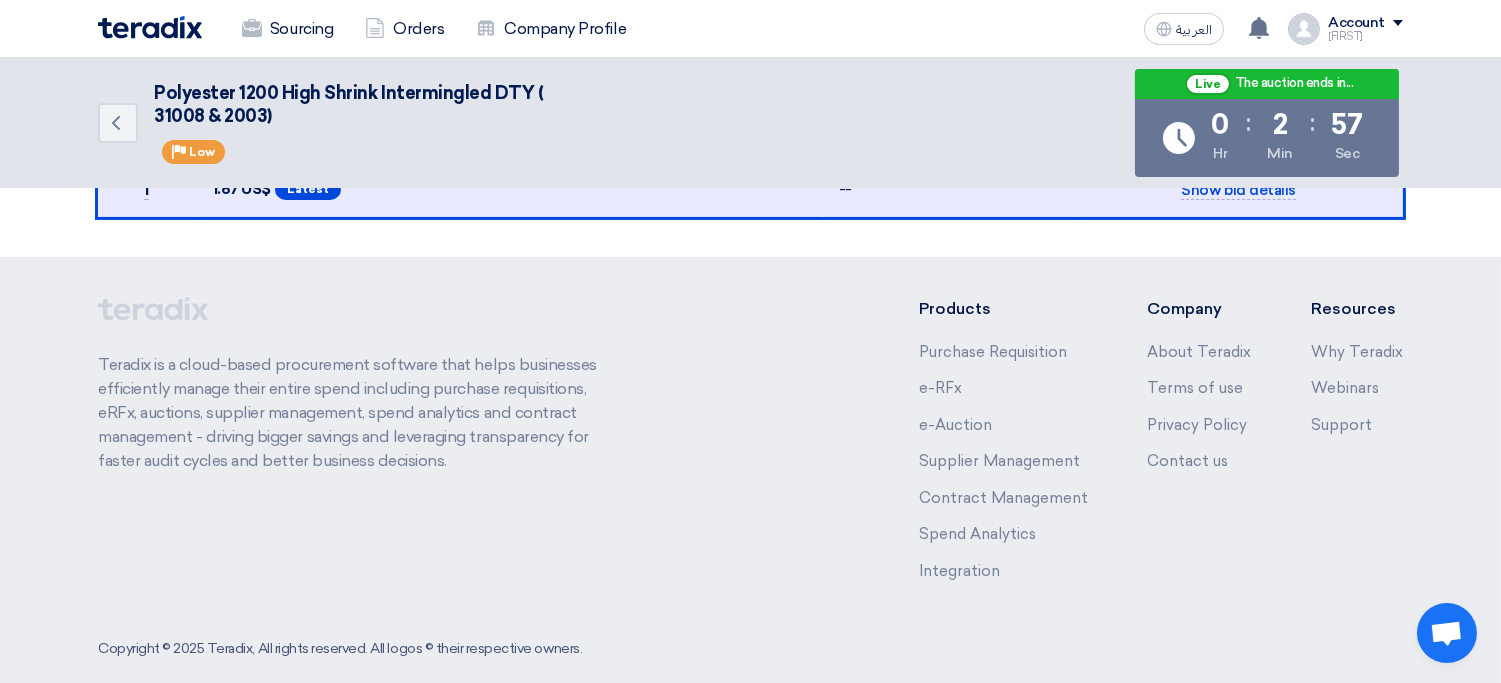 click on "Teradix is a cloud-based procurement software that helps businesses efficiently manage their entire spend including purchase requisitions, eRFx, auctions, supplier management, spend analytics and contract management - driving bigger savings and leveraging transparency for faster audit cycles and better business decisions." 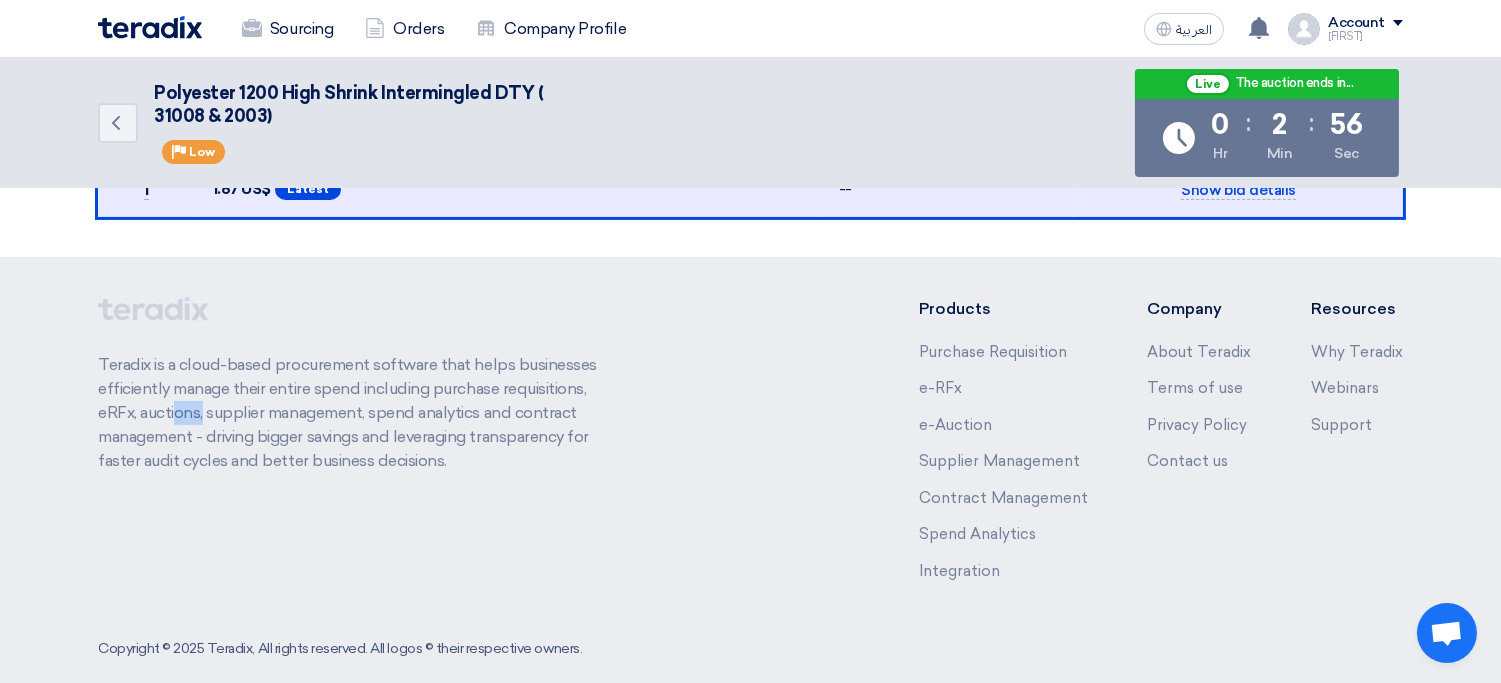 click on "Teradix is a cloud-based procurement software that helps businesses efficiently manage their entire spend including purchase requisitions, eRFx, auctions, supplier management, spend analytics and contract management - driving bigger savings and leveraging transparency for faster audit cycles and better business decisions." 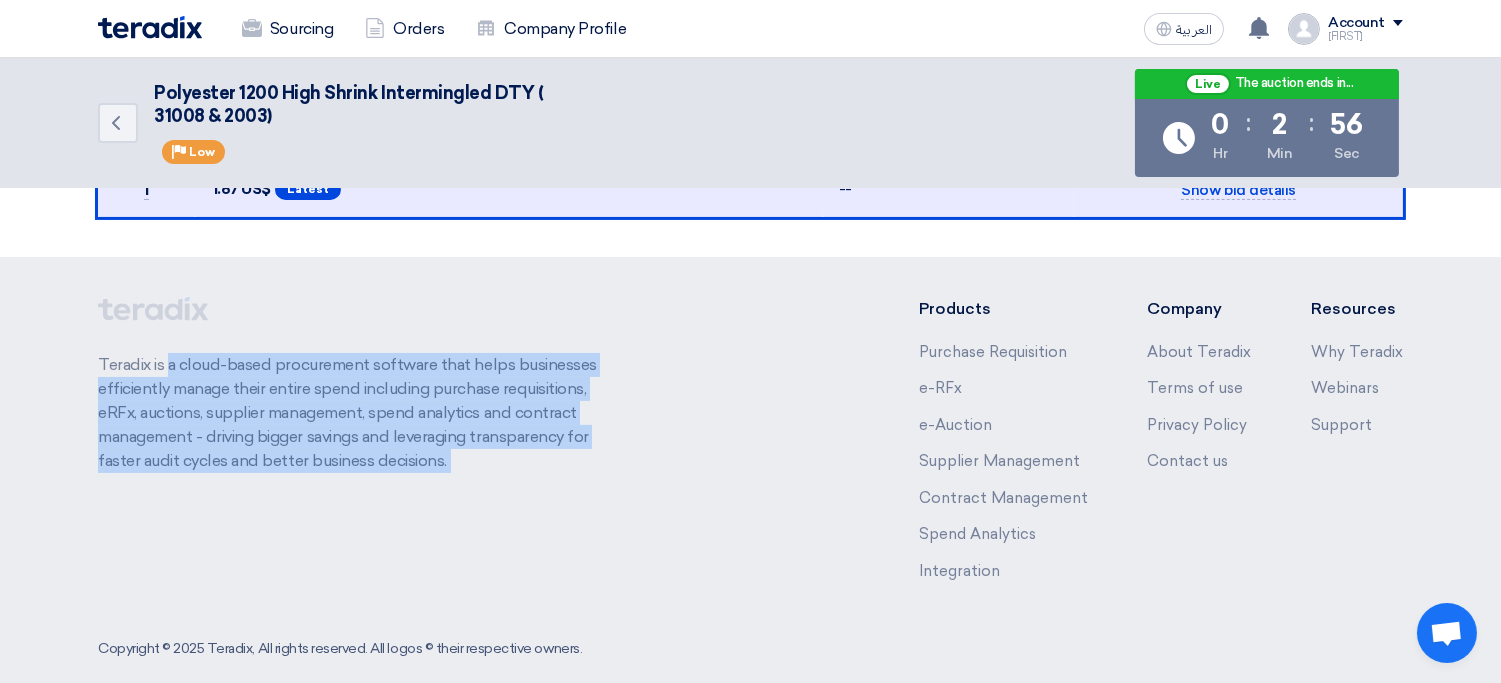 click on "Teradix is a cloud-based procurement software that helps businesses efficiently manage their entire spend including purchase requisitions, eRFx, auctions, supplier management, spend analytics and contract management - driving bigger savings and leveraging transparency for faster audit cycles and better business decisions." 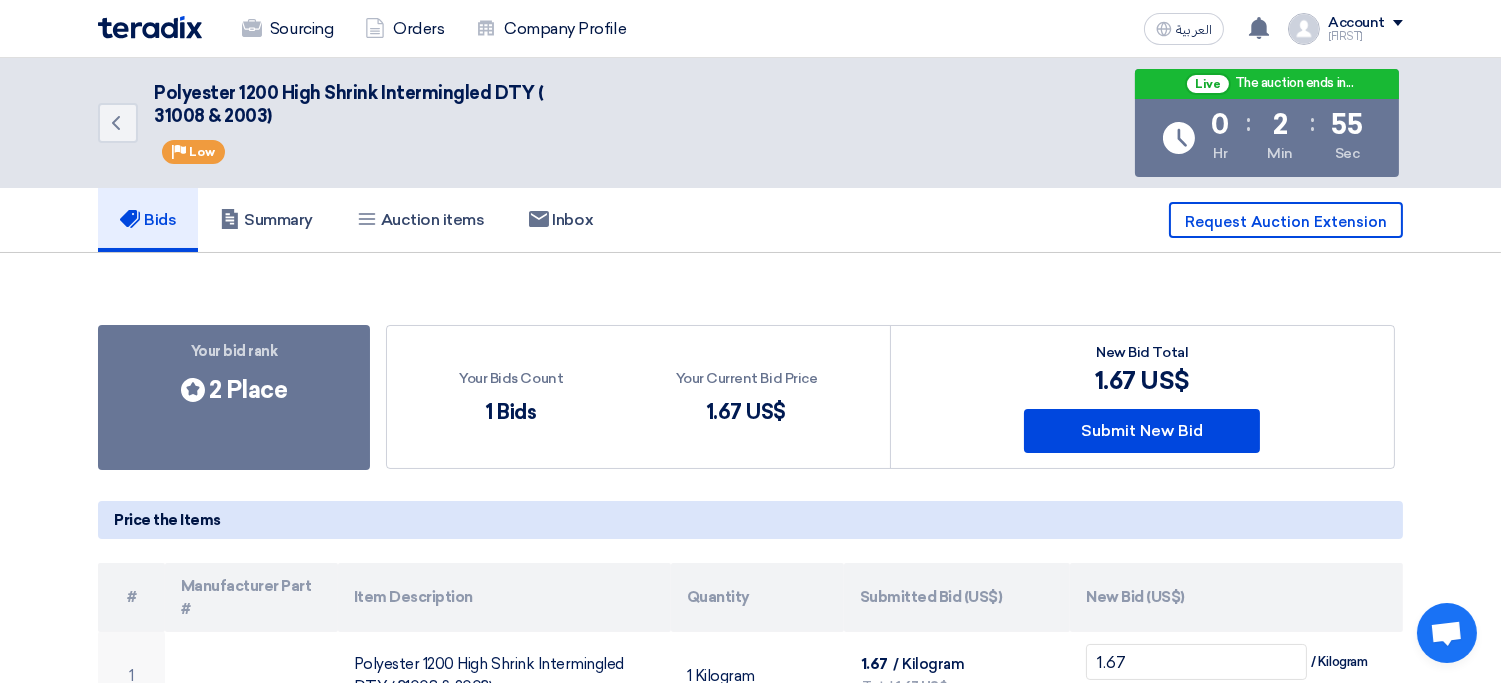 click on "Your bid rank
Bids submitted
2 Place" 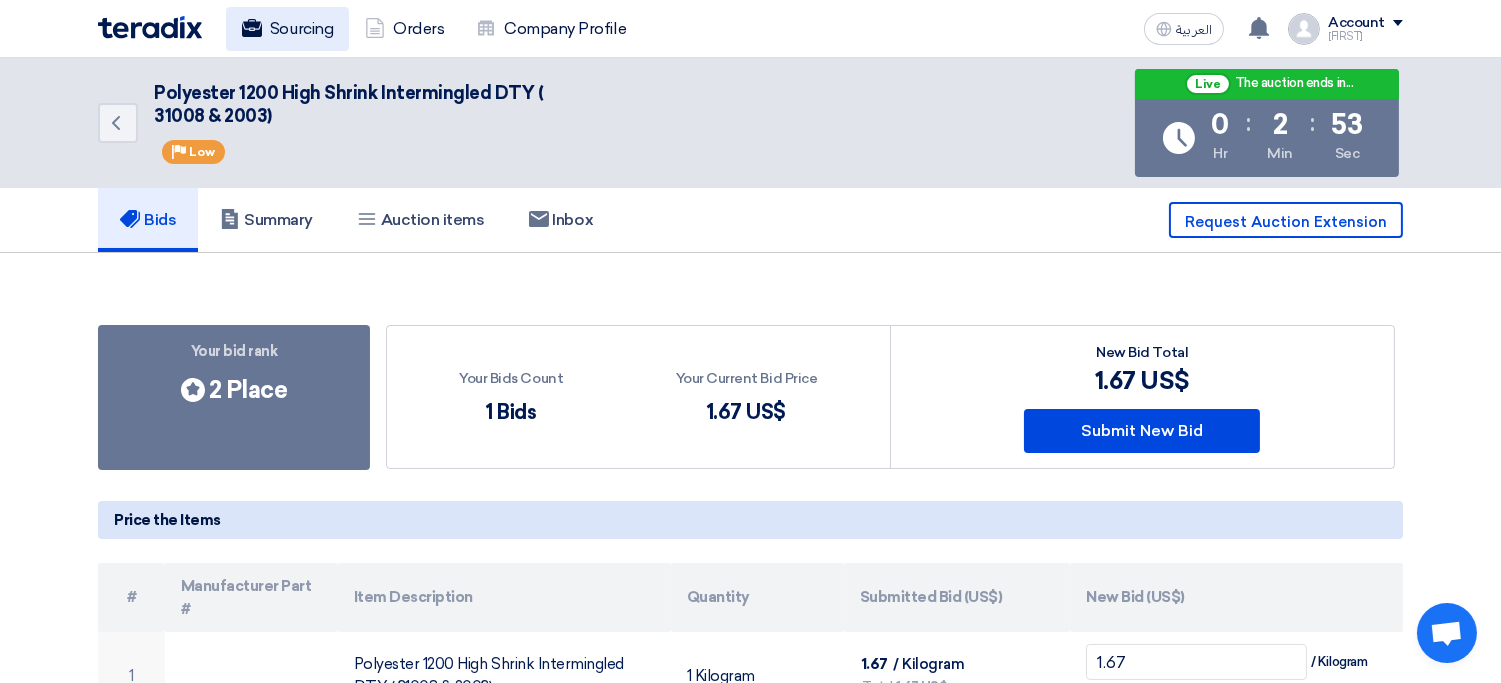 click on "Sourcing" 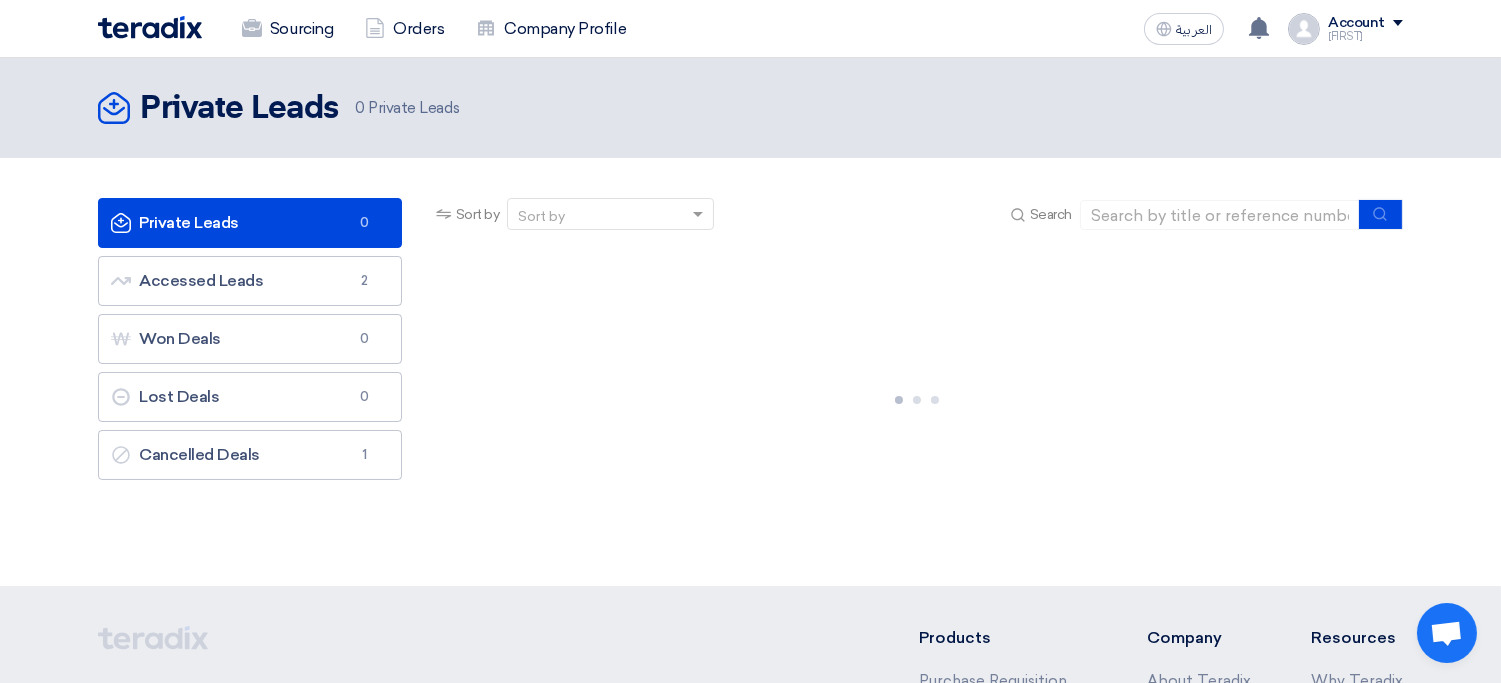 drag, startPoint x: 18, startPoint y: 79, endPoint x: 600, endPoint y: 108, distance: 582.72205 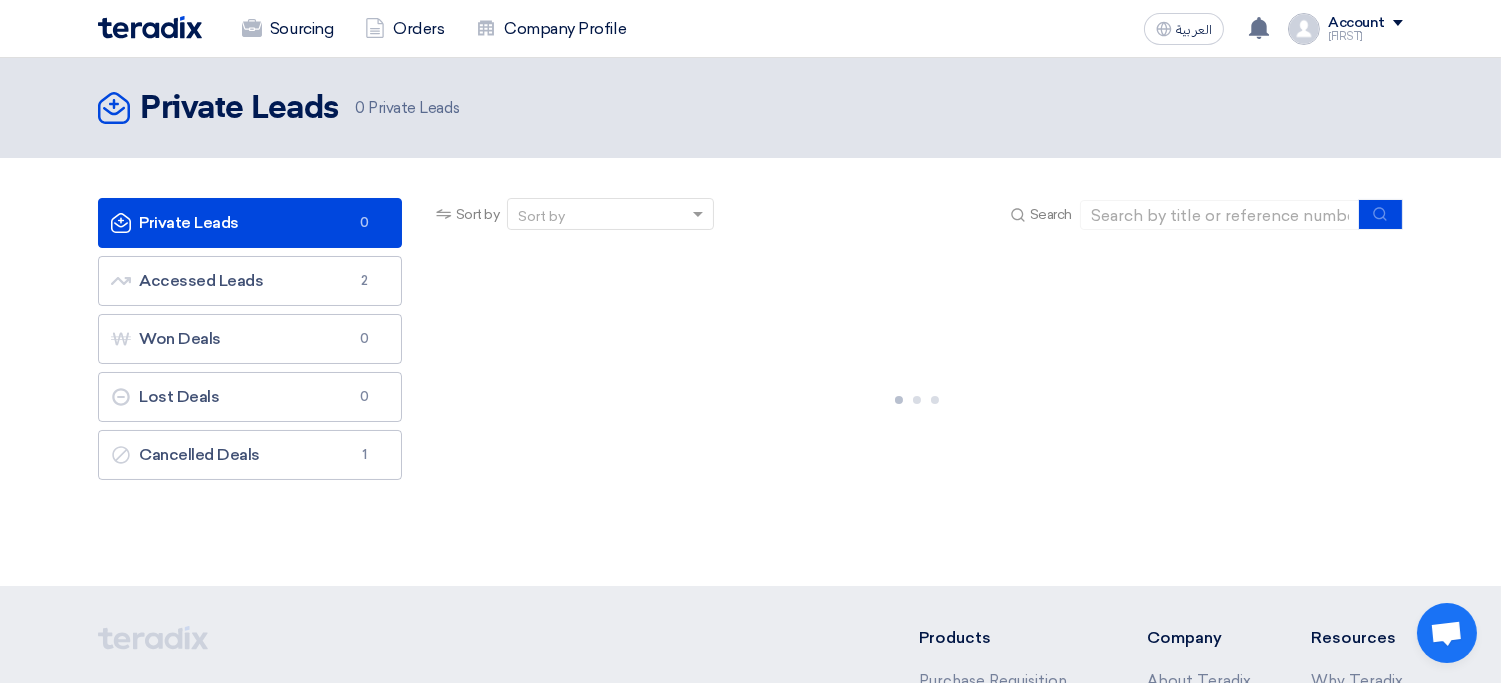 click on "Private Leads
Private Leads
0
Private Leads" 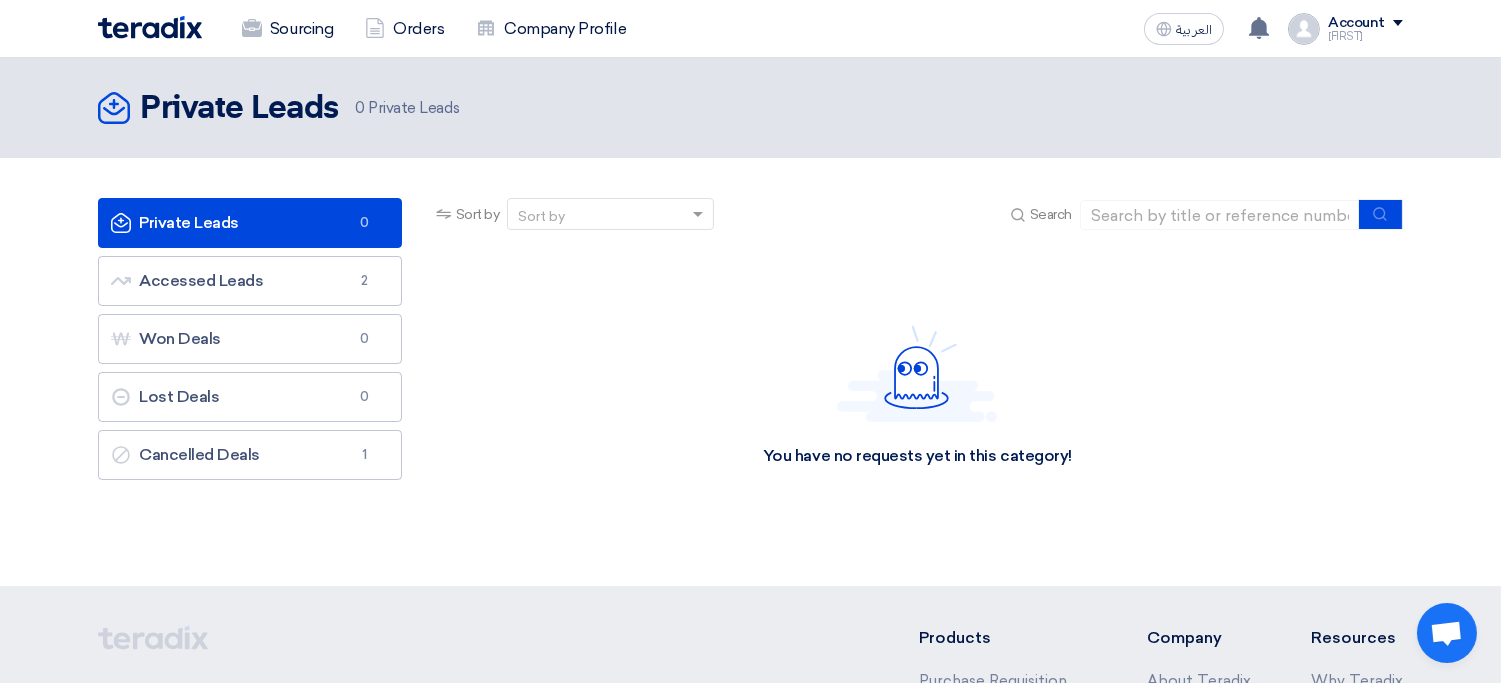 click on "Private Leads
Private Leads
0
Private Leads" 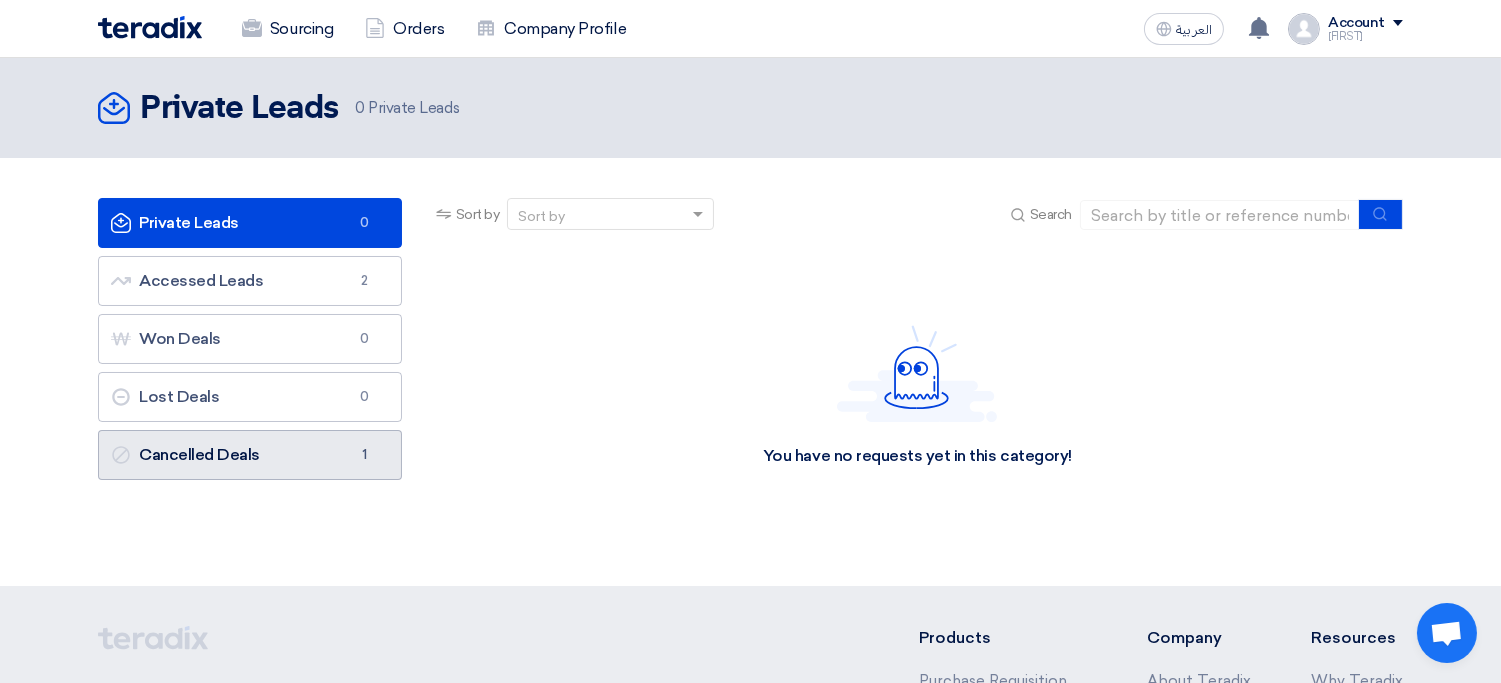 click on "Cancelled Deals
Cancelled Deals
1" 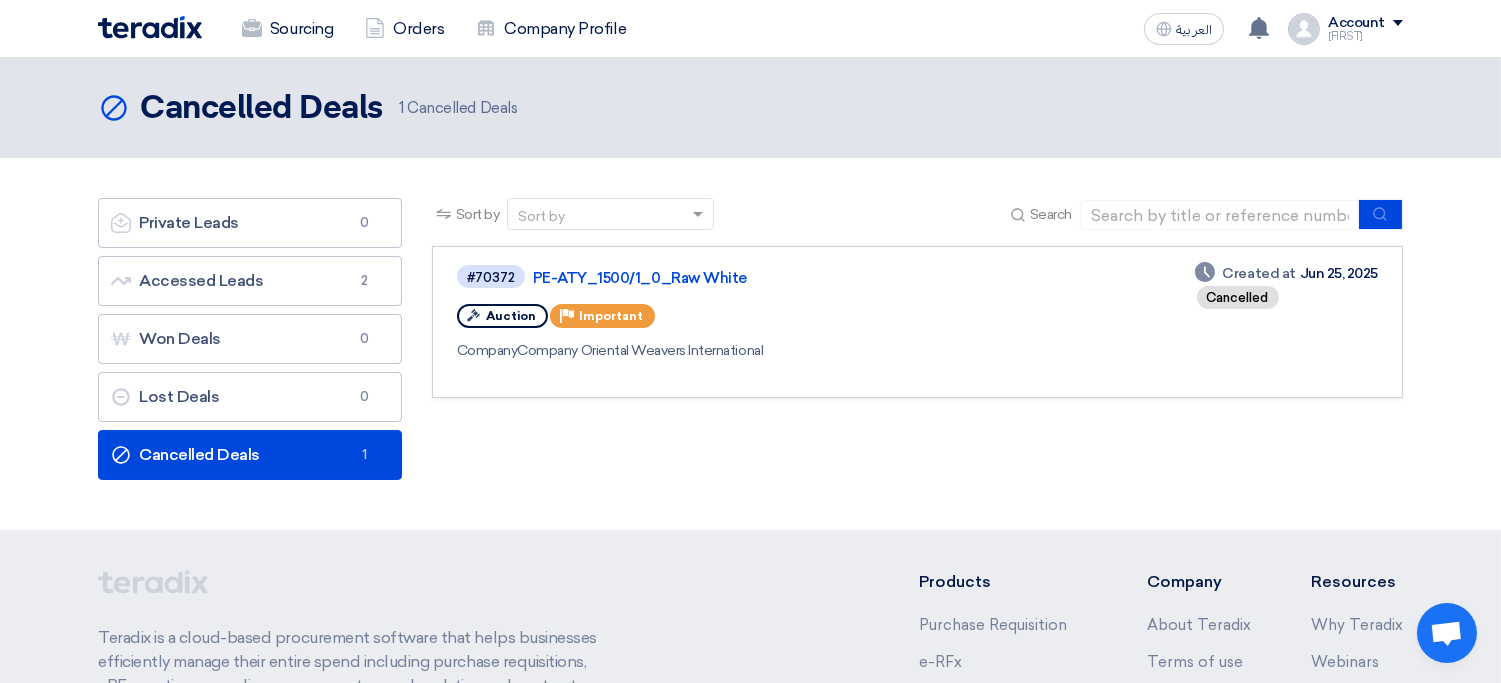 click on "Cancelled" 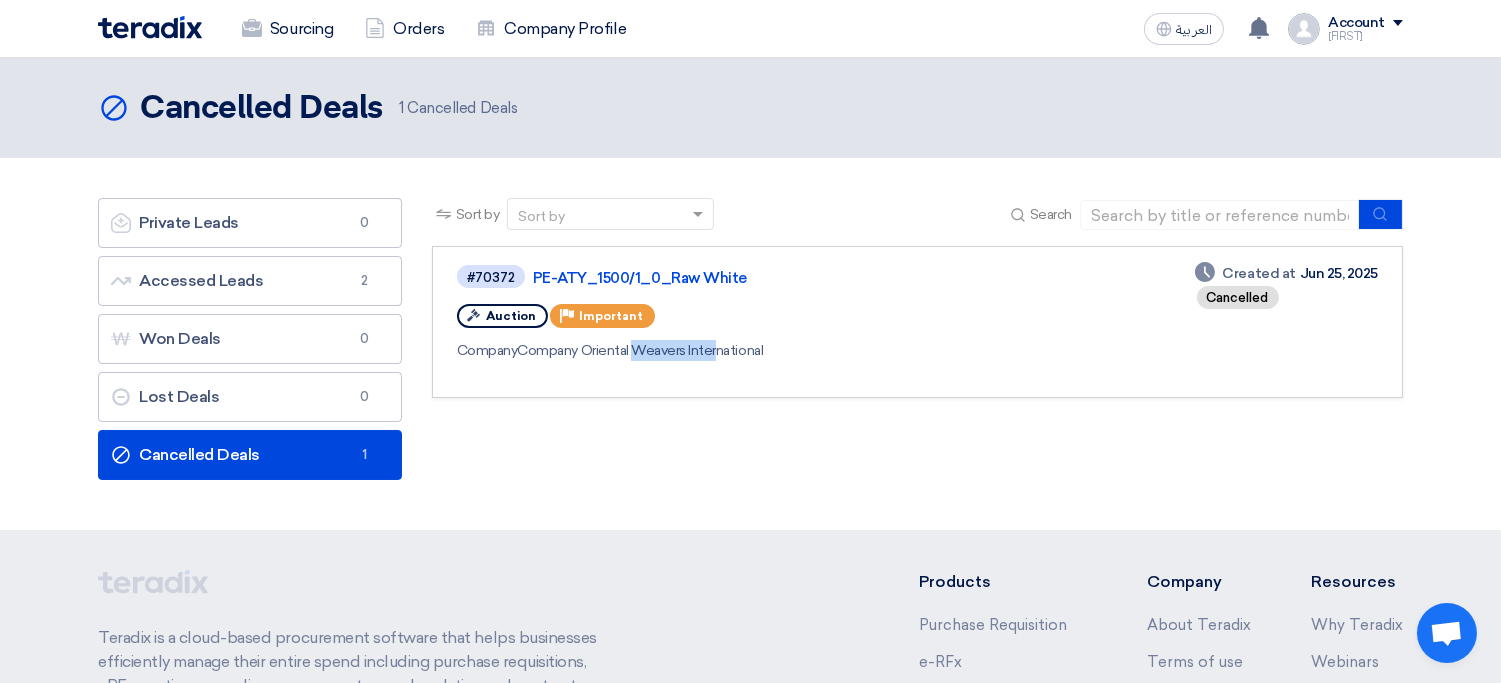 click on "Company  Oriental Weavers International" 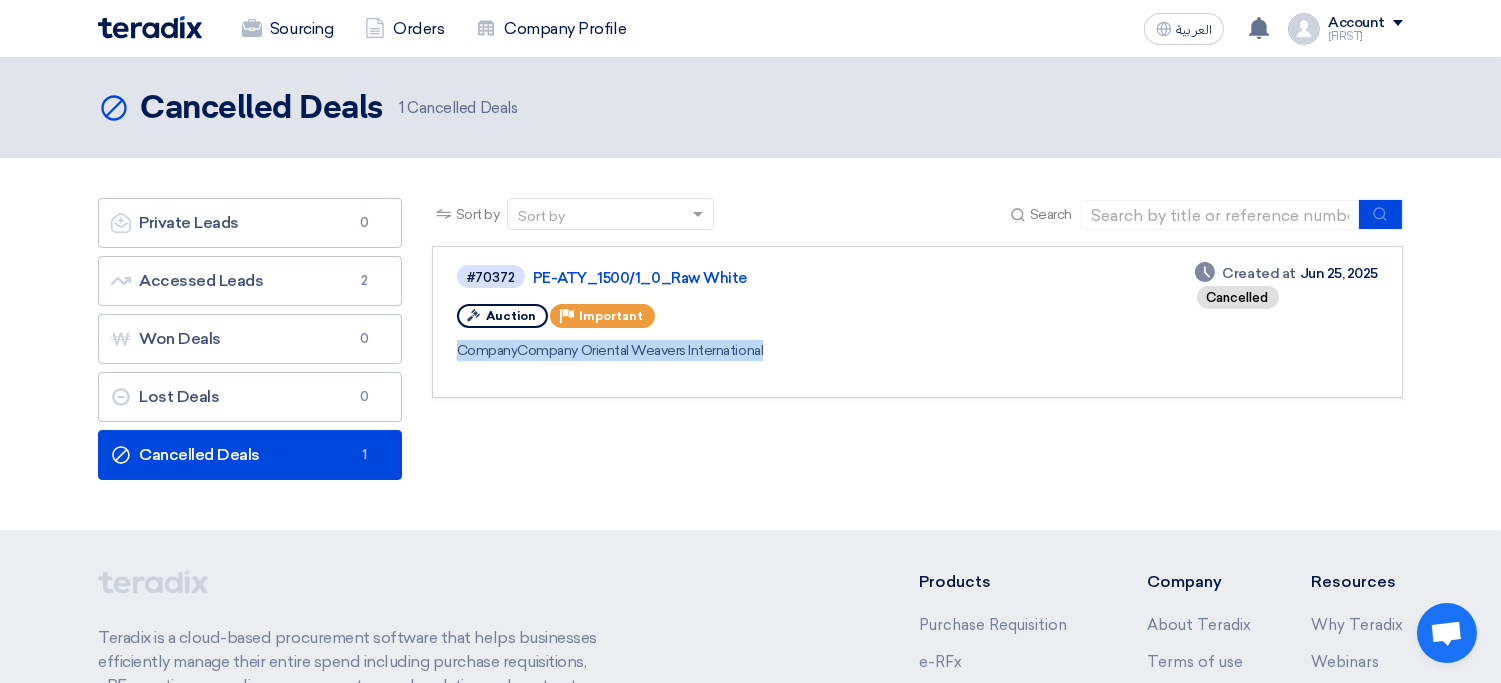 click on "Company  Oriental Weavers International" 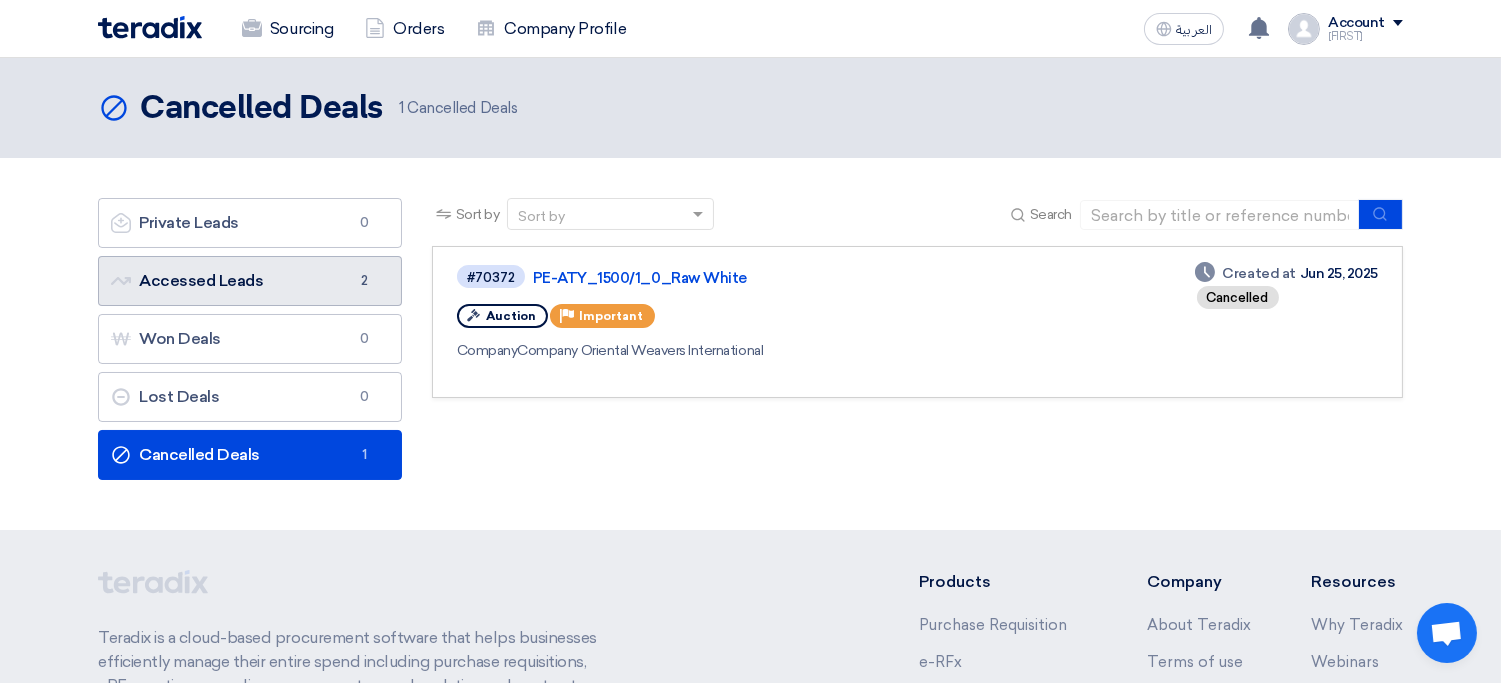 click on "Accessed Leads
Accessed Leads
2" 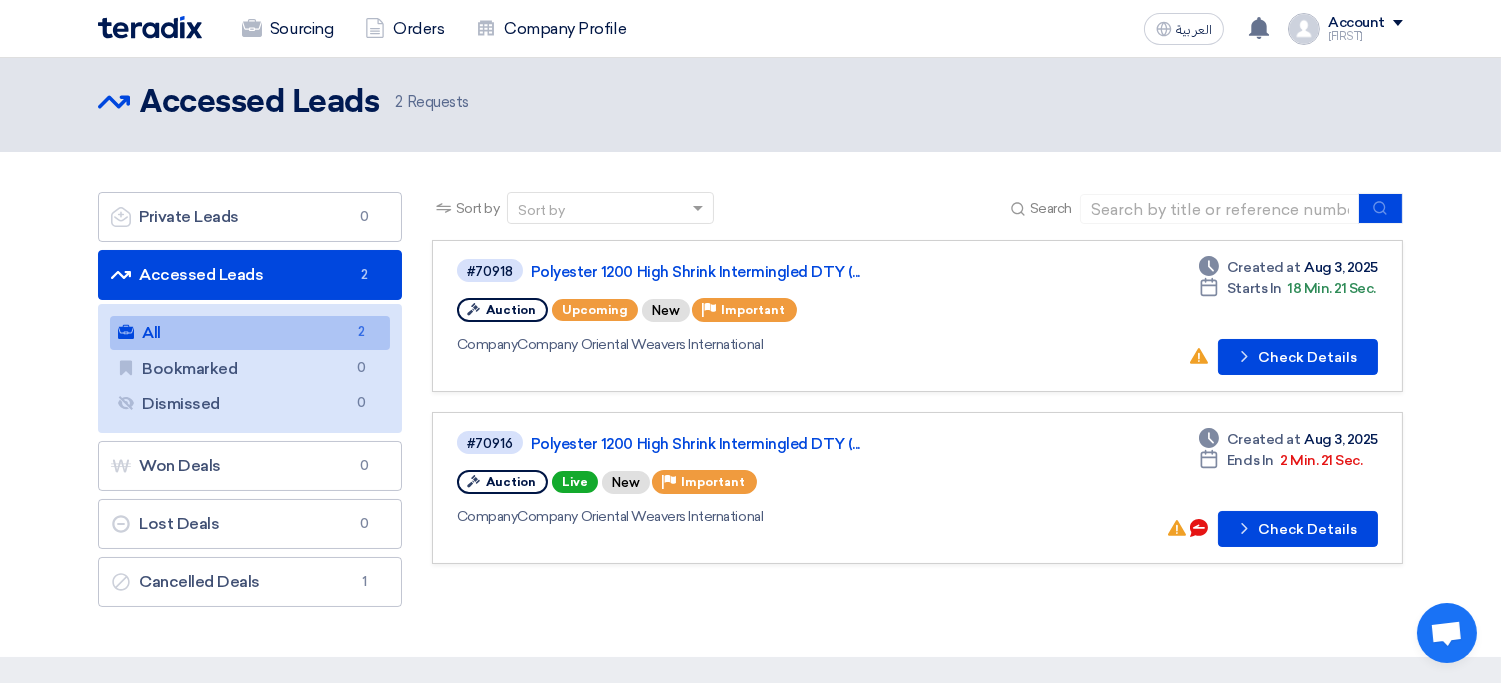 scroll, scrollTop: 0, scrollLeft: 0, axis: both 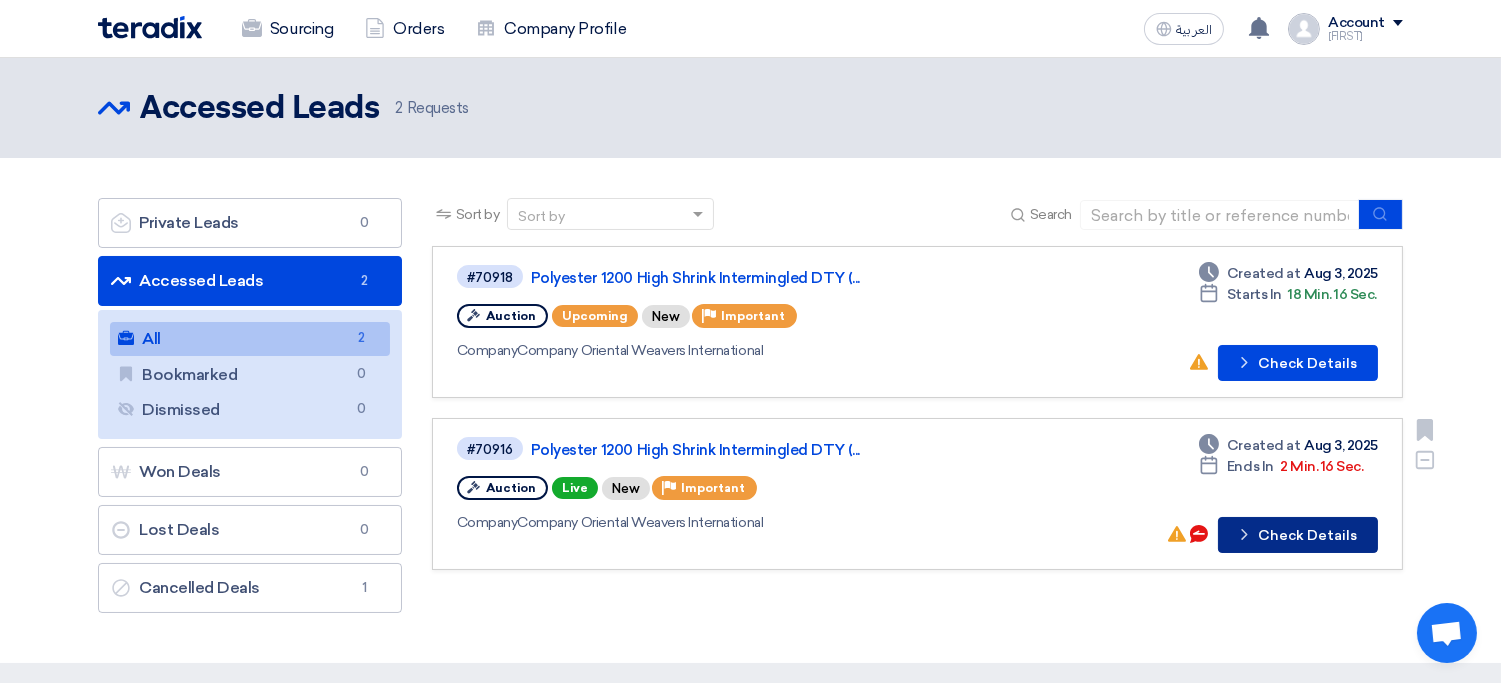 click on "Check details
Check Details" 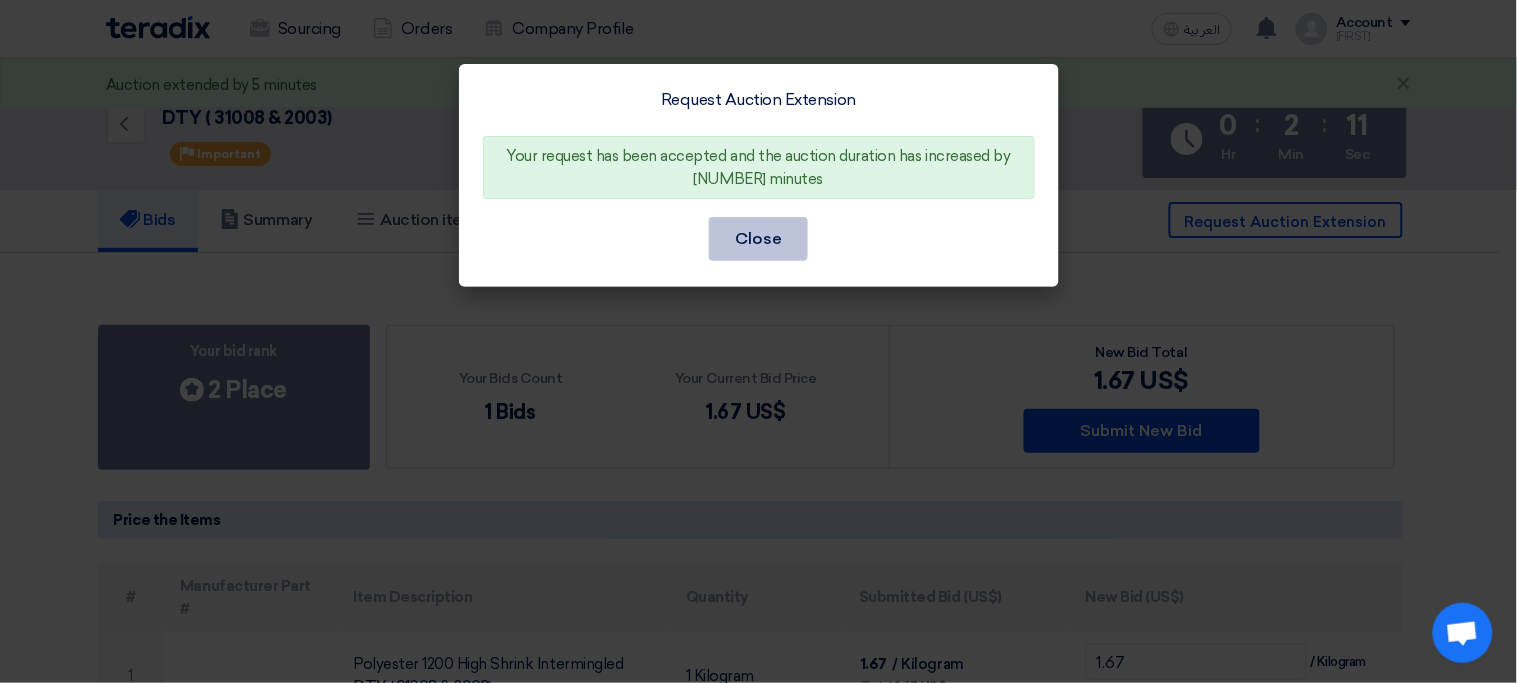 click on "Close" 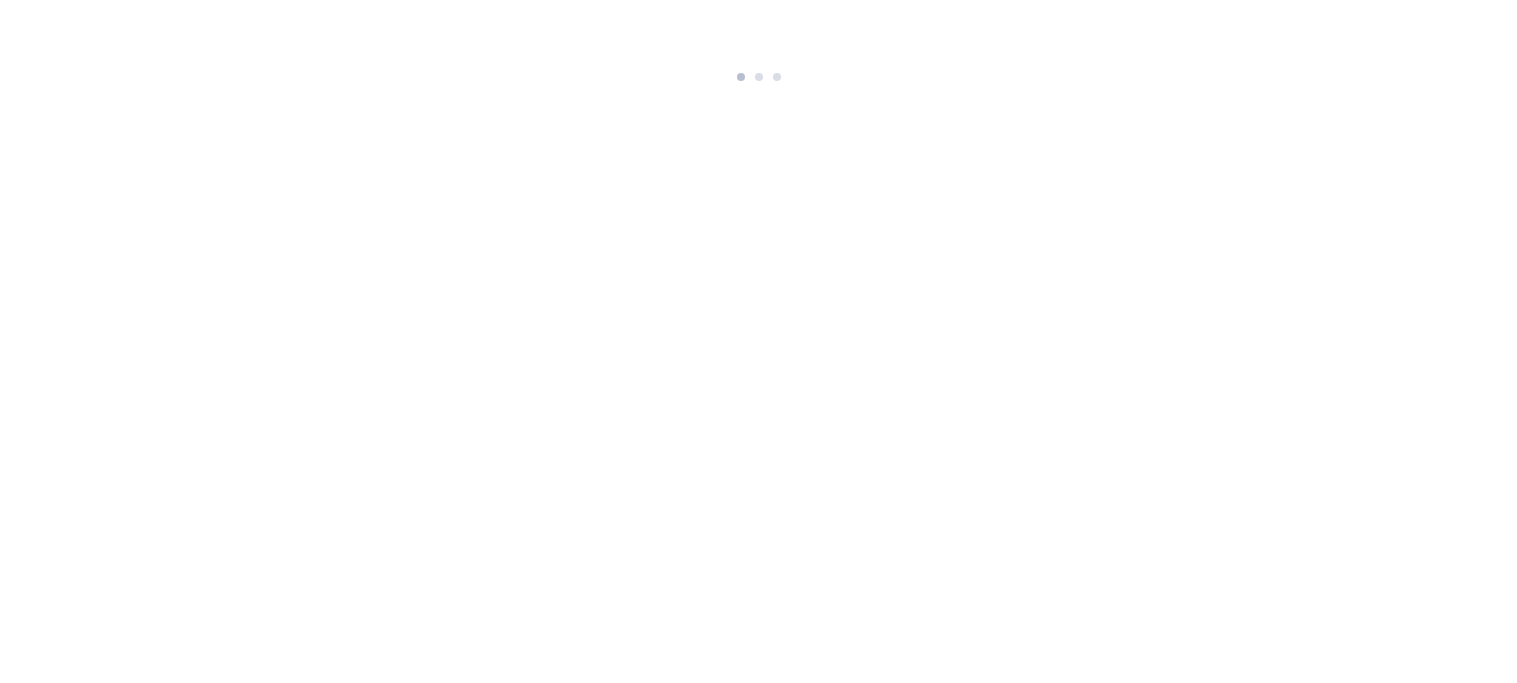 scroll, scrollTop: 0, scrollLeft: 0, axis: both 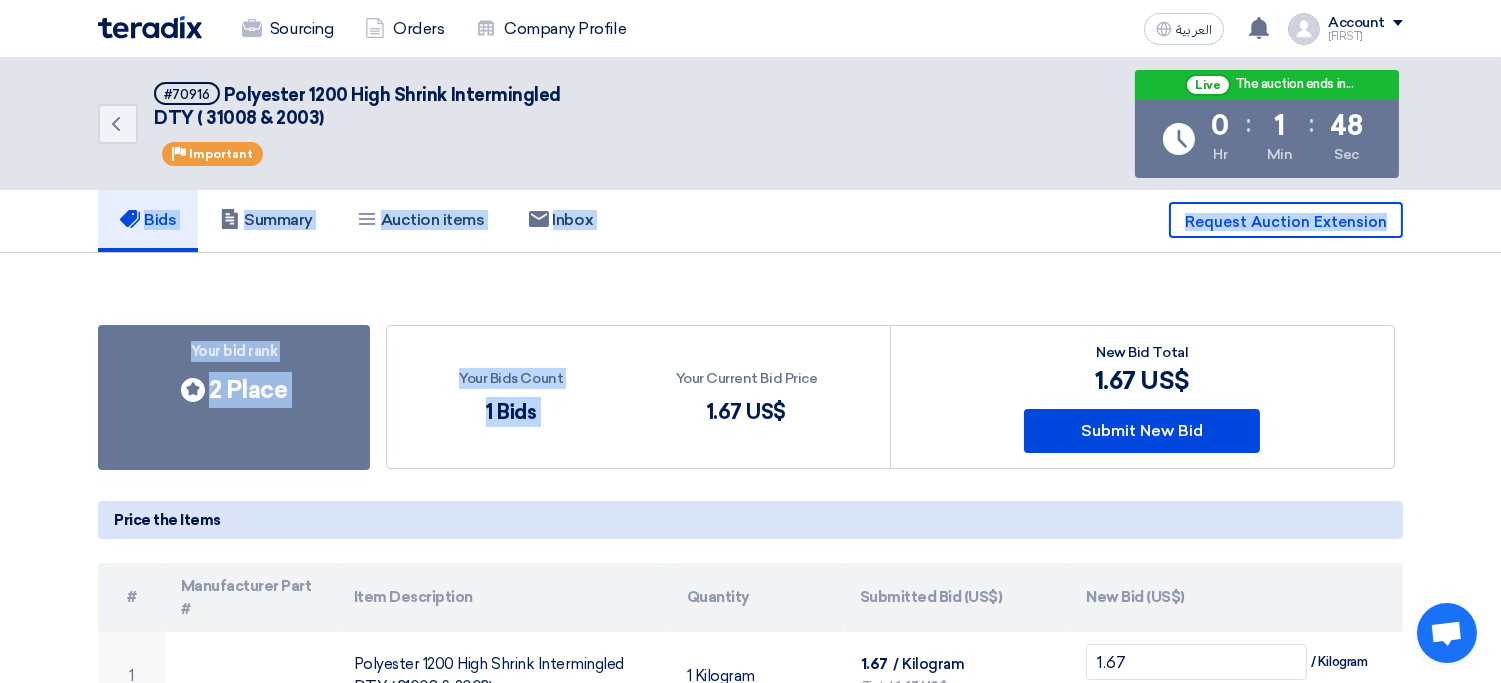 drag, startPoint x: 49, startPoint y: 225, endPoint x: 657, endPoint y: 330, distance: 617 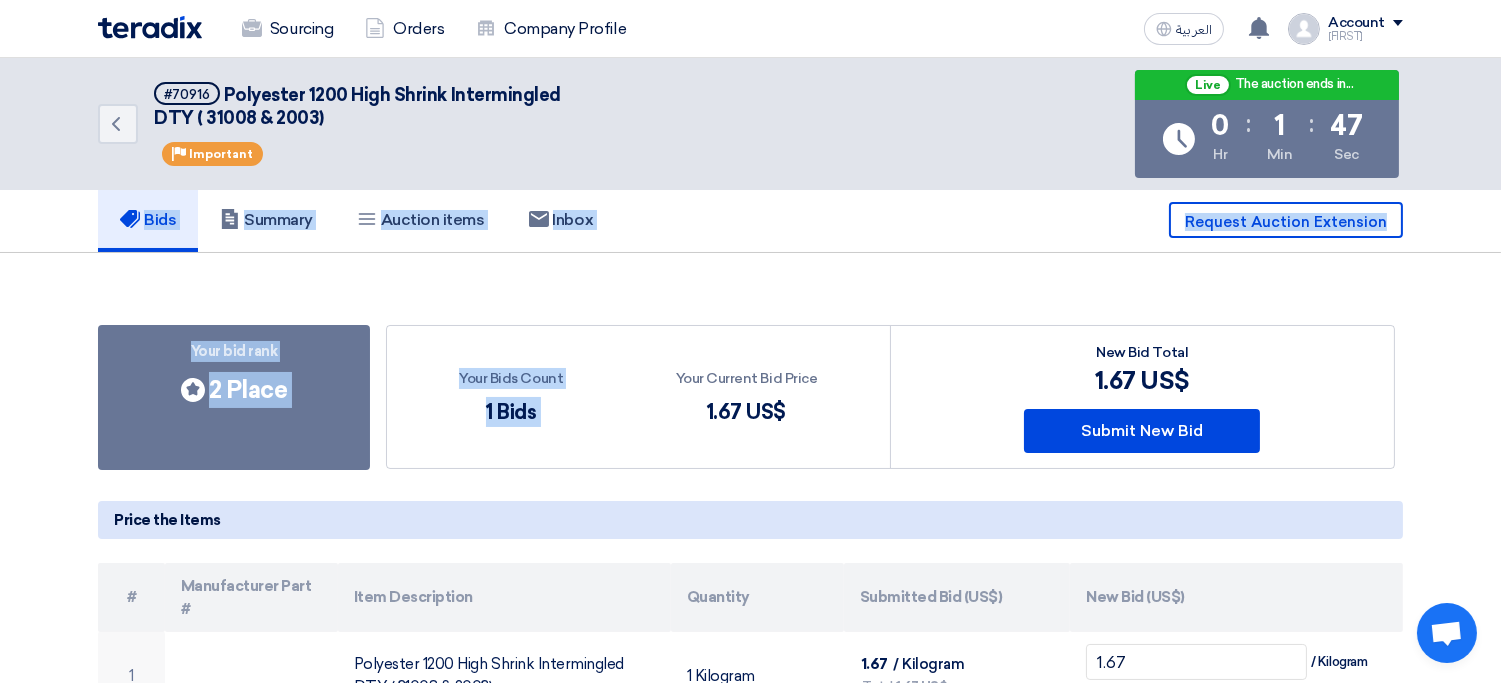 click on "New Bid Total
1.67
US$
Submit New Bid" 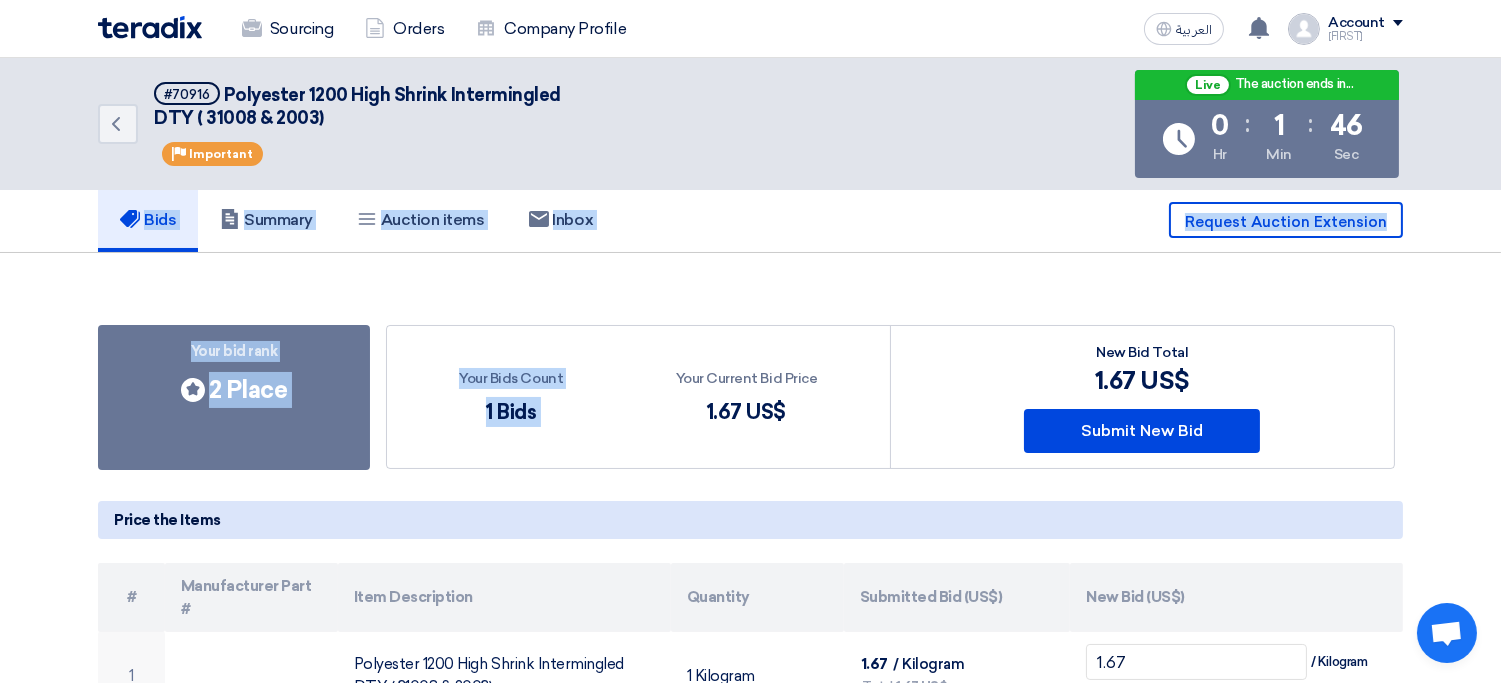 click on "New Bid Total
1.67
US$
Submit New Bid" 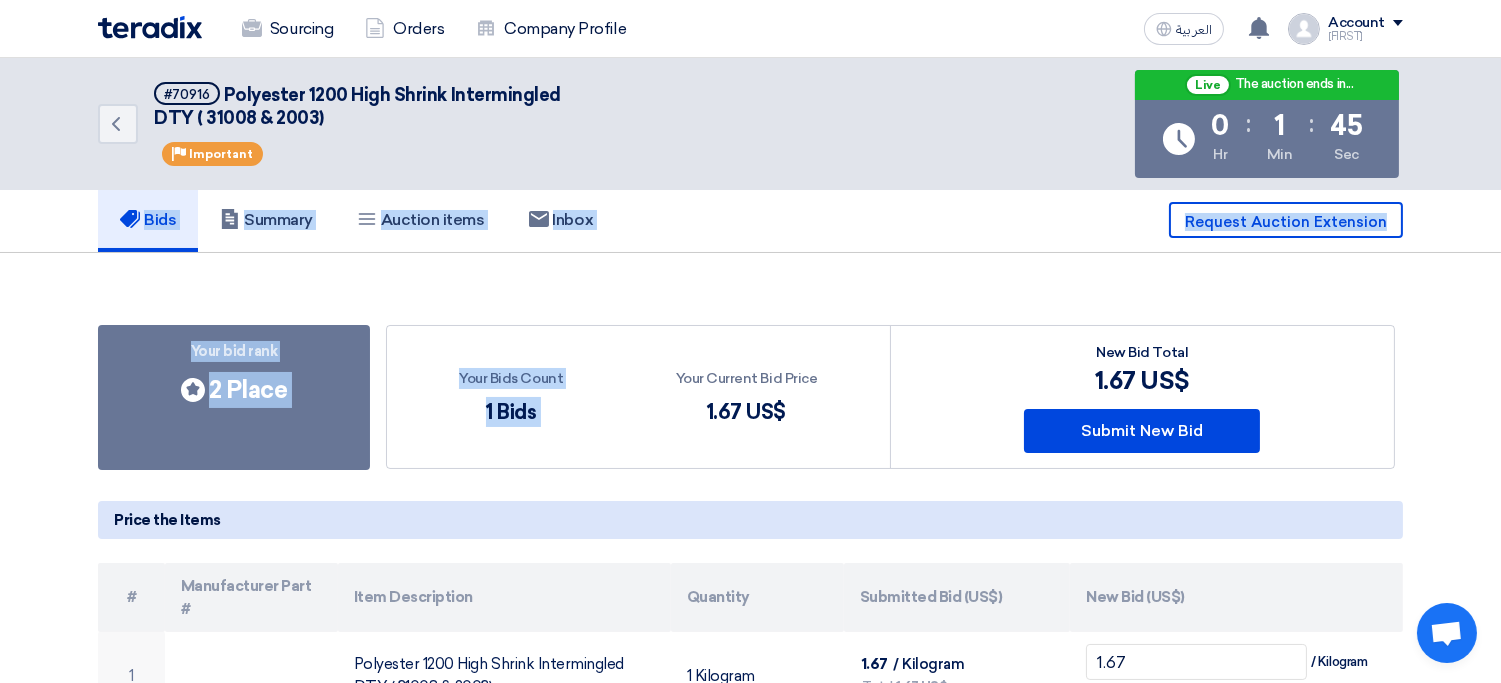 click on "New Bid Total
1.67
US$
Submit New Bid" 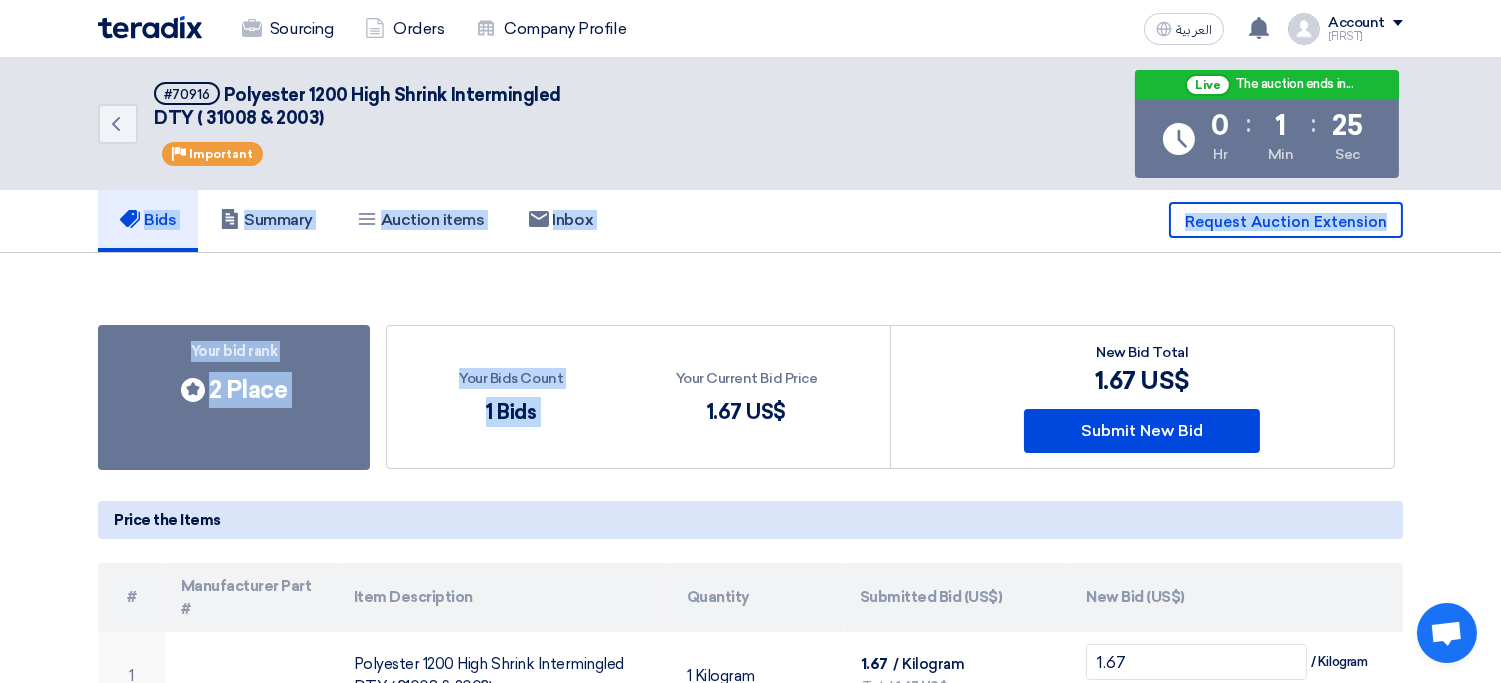 drag, startPoint x: 1329, startPoint y: 330, endPoint x: 742, endPoint y: 381, distance: 589.21136 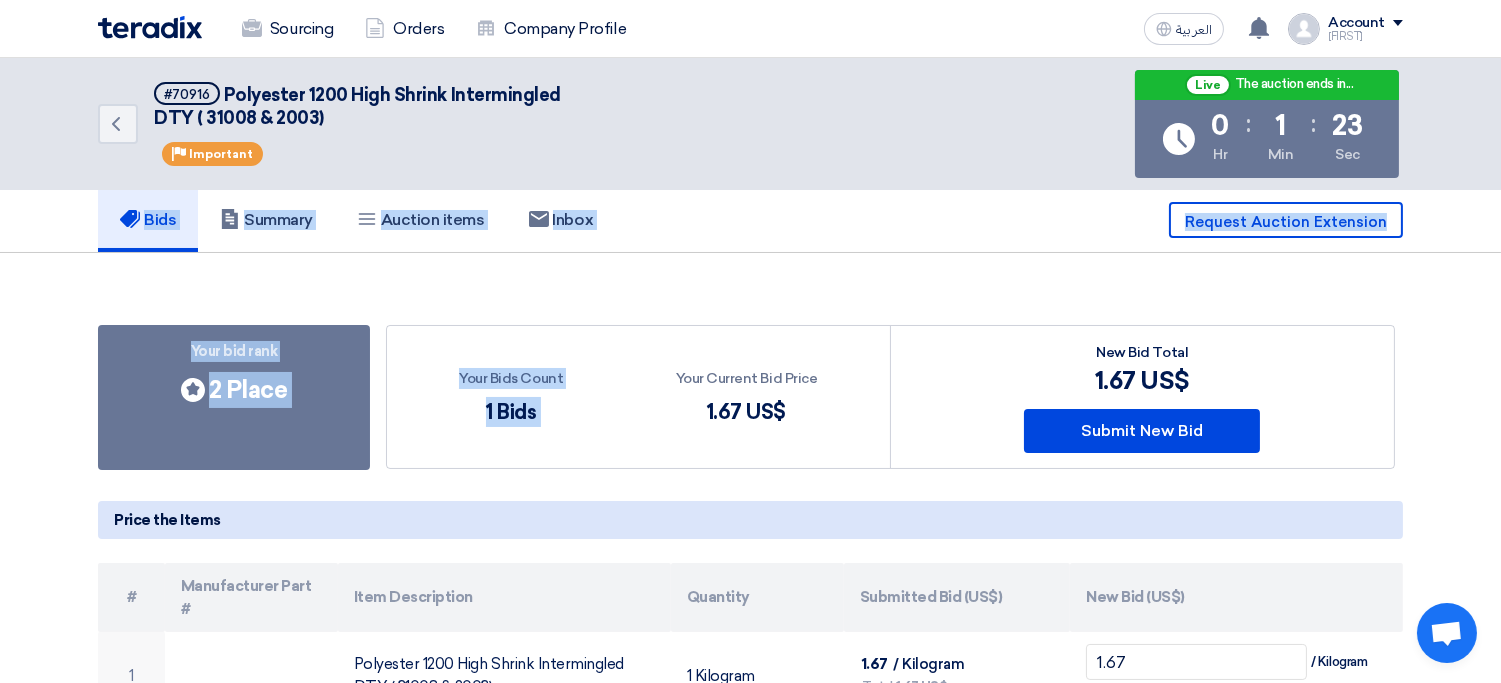 click on "Your bid rank
Bids submitted
2 Place" 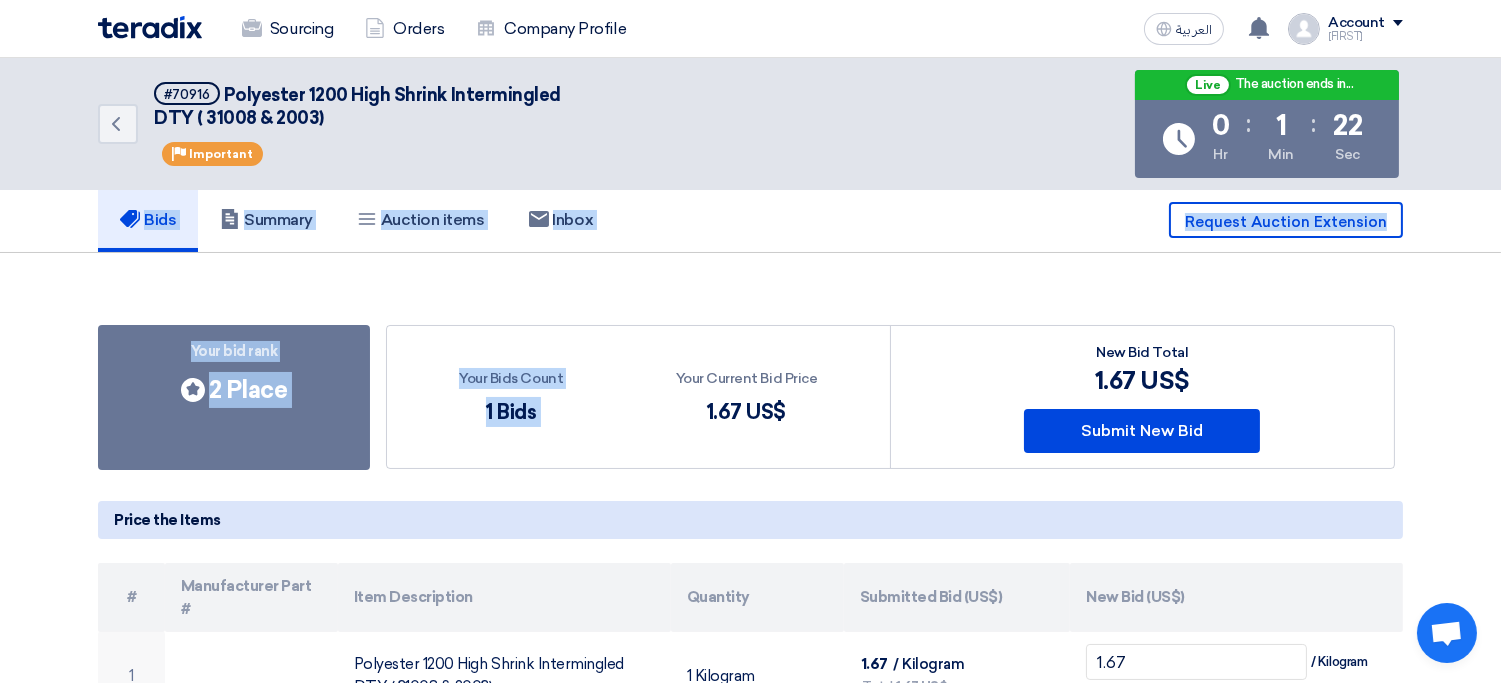 click on "Your bid rank
Bids submitted
2 Place" 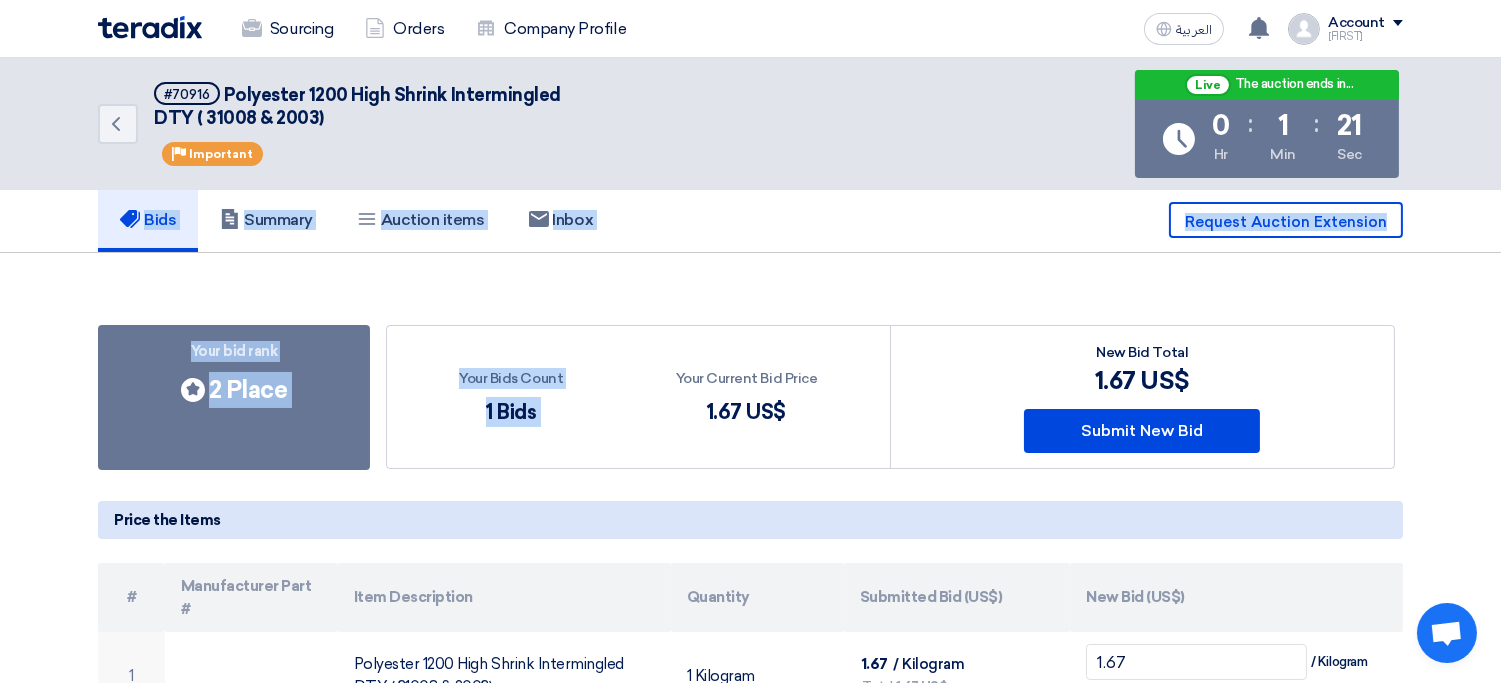 click on "Your bid rank
Bids submitted
2 Place" 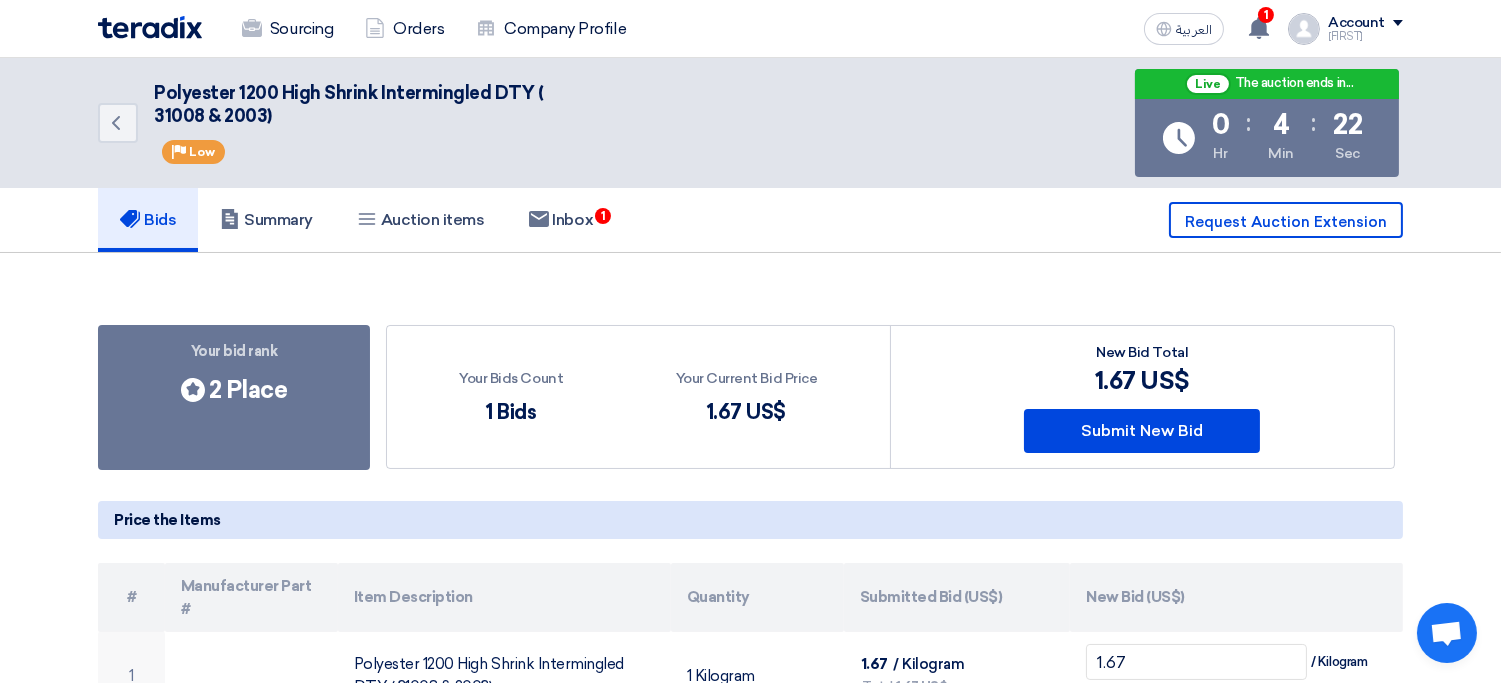 click on "Your bid rank
Bids submitted
2 Place
Your Bids Count
1 Bids
Your Current Bid Price
1.67
US$" 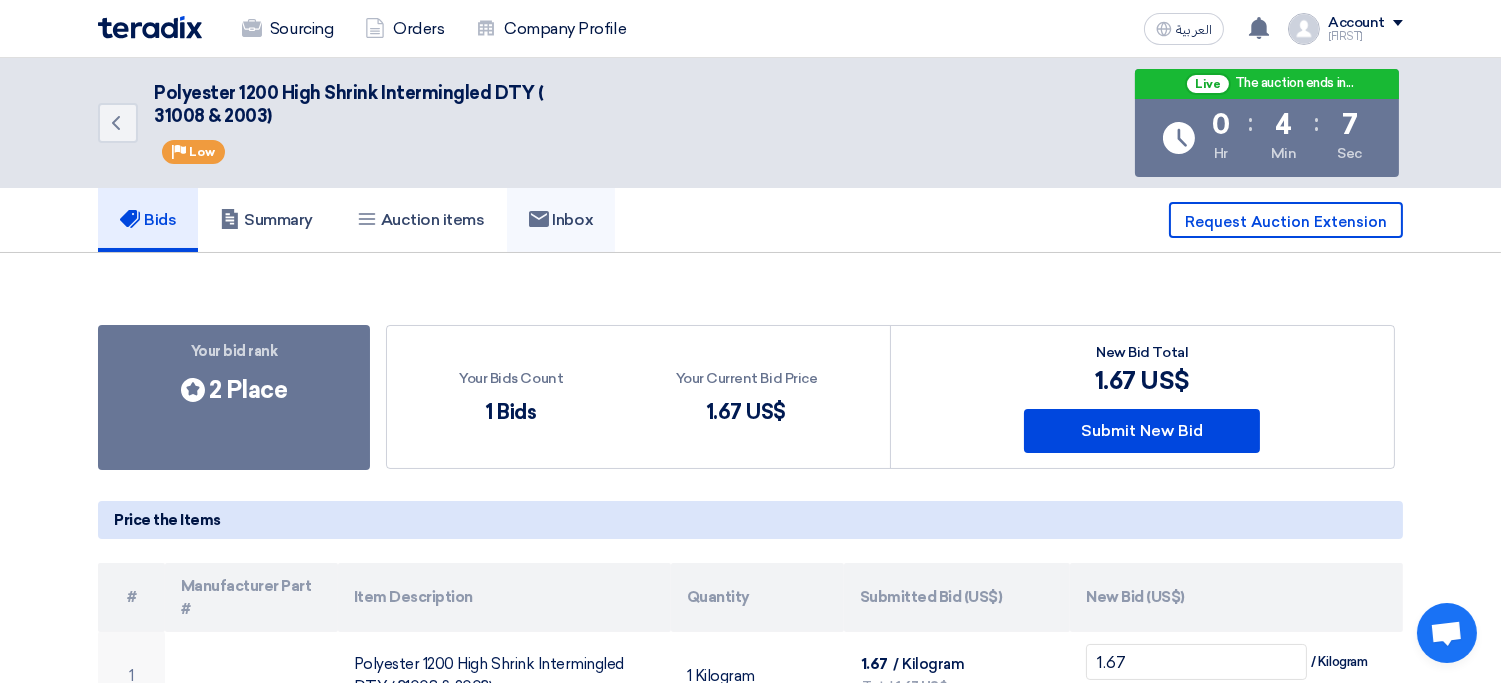 click on "Inbox" 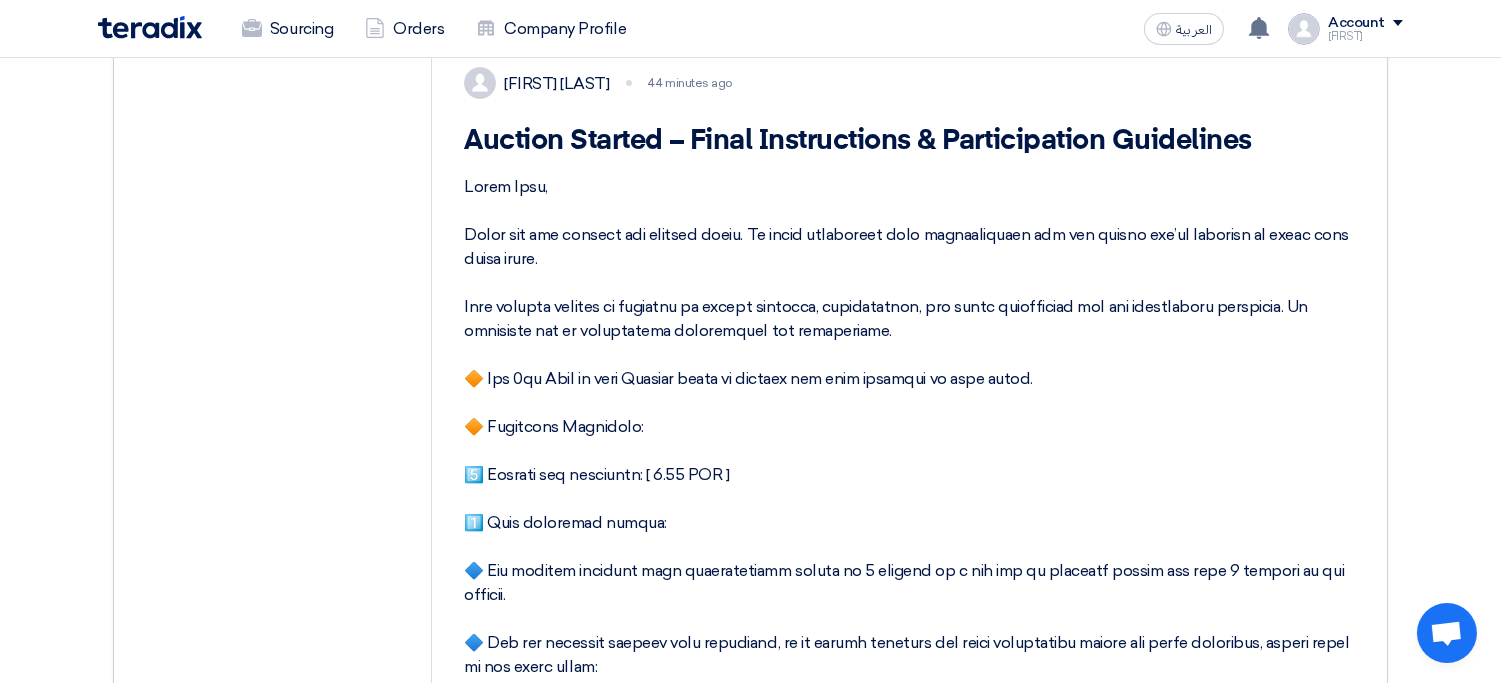 scroll, scrollTop: 48, scrollLeft: 0, axis: vertical 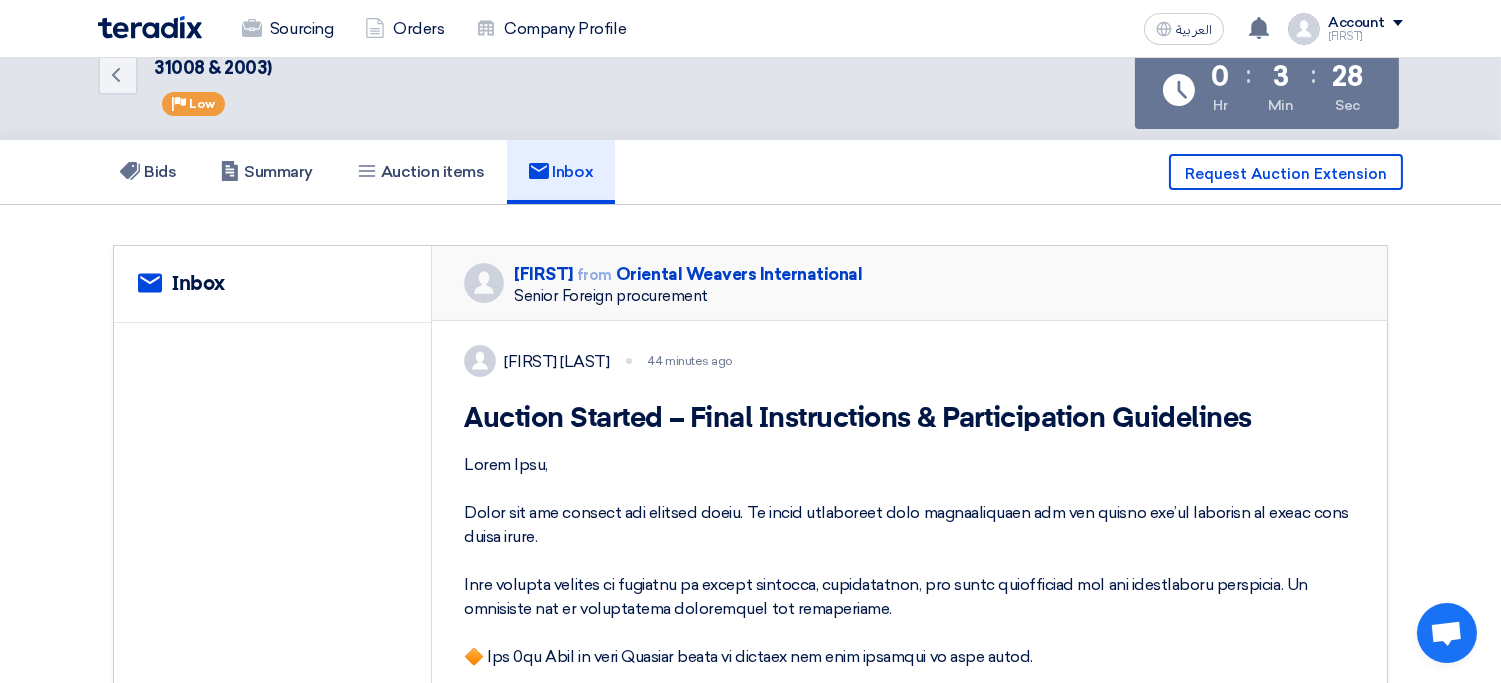 click at bounding box center [909, 837] 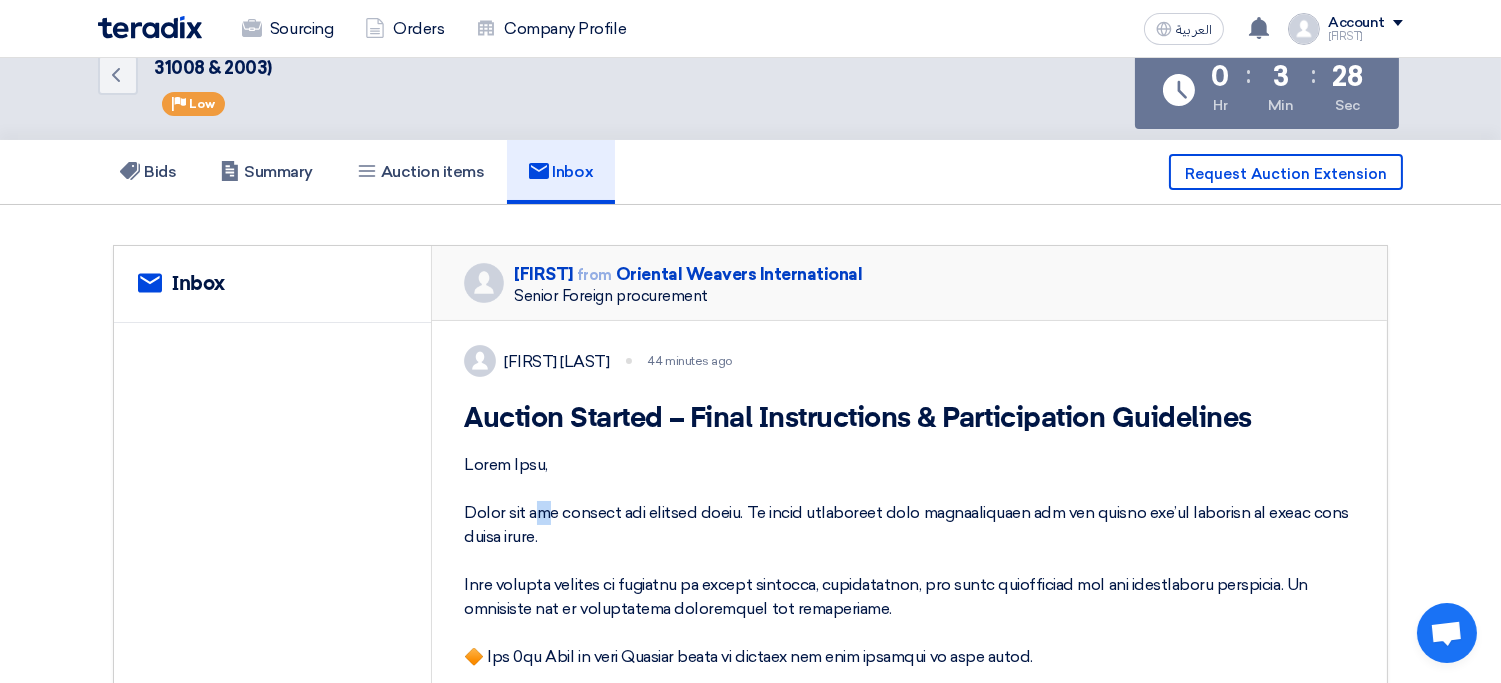 click at bounding box center (909, 837) 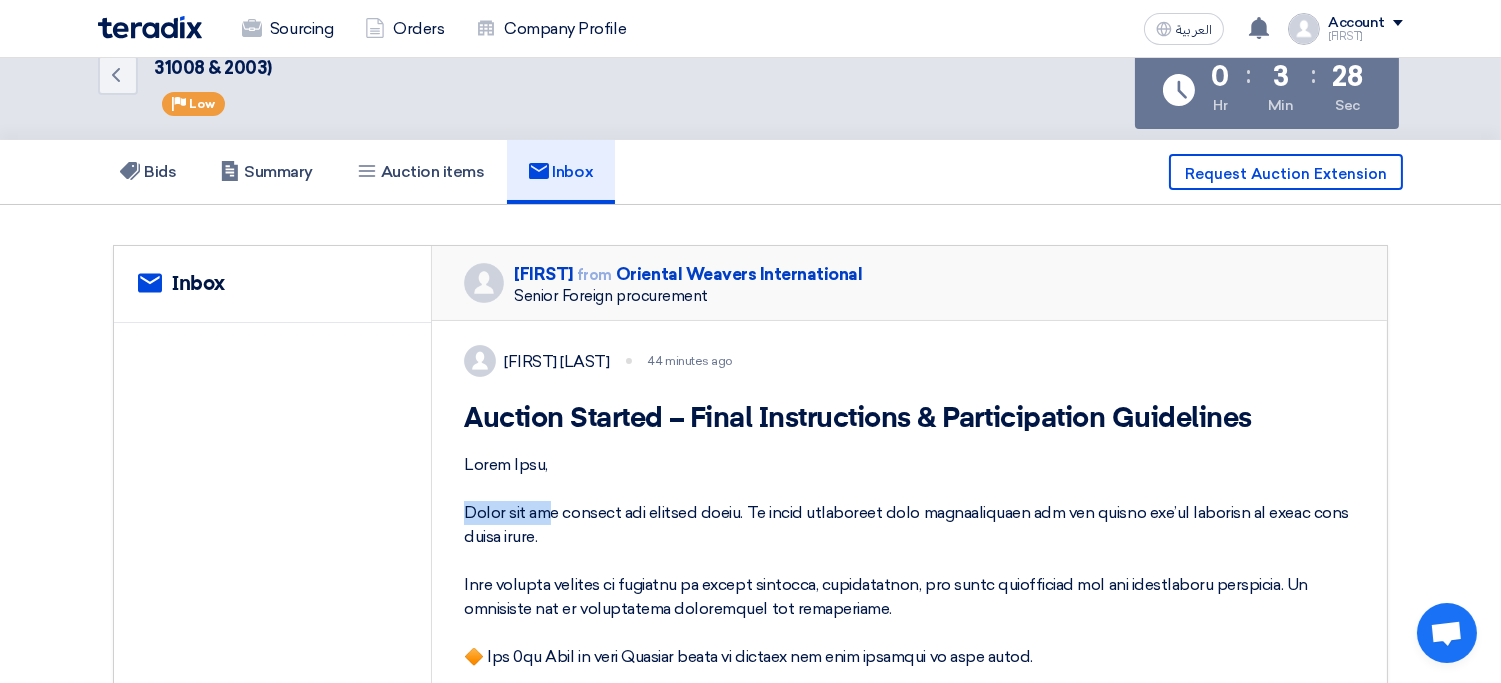 click at bounding box center [909, 837] 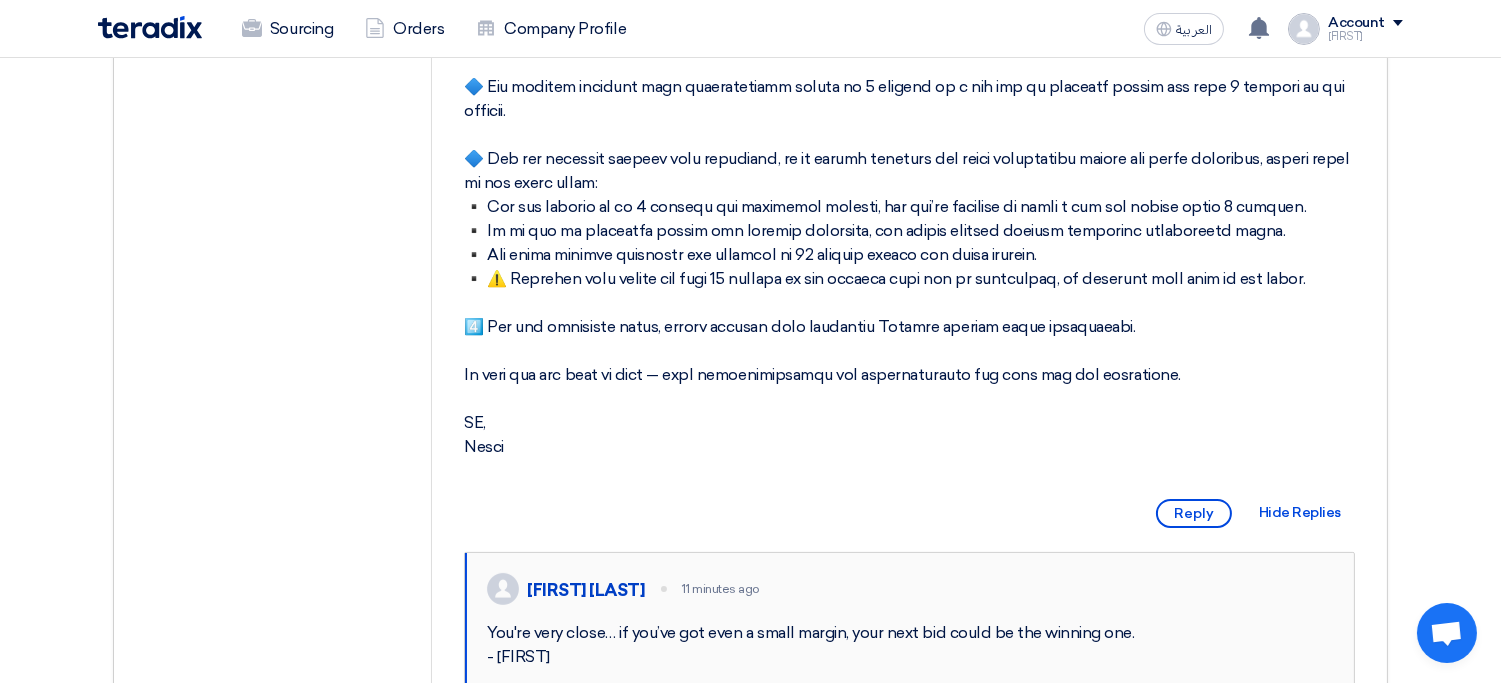 scroll, scrollTop: 801, scrollLeft: 0, axis: vertical 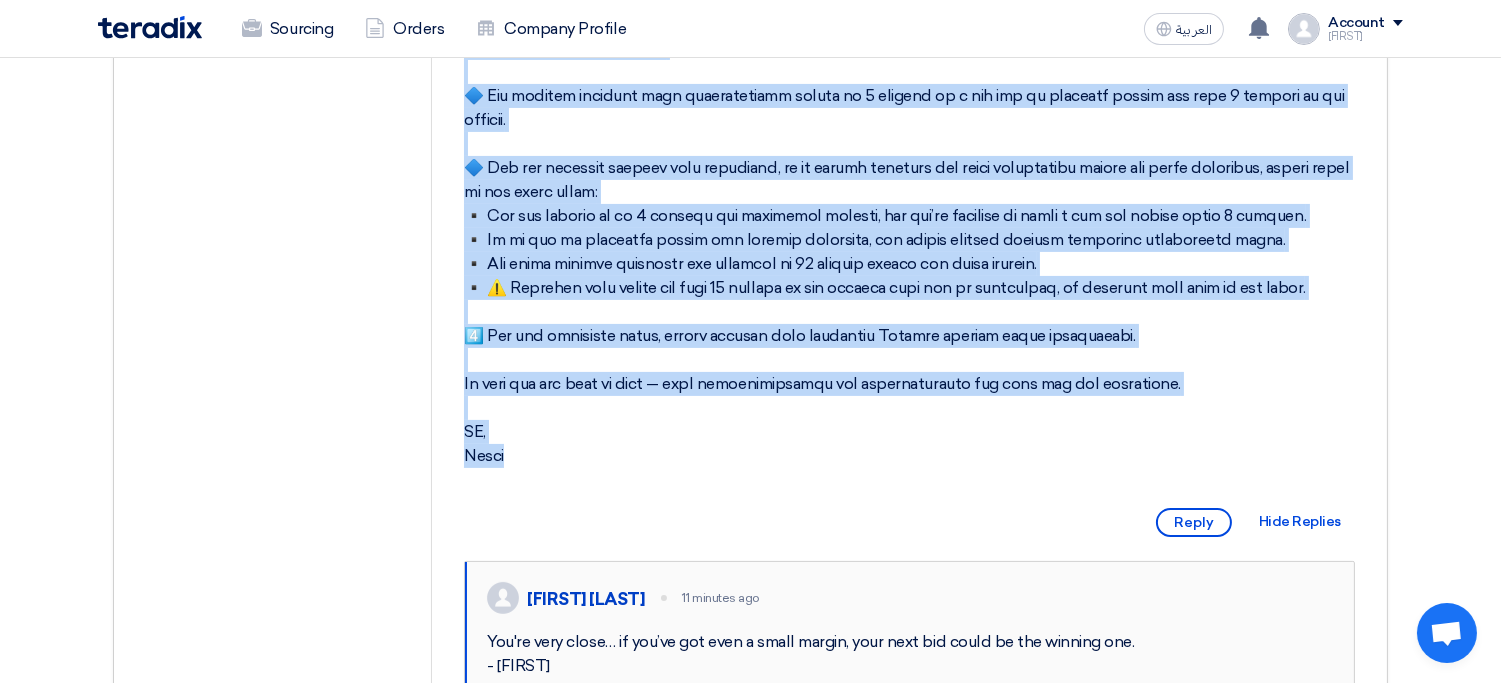 click on "Osama Abozaid
44 minutes ago
Auction Started – Final Instructions & Participation Guidelines
Reply
Hide
Replies
Attach file
Attach file
Send" at bounding box center (909, 262) 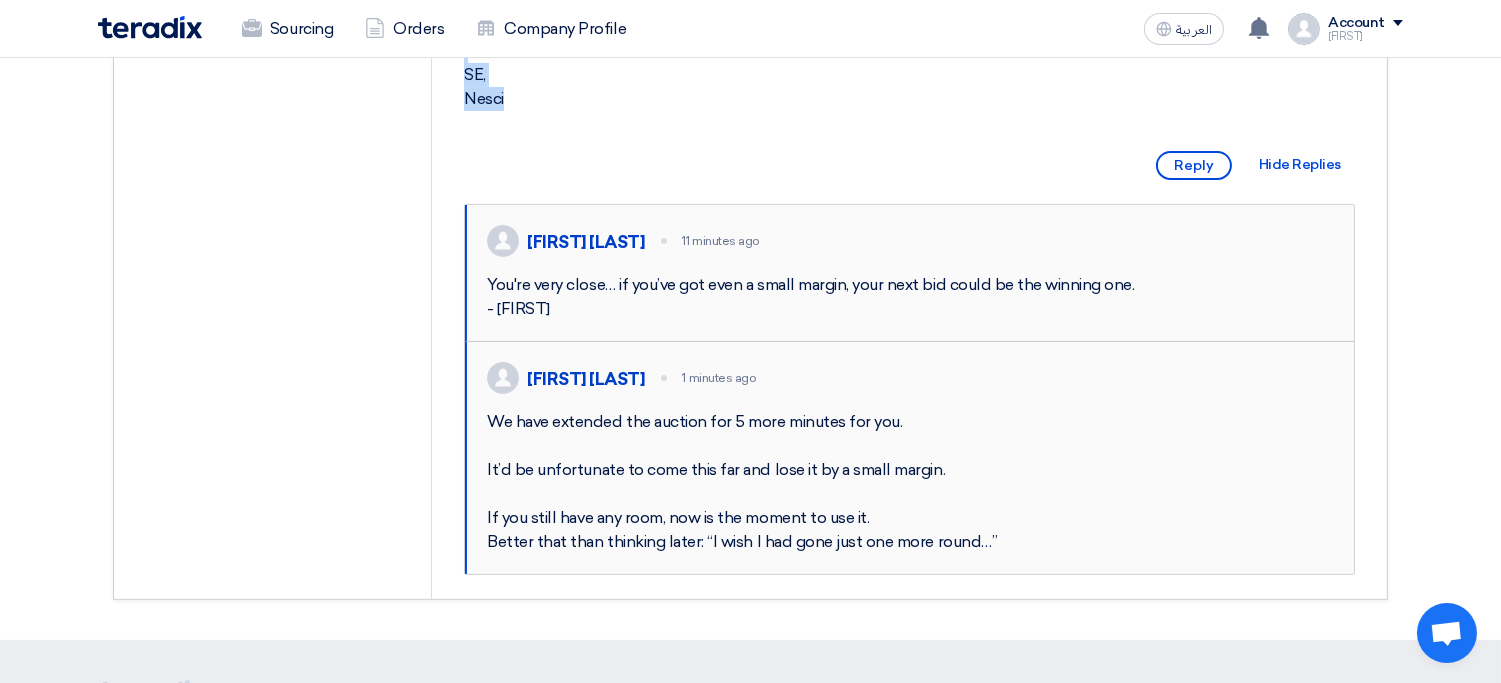 scroll, scrollTop: 1142, scrollLeft: 0, axis: vertical 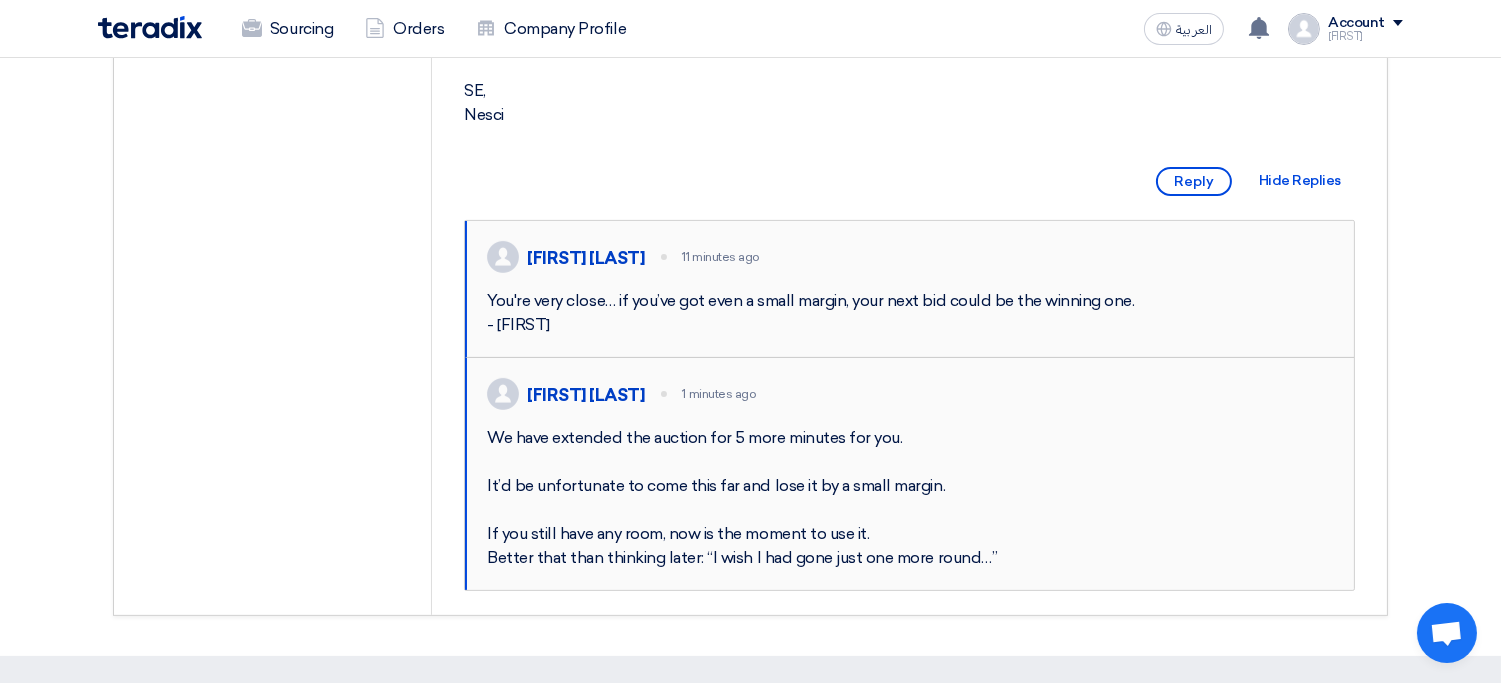 click on "We have extended the auction for 5 more minutes for you.
It’d be unfortunate to come this far and lose it by a small margin.
If you still have any room, now is the moment to use it.
Better that than thinking later: “I wish I had gone just one more round…”" at bounding box center (910, 498) 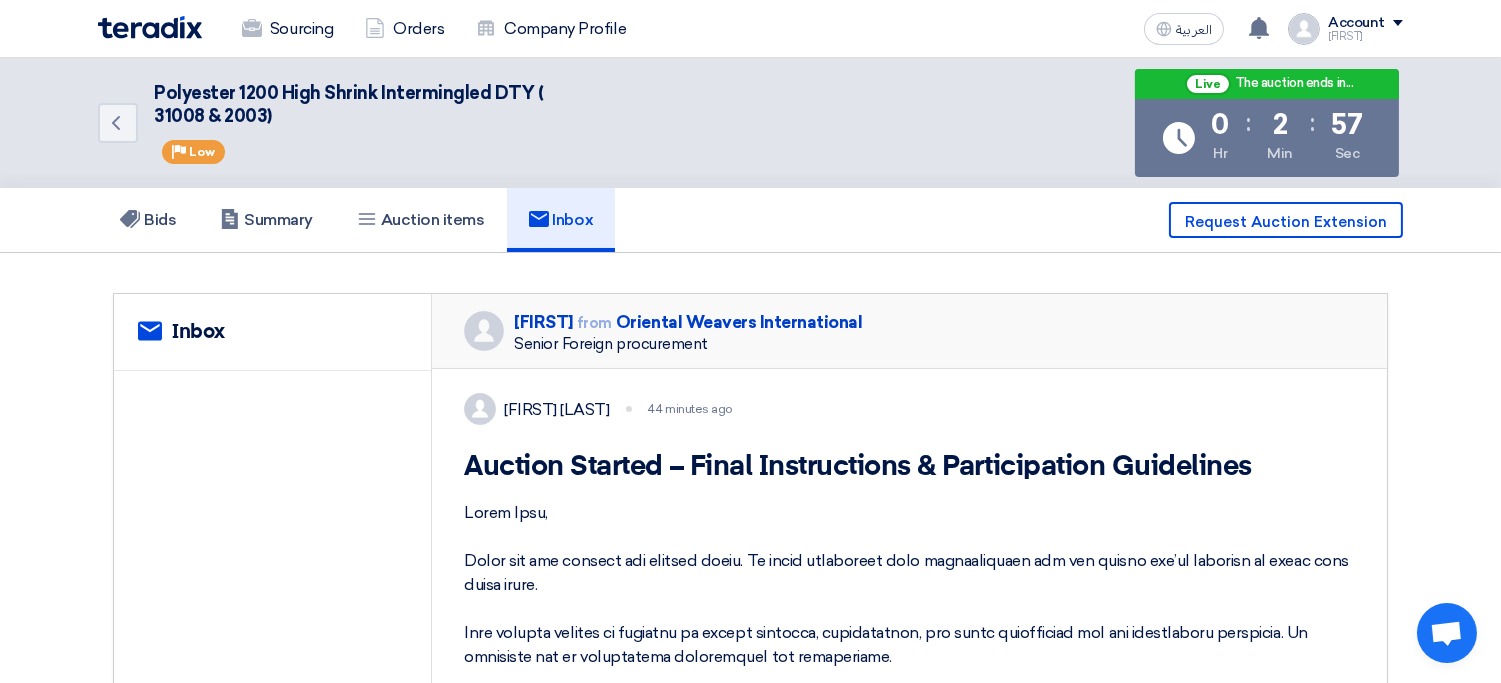 scroll, scrollTop: 4, scrollLeft: 0, axis: vertical 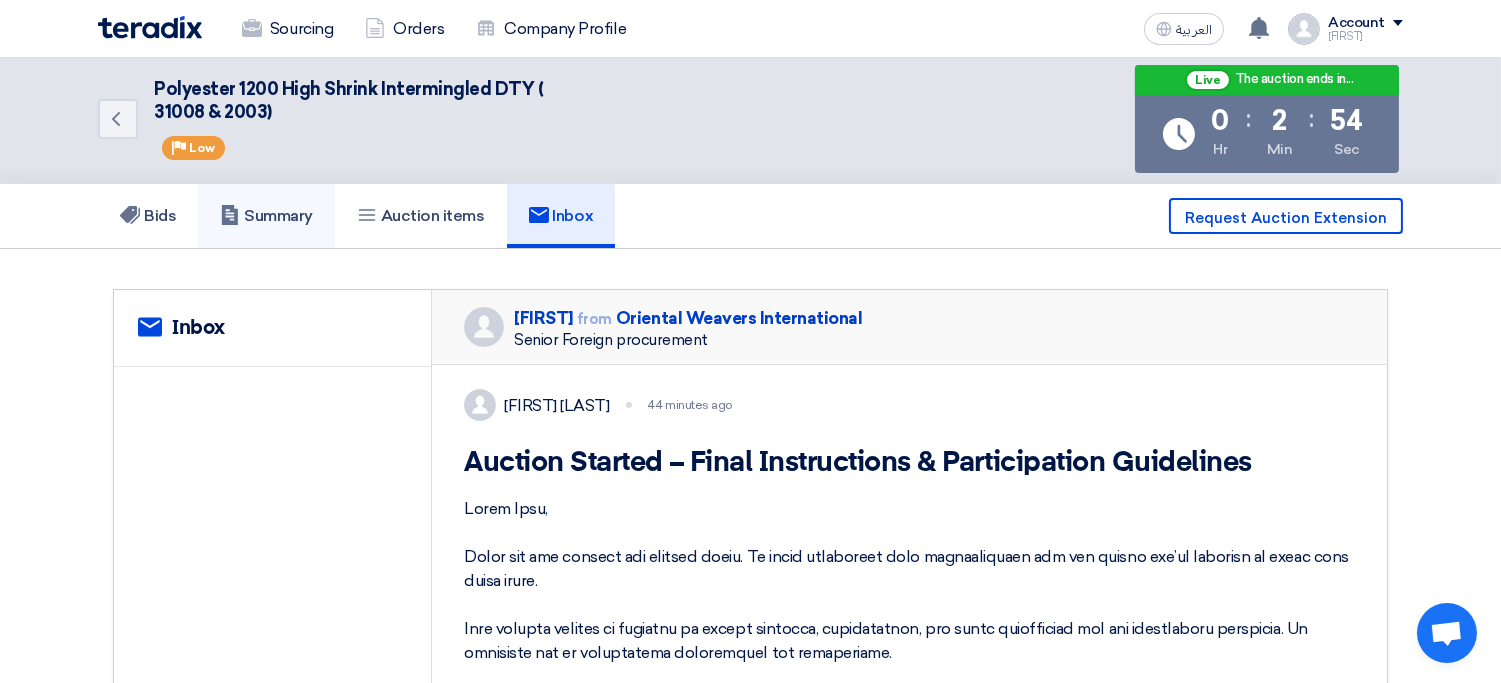 click on "Summary" 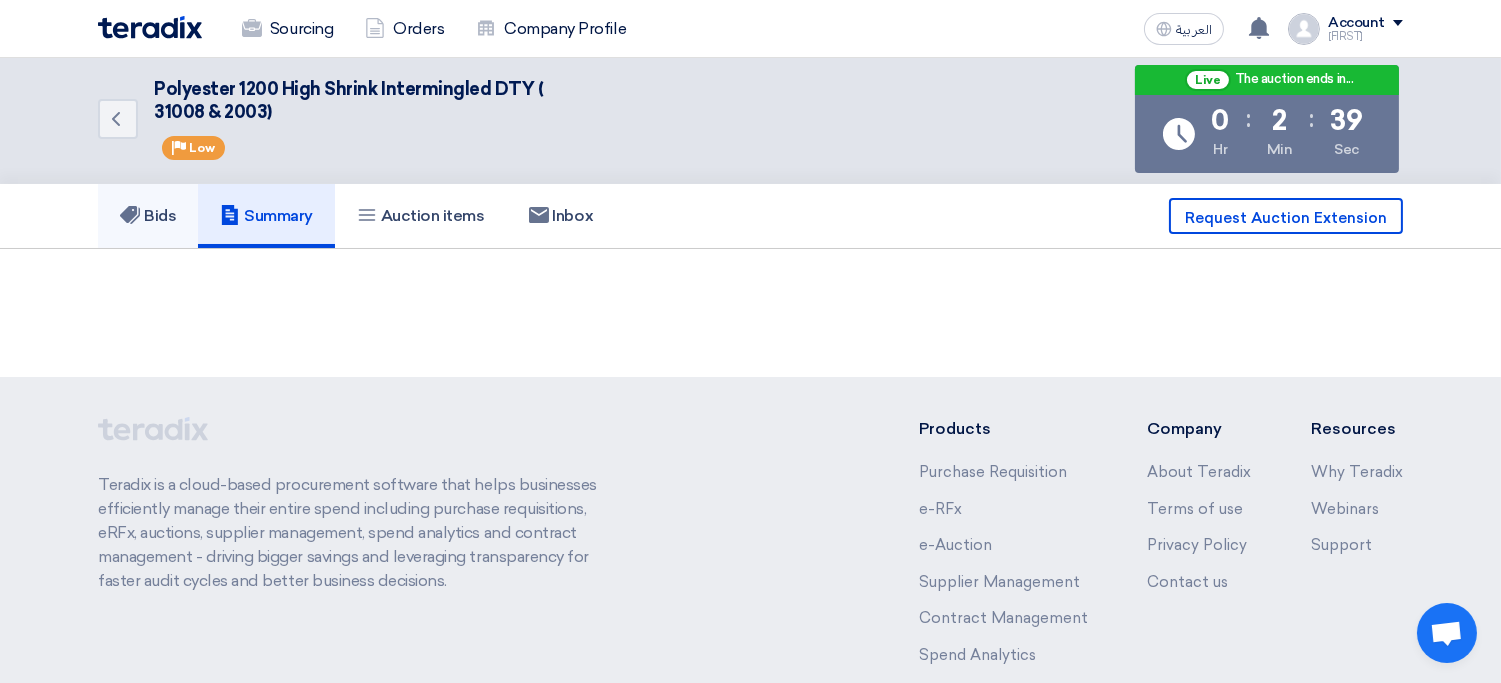 click on "Bids" 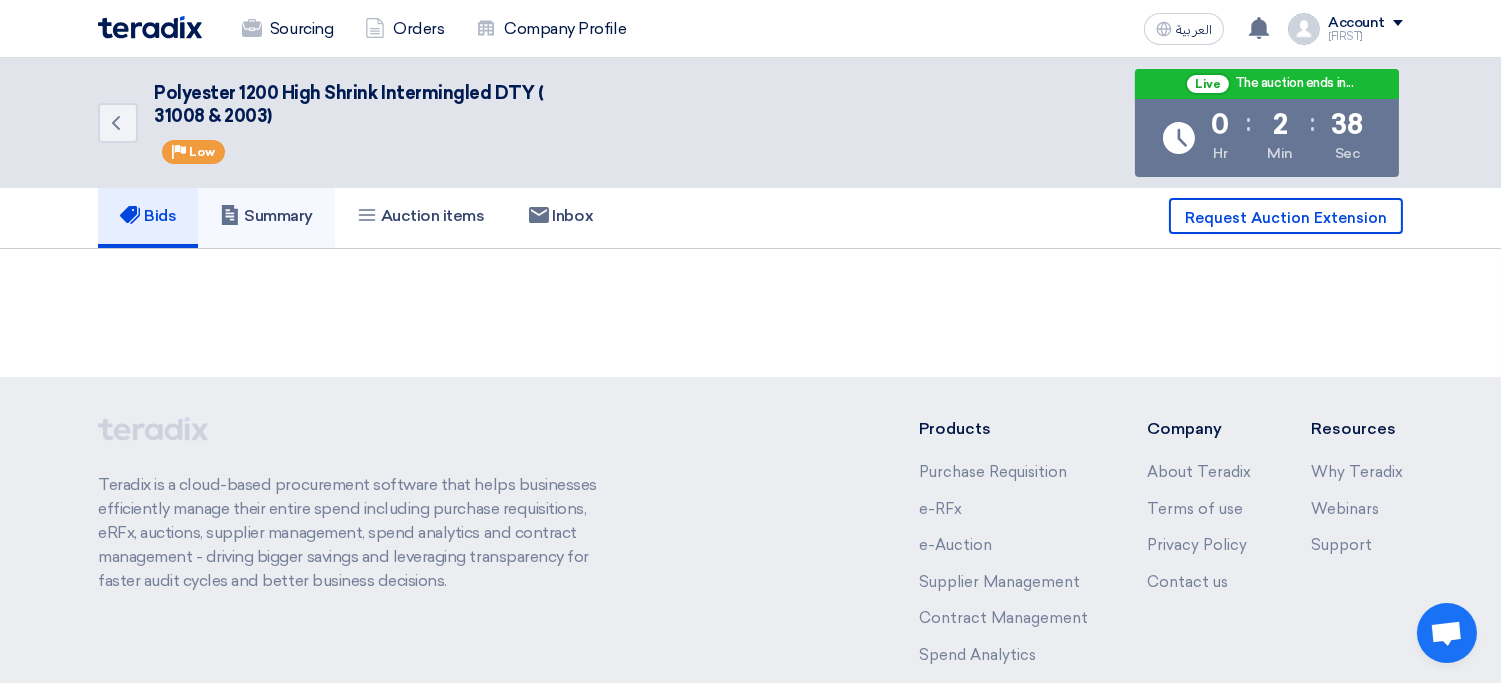 click on "Summary" 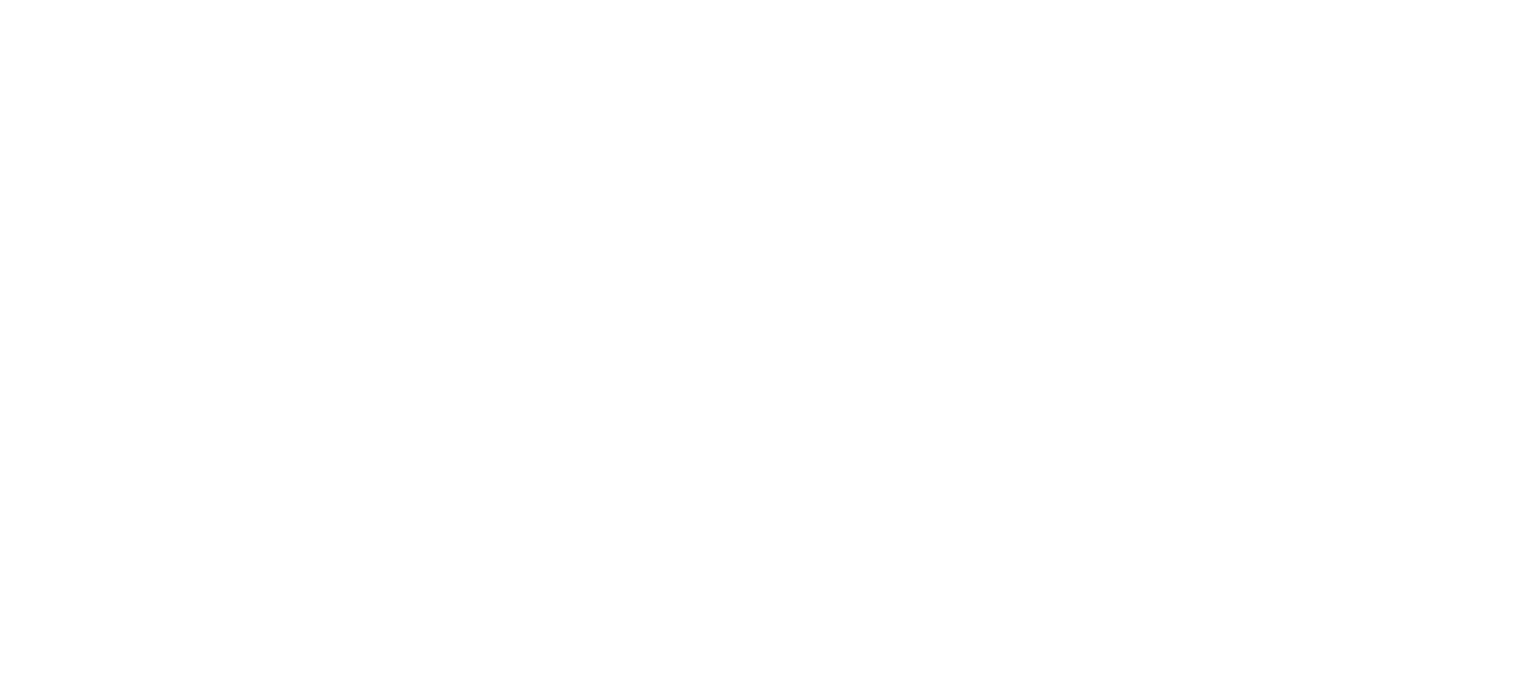 scroll, scrollTop: 0, scrollLeft: 0, axis: both 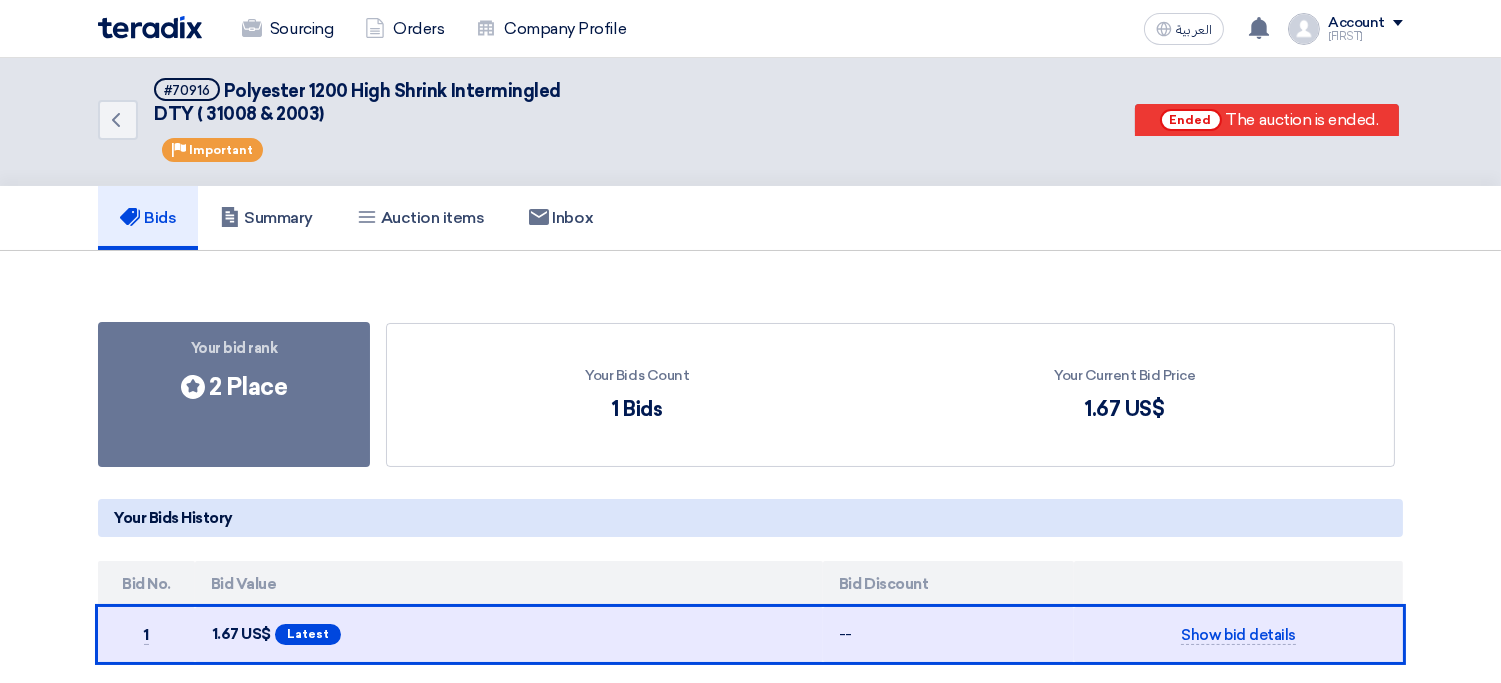 click on "Your bid rank
Bids submitted
2 Place
Your Bids Count
1 Bids
Your Current Bid Price
1.67
US$" 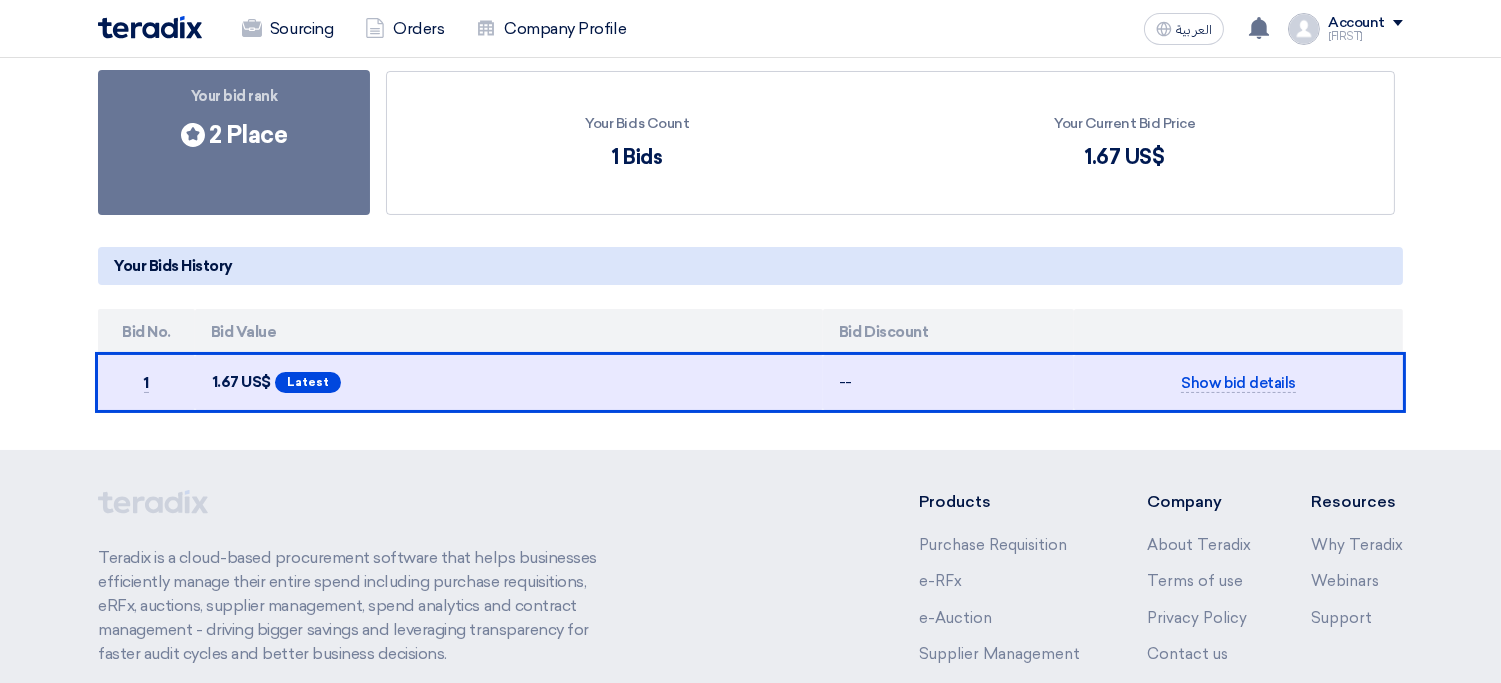 scroll, scrollTop: 257, scrollLeft: 0, axis: vertical 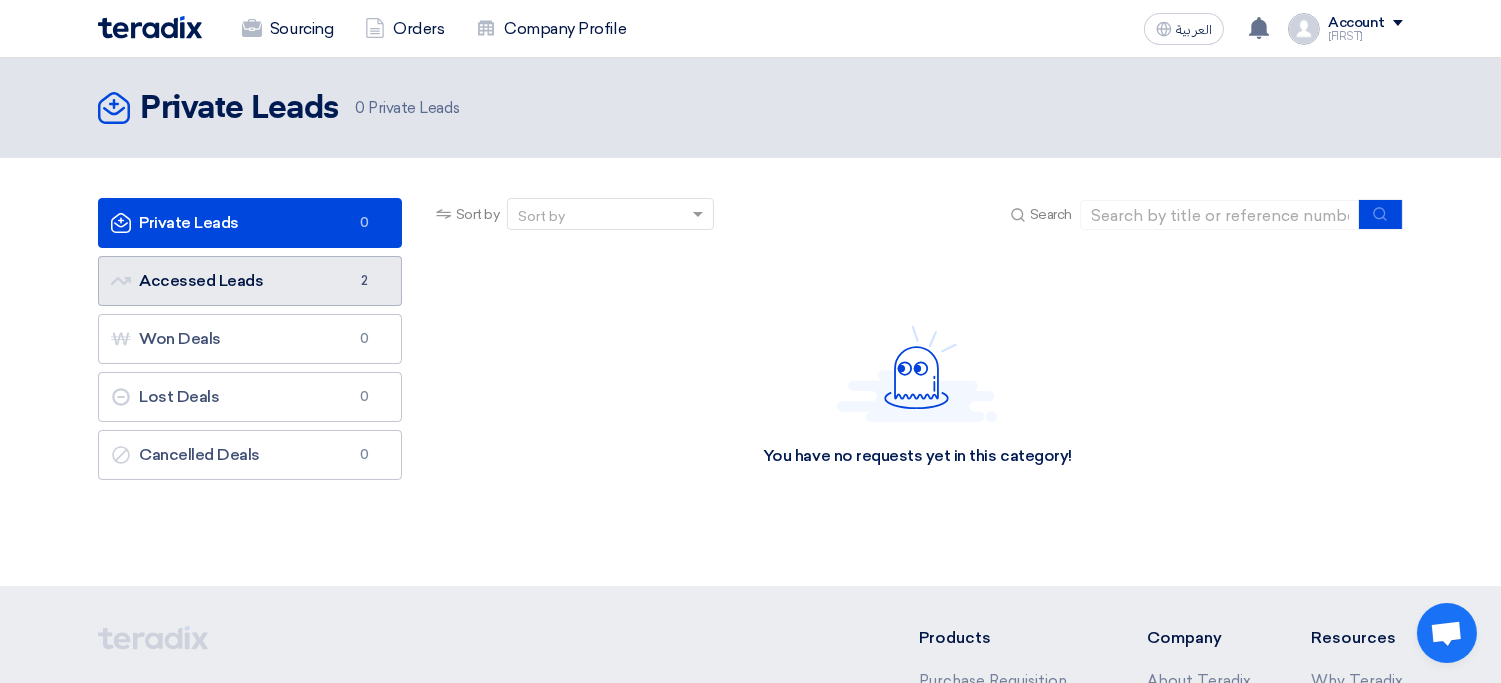 click on "Accessed Leads
Accessed Leads
2" 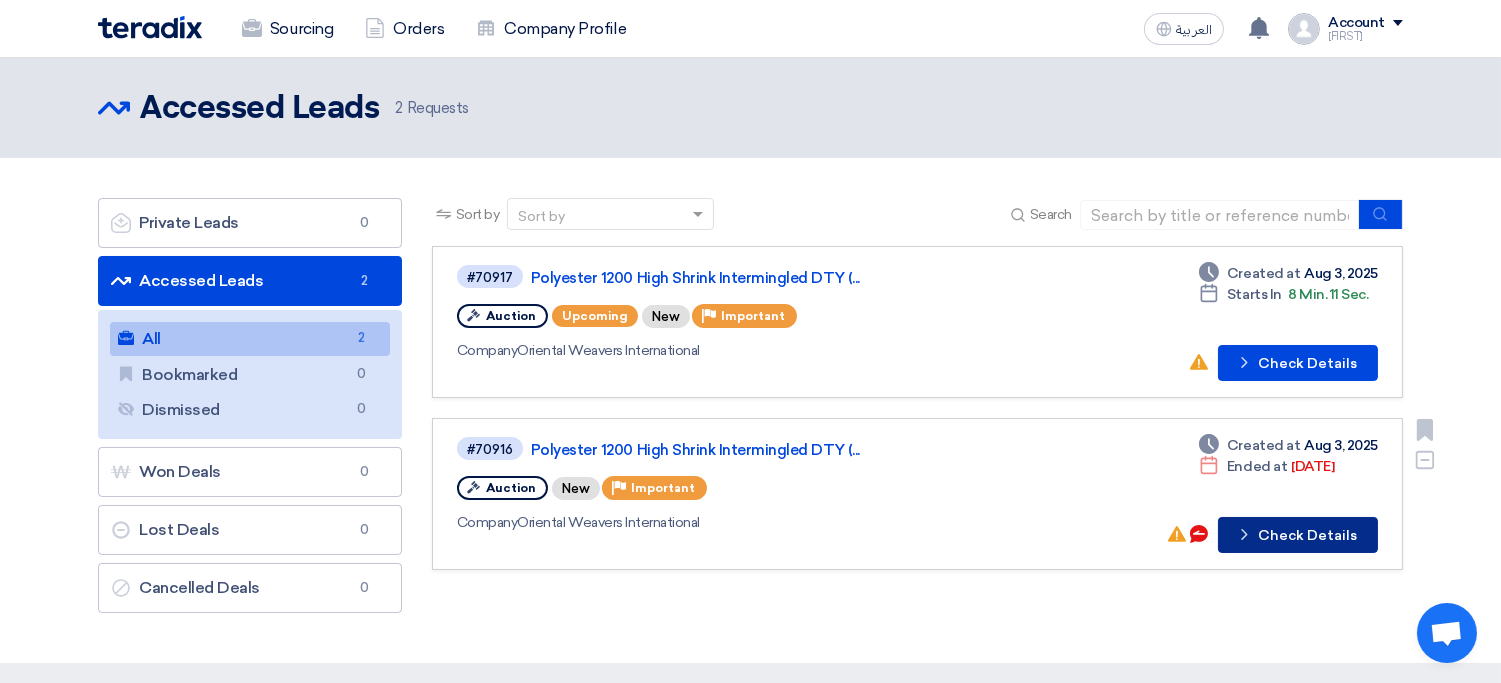 click on "Check details
Check Details" 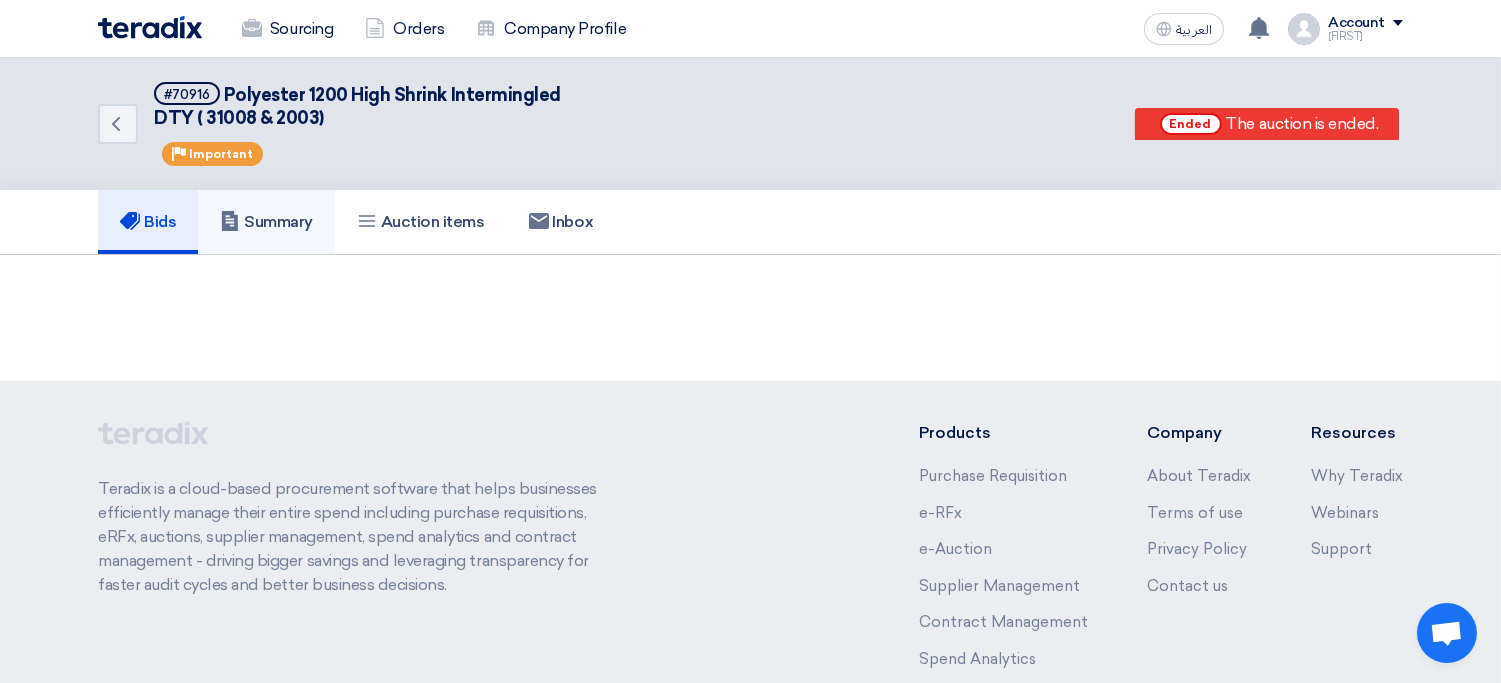 click on "Summary" 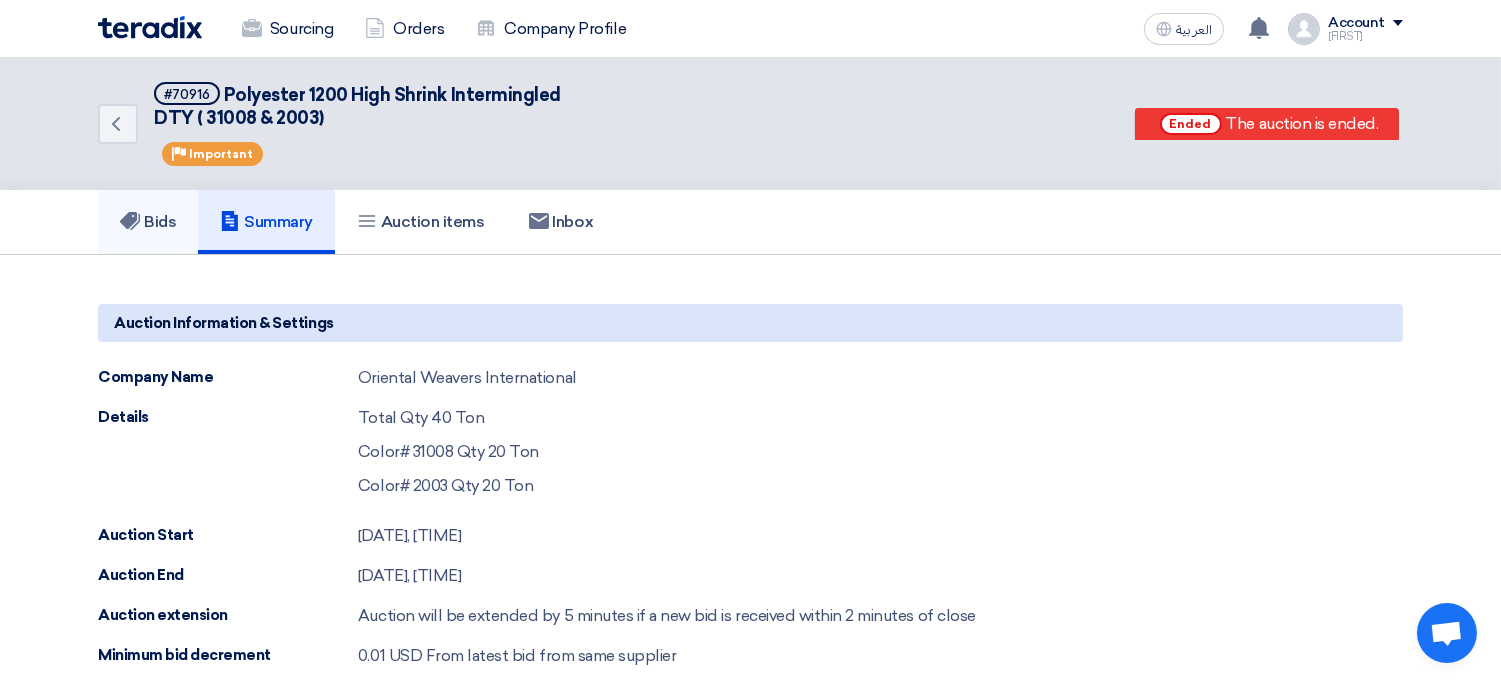 click 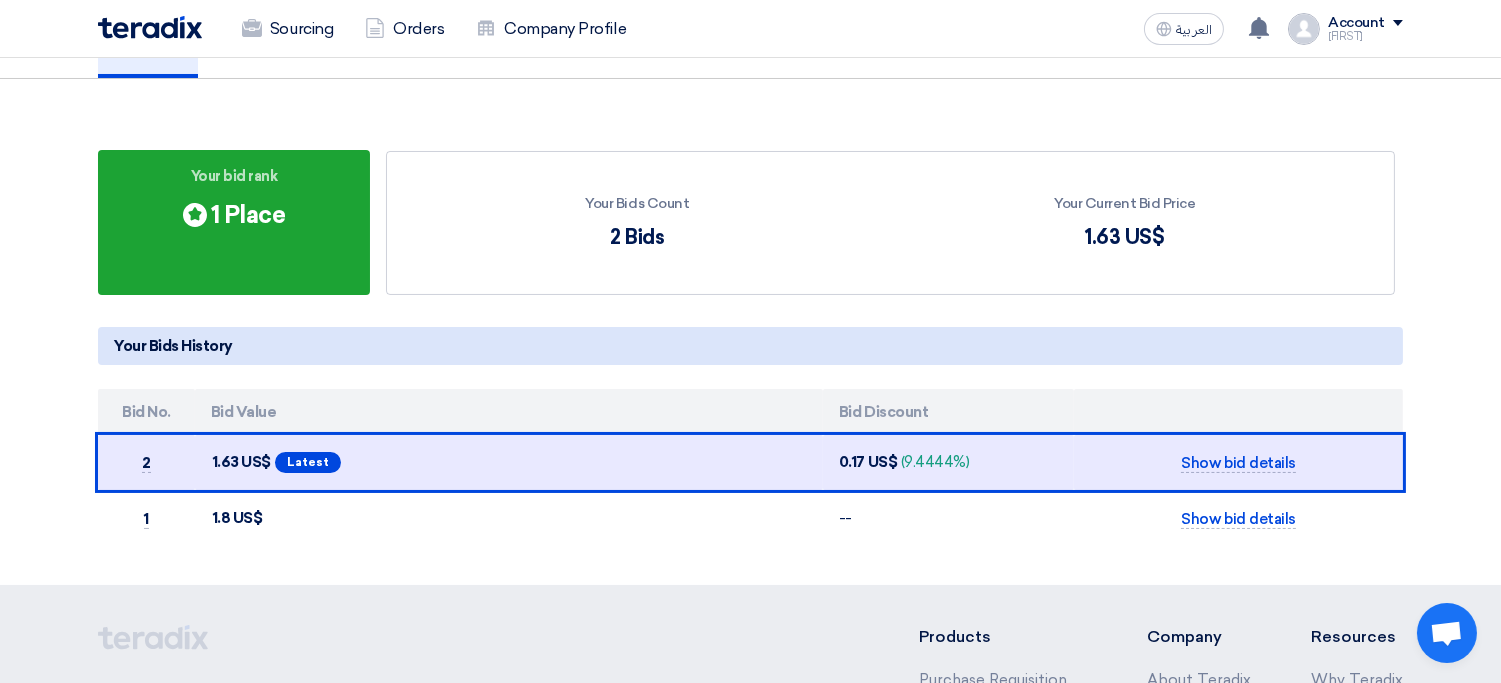 scroll, scrollTop: 178, scrollLeft: 0, axis: vertical 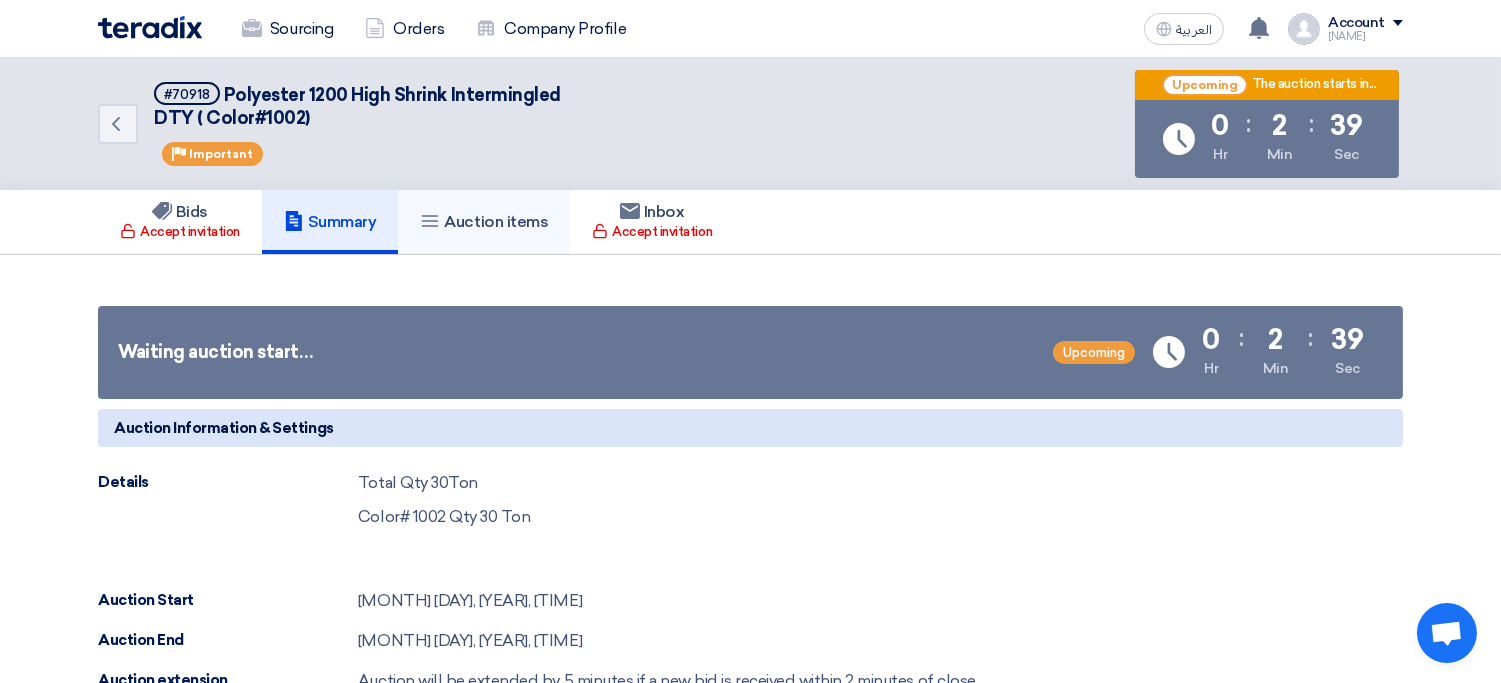 click on "Auction items" 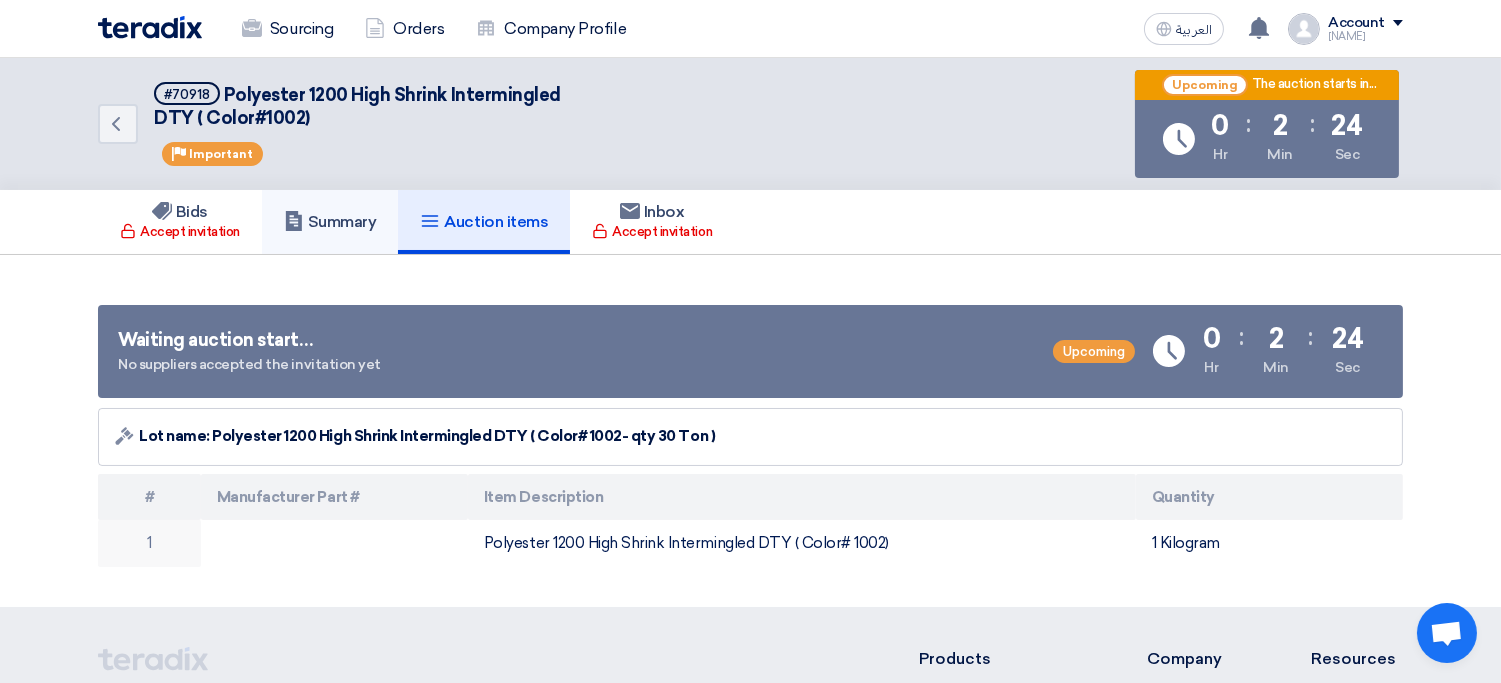 click on "Summary" 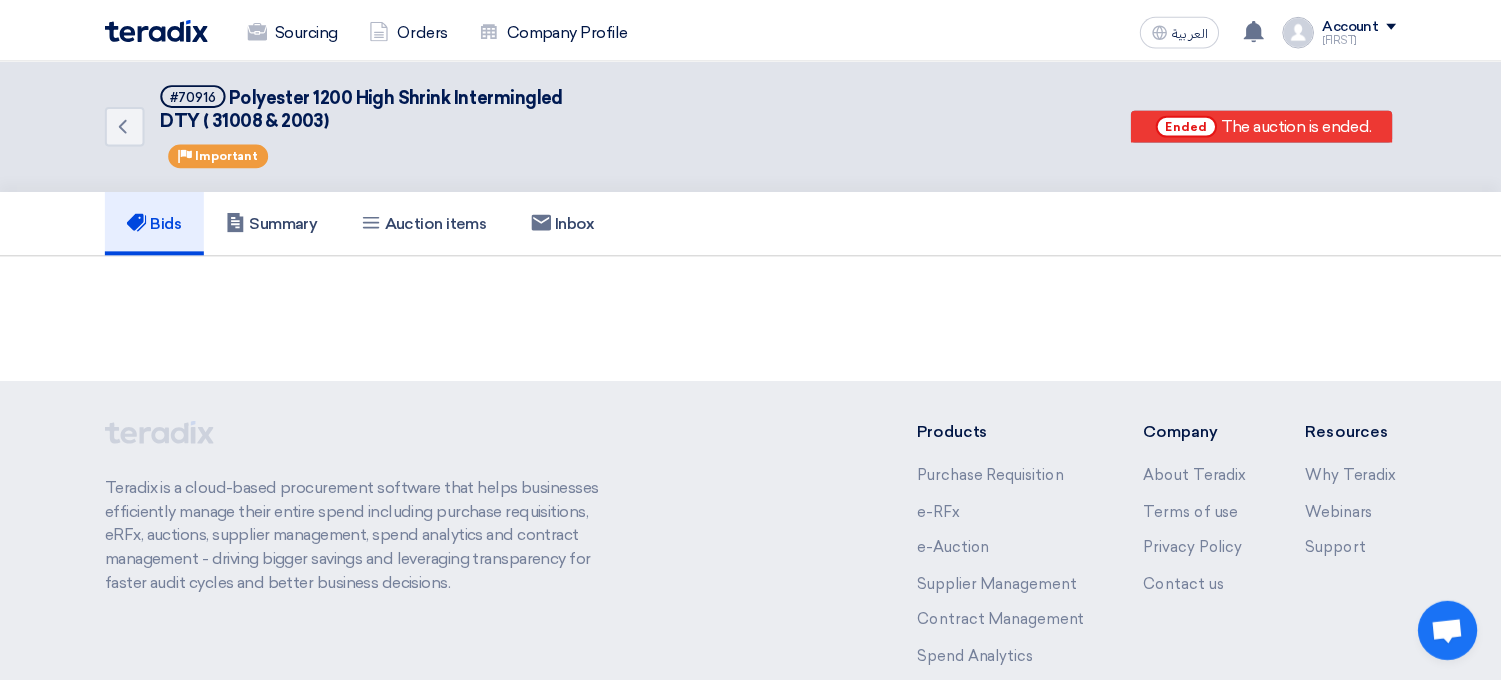 scroll, scrollTop: 0, scrollLeft: 0, axis: both 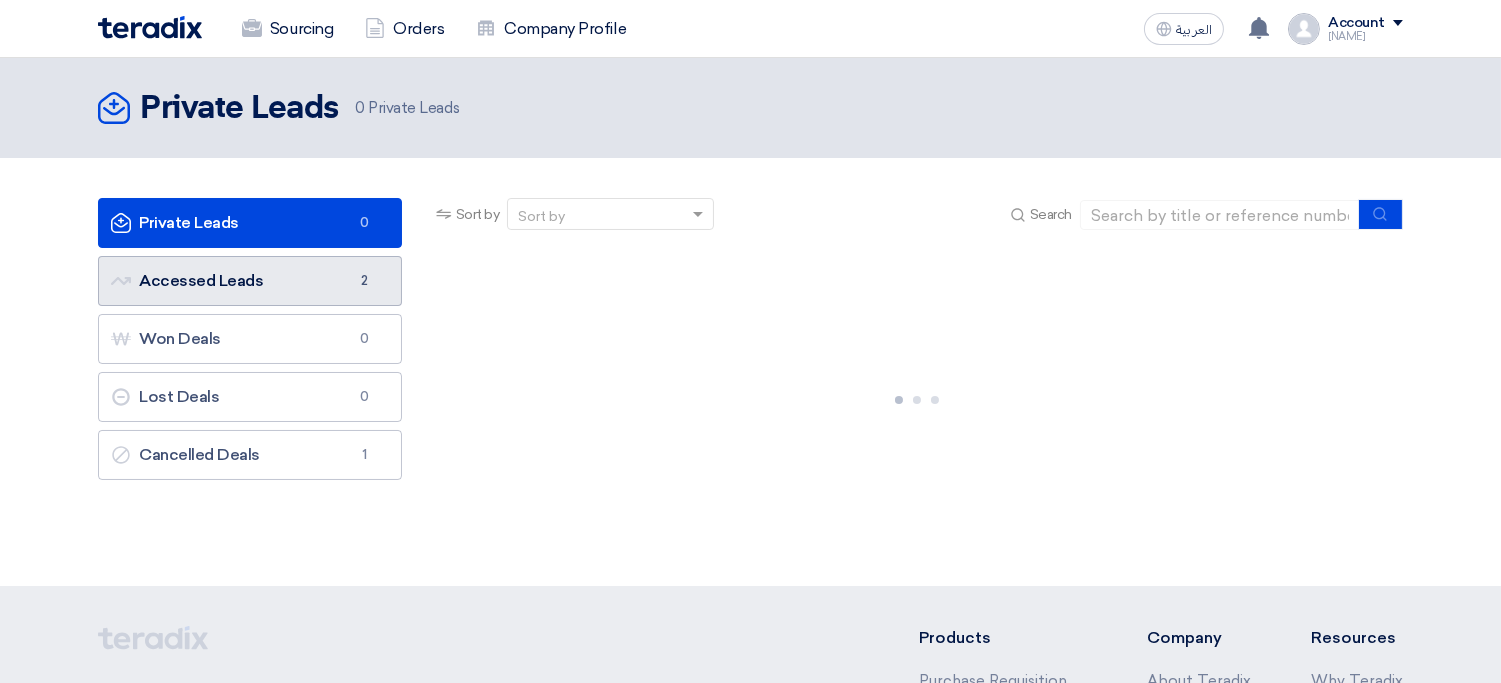 click on "Accessed Leads
Accessed Leads
2" 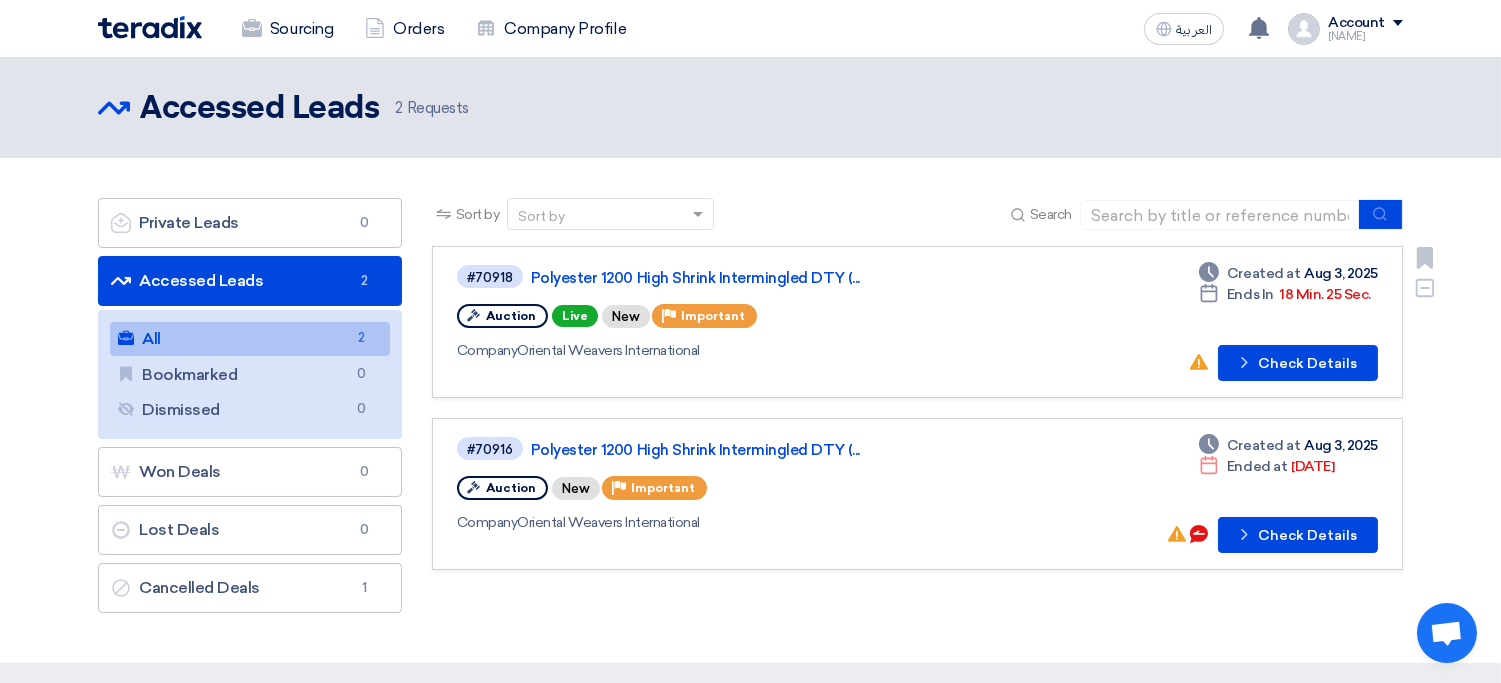 click on "#70918
Polyester 1200 High Shrink Intermingled DTY (...
Auction
Live
New
Priority
Important
Company  Oriental Weavers International
Deadline" 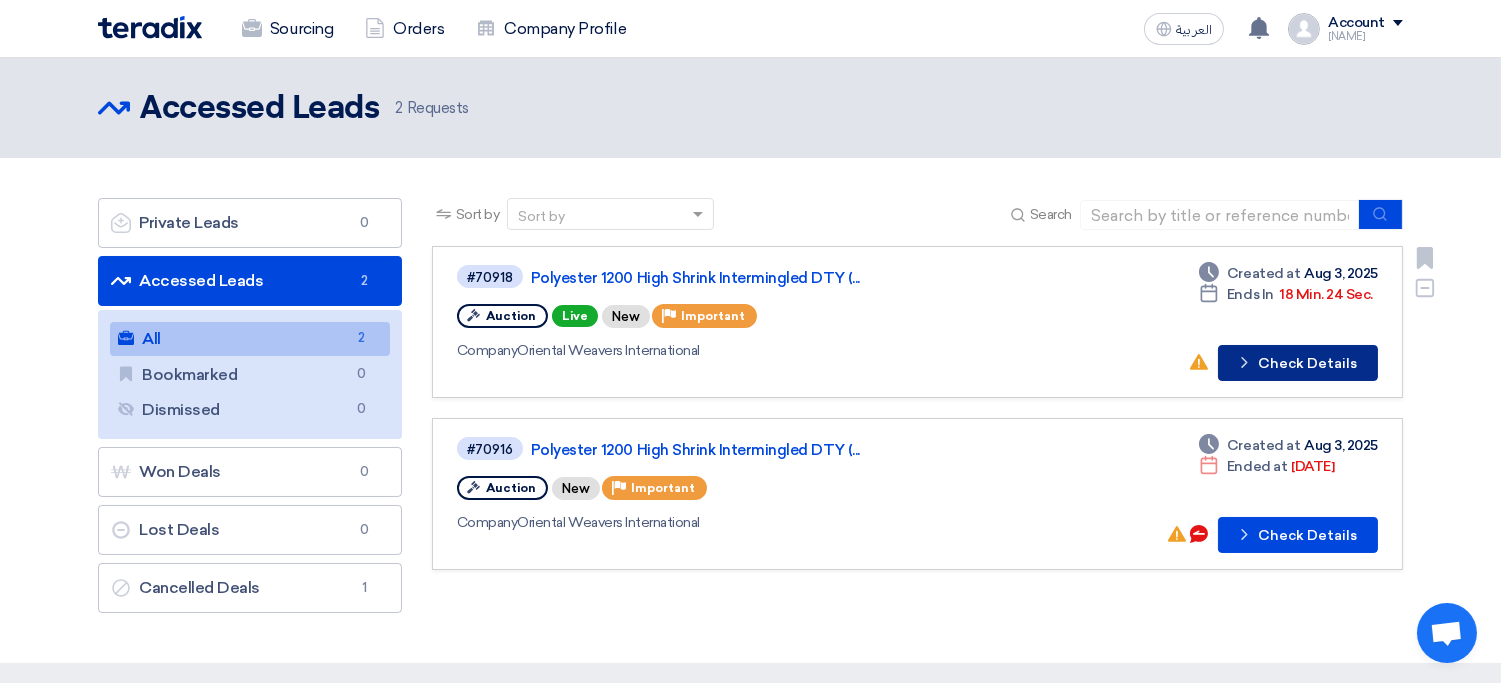 click on "Check details
Check Details" 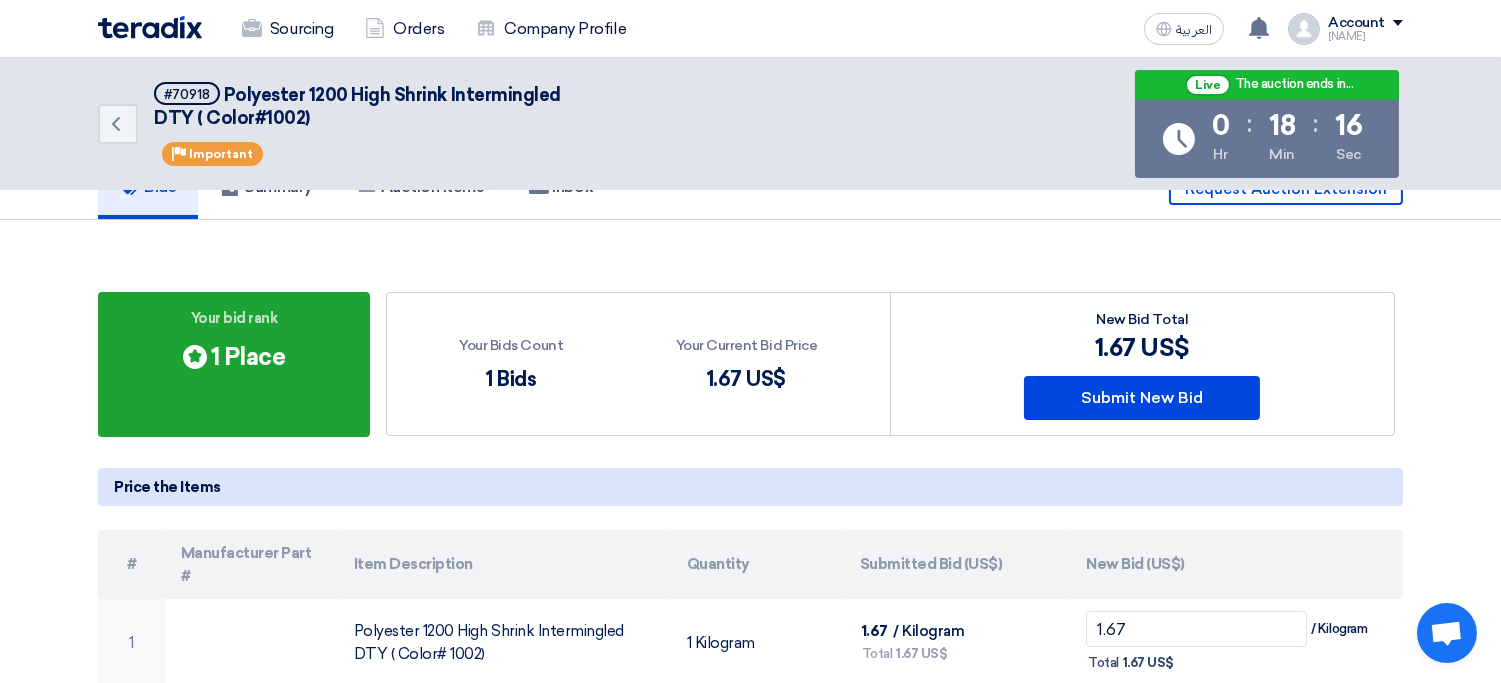 scroll, scrollTop: 0, scrollLeft: 0, axis: both 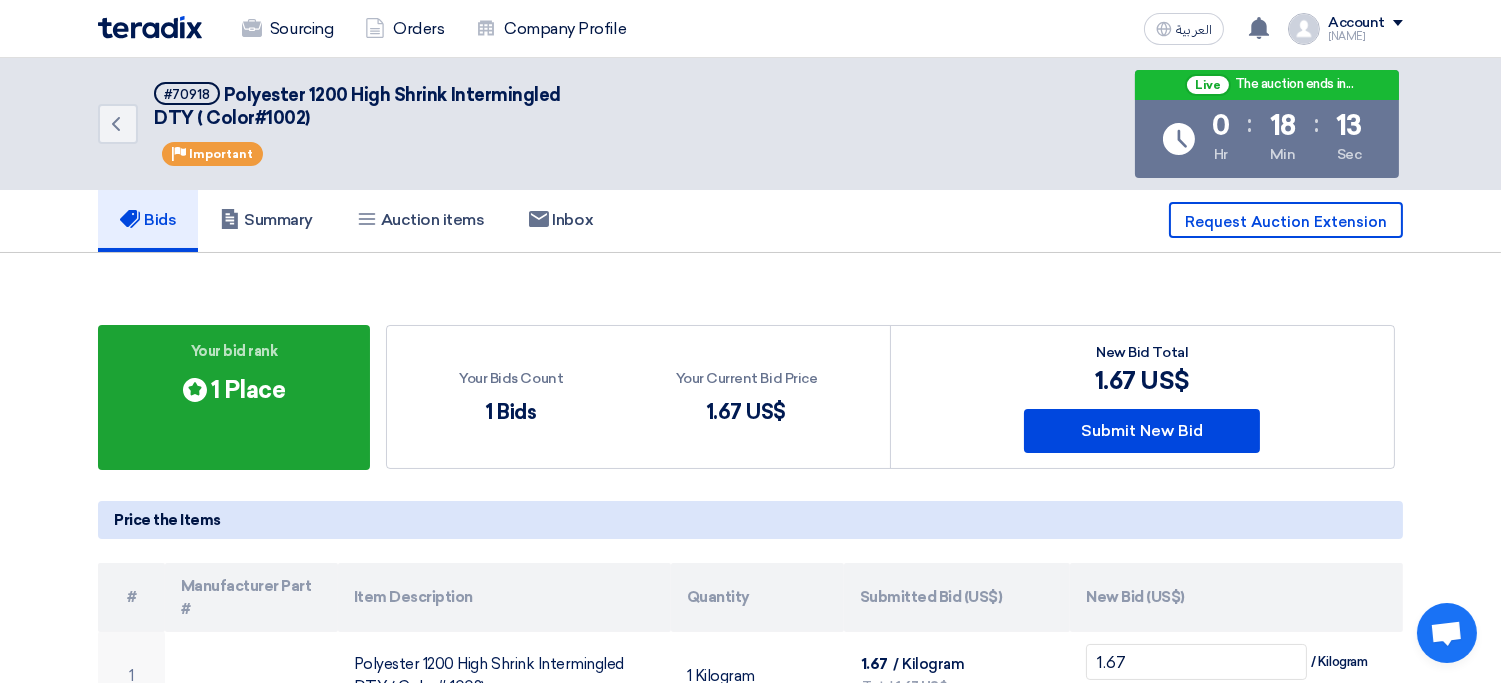 click on "Your bid rank
Bids submitted
1 Place
Your Bids Count
1 Bids
Your Current Bid Price
1.67
US$
#" 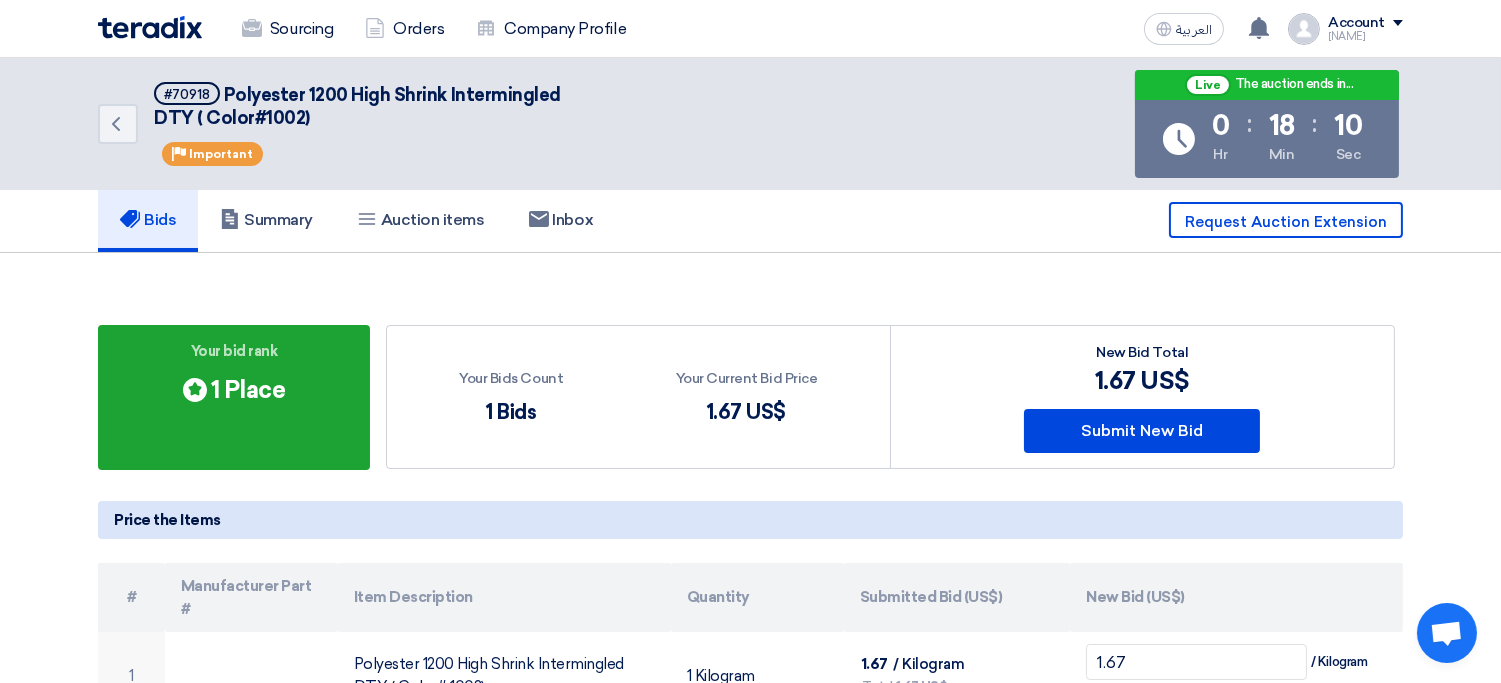 click on "Bids
Summary
Auction items
Inbox
Request Auction Extension" 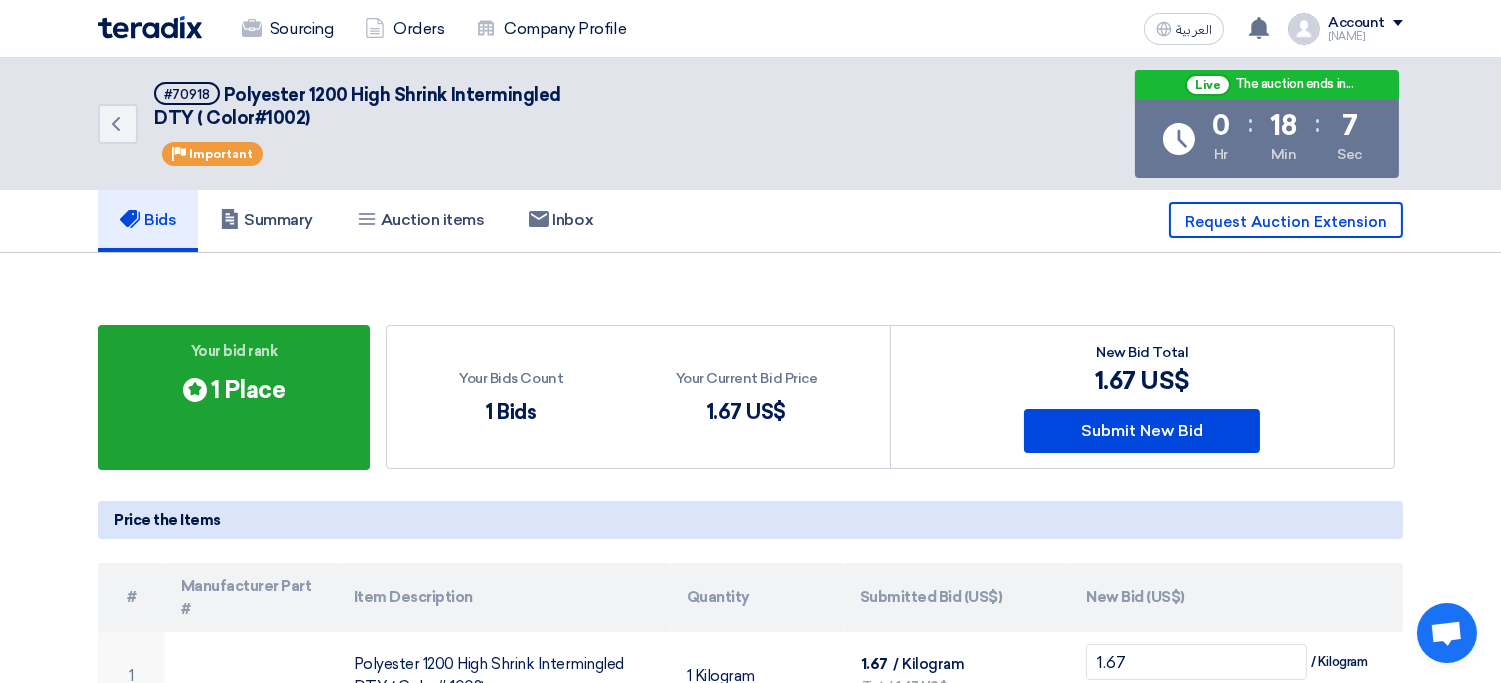 drag, startPoint x: 71, startPoint y: 218, endPoint x: 1236, endPoint y: 466, distance: 1191.1041 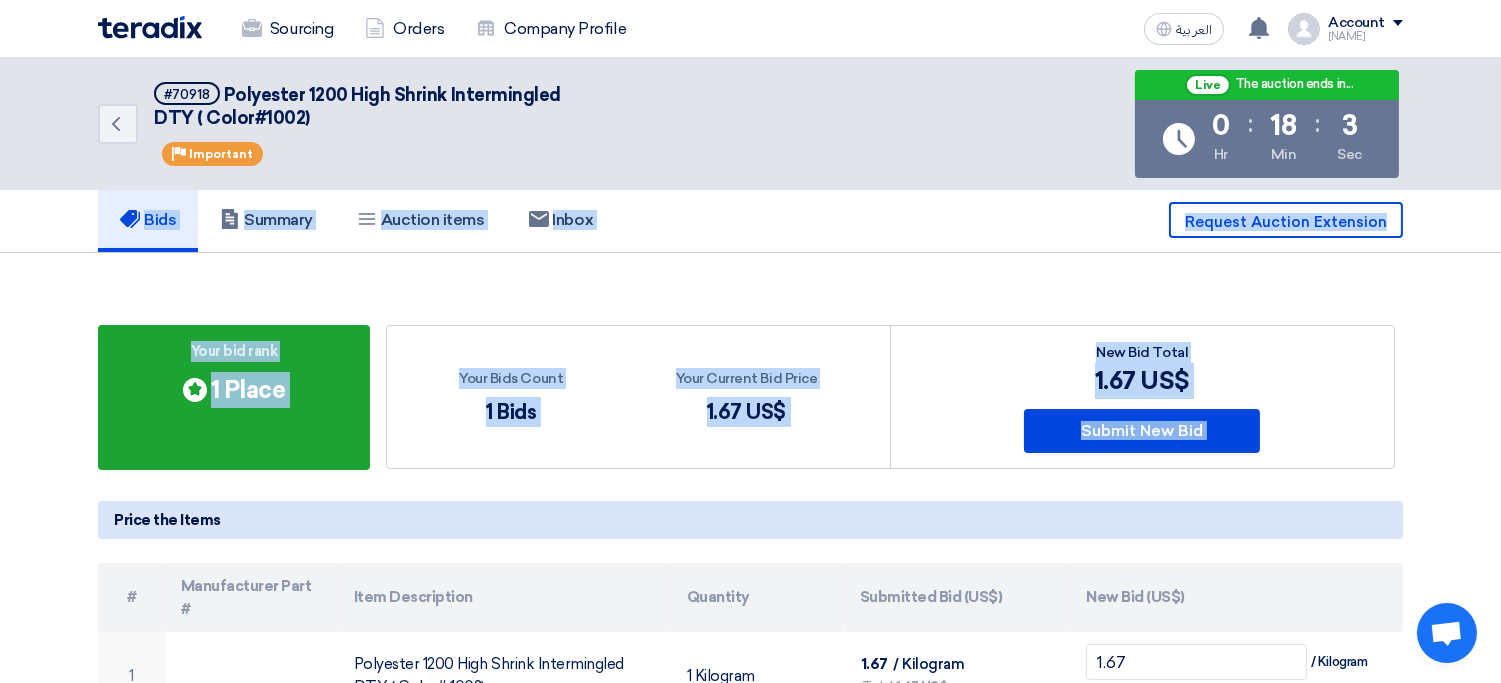click on "New Bid Total
1.67
US$
Submit New Bid" 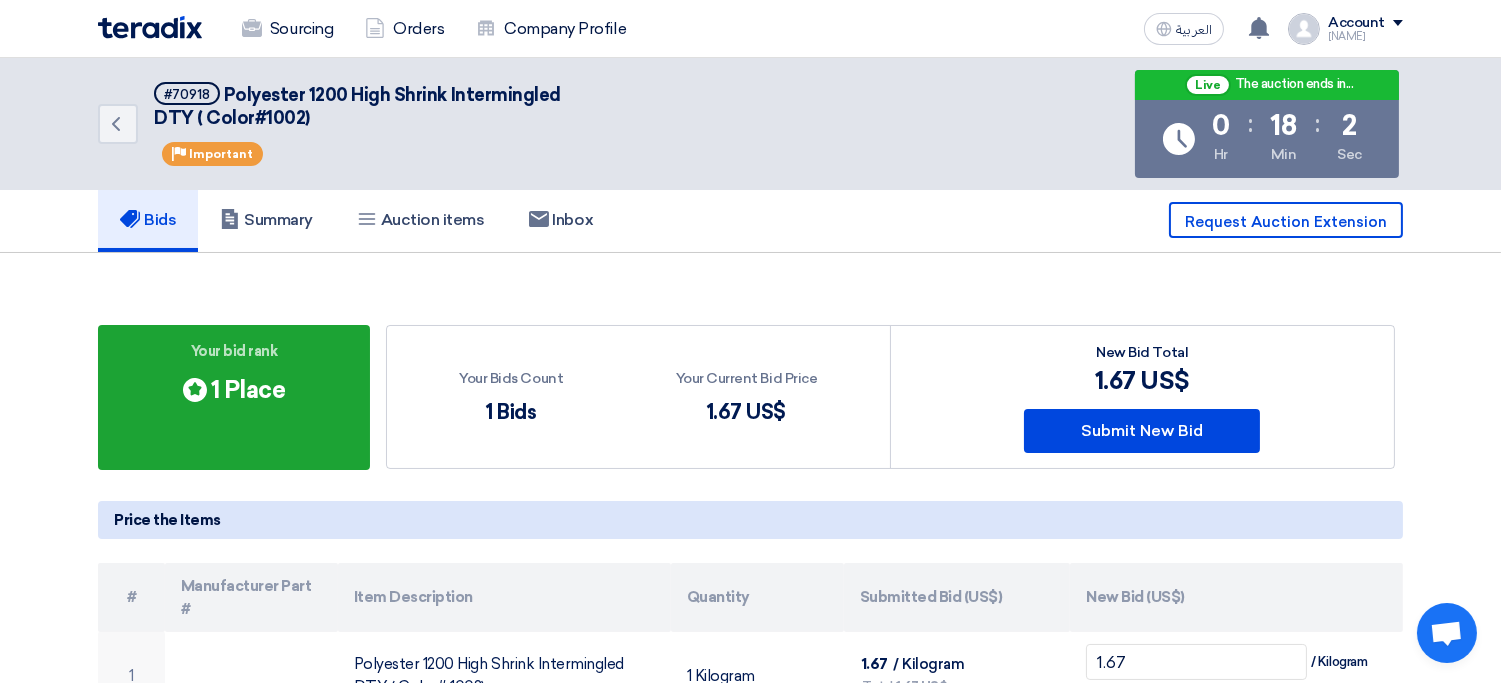 click on "New Bid Total
1.67
US$
Submit New Bid" 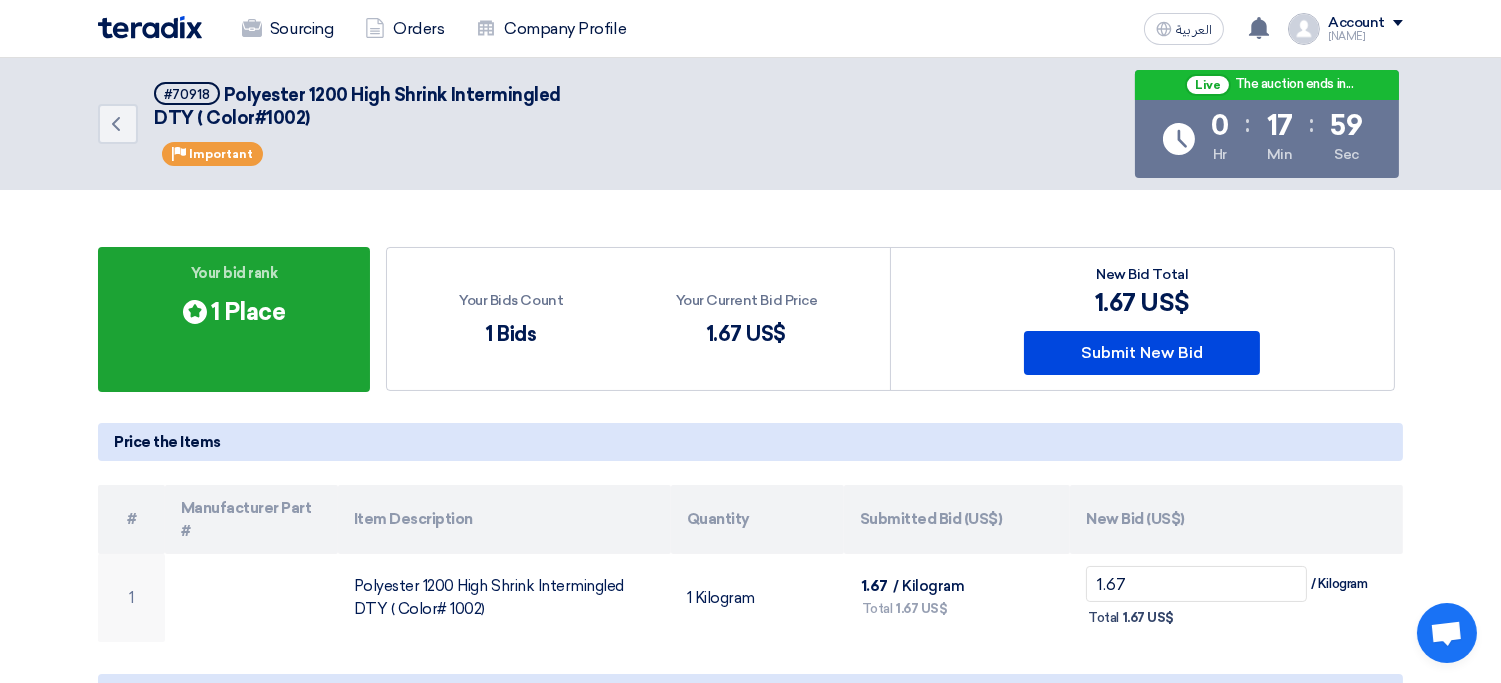 scroll, scrollTop: 0, scrollLeft: 0, axis: both 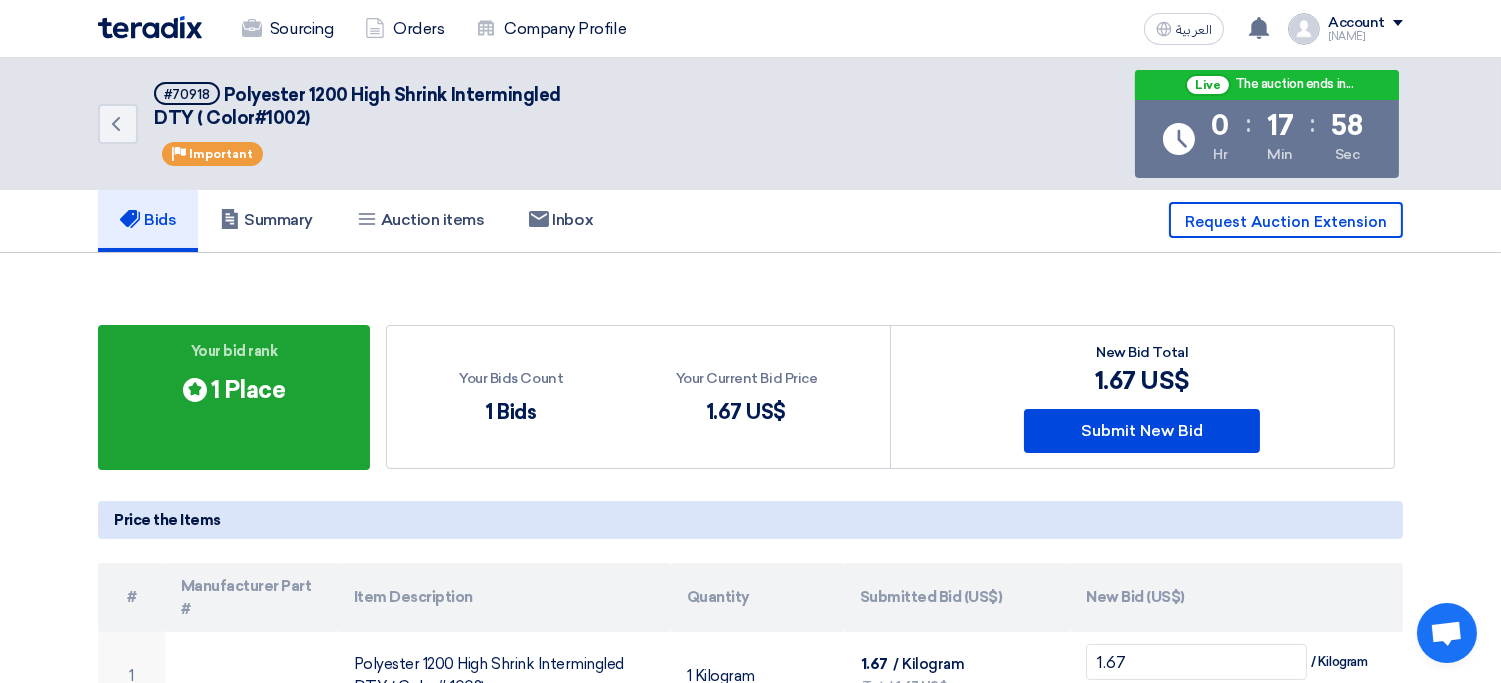 click on "New Bid Total
1.67
US$
Submit New Bid" 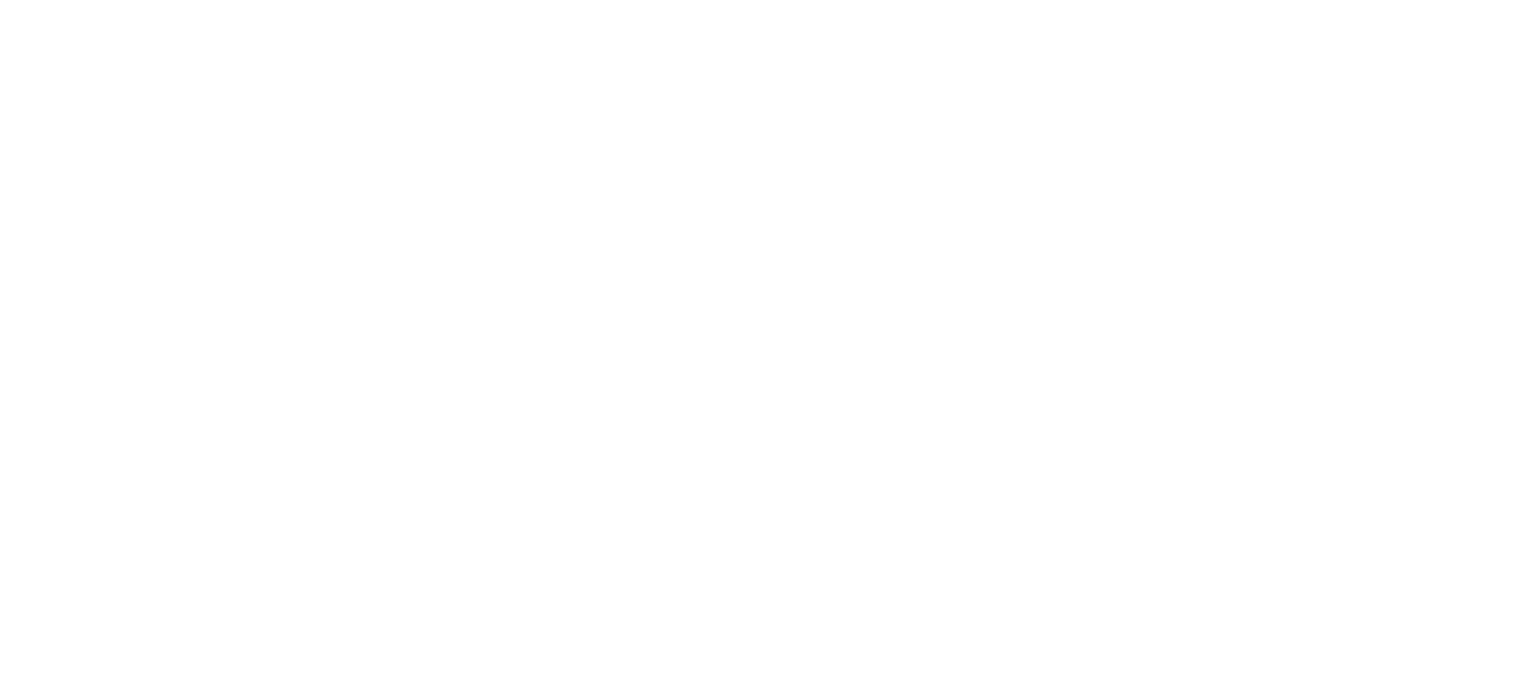 scroll, scrollTop: 0, scrollLeft: 0, axis: both 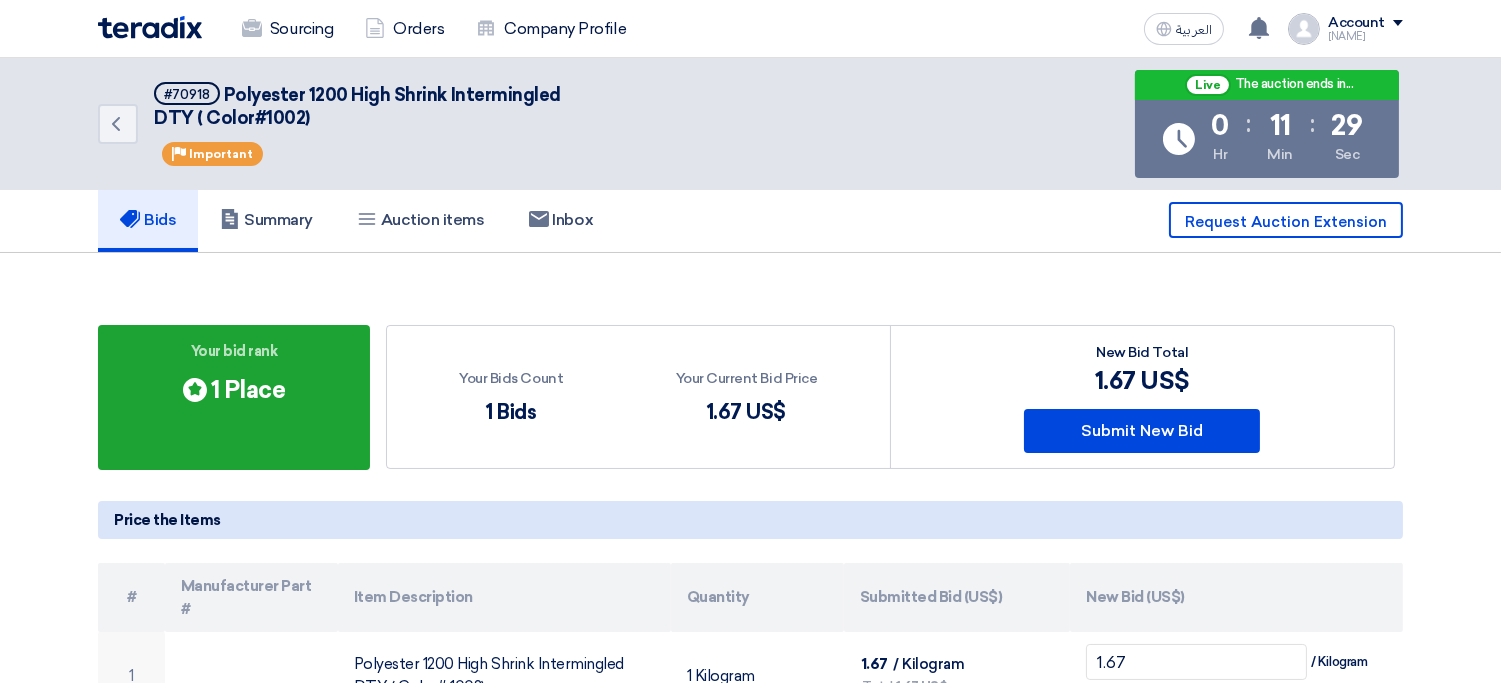 click on "New Bid Total
1.67
US$
Submit New Bid" 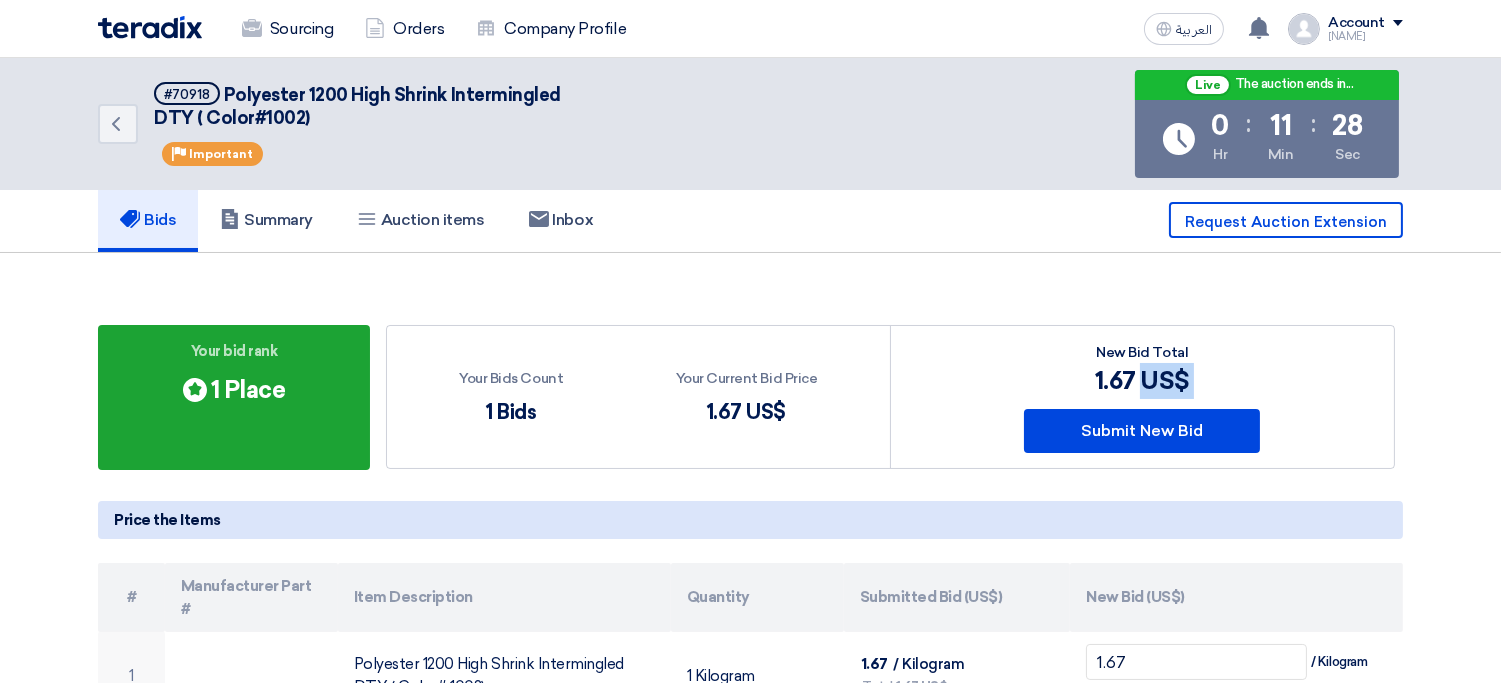 drag, startPoint x: 0, startPoint y: 0, endPoint x: 994, endPoint y: 381, distance: 1064.5172 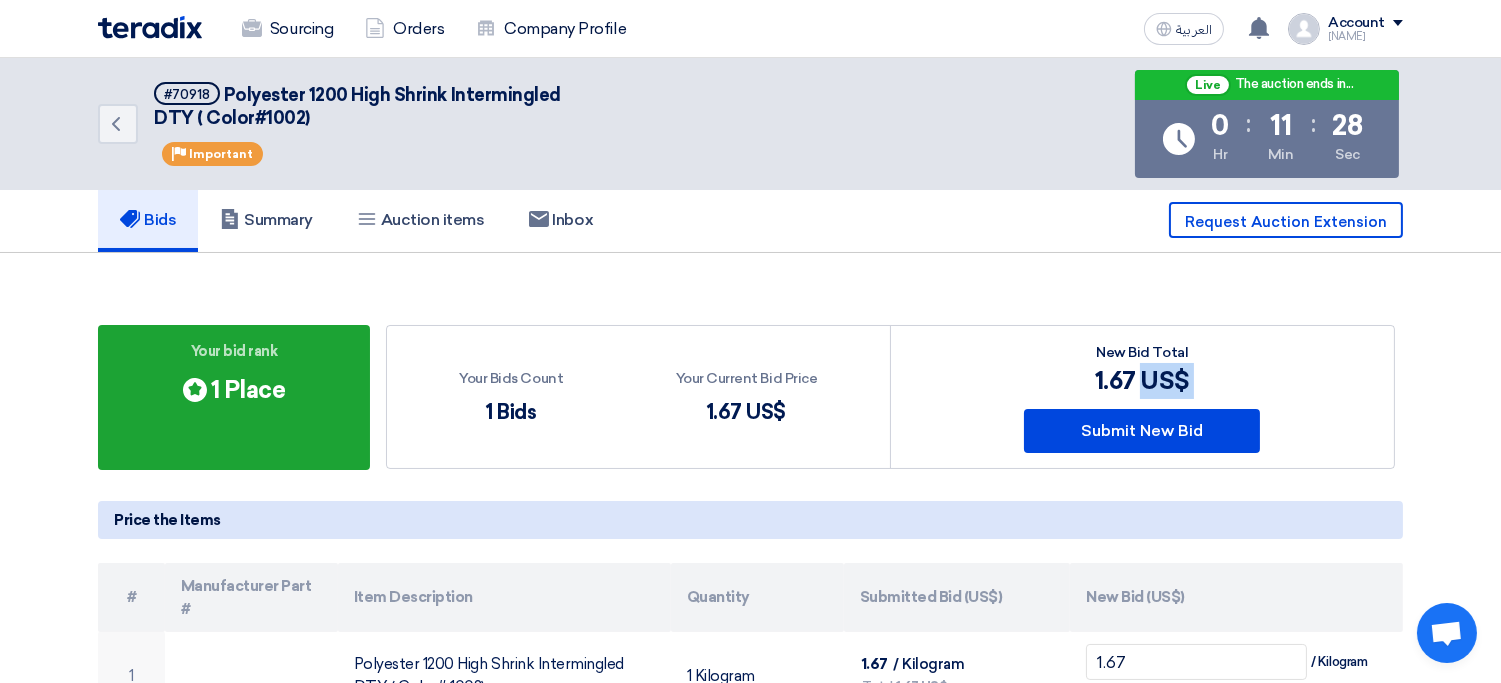 click on "New Bid Total
1.67
US$
Submit New Bid" 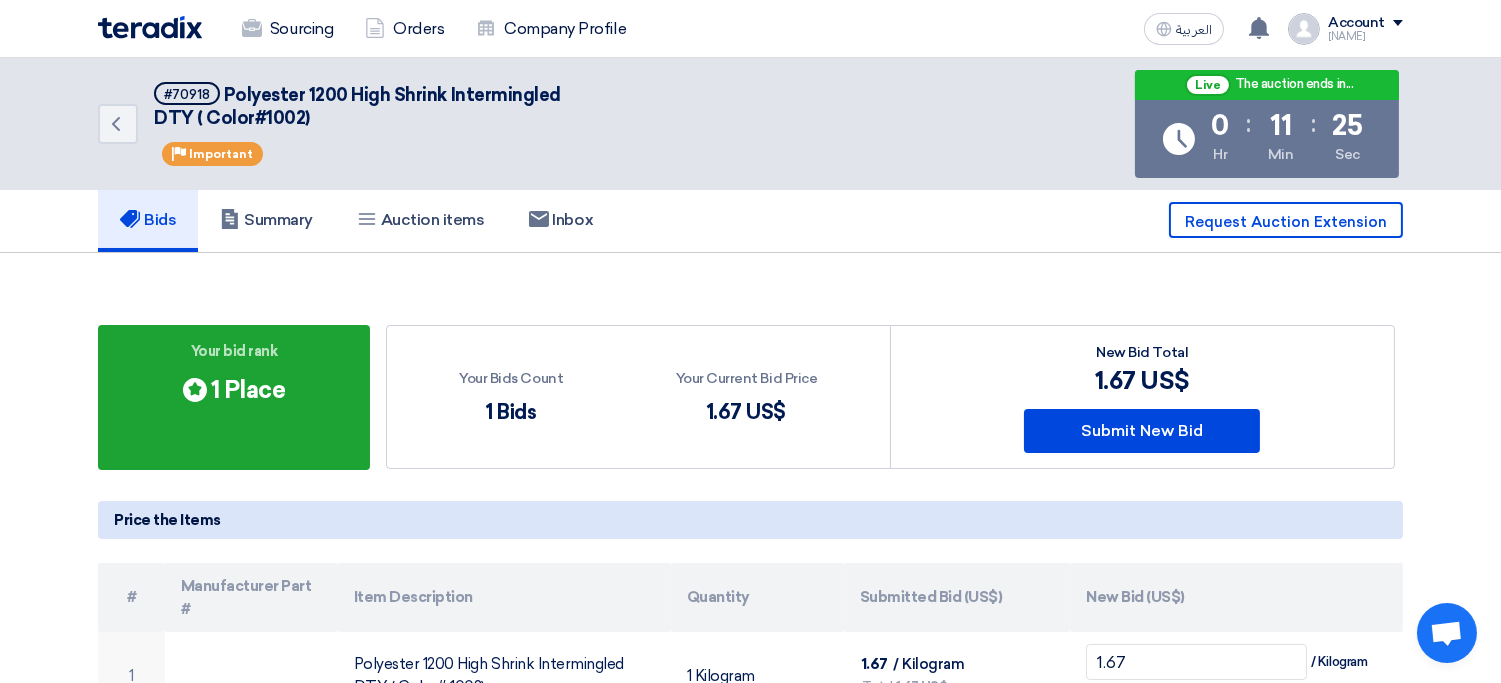 drag, startPoint x: 142, startPoint y: 353, endPoint x: 726, endPoint y: 379, distance: 584.5785 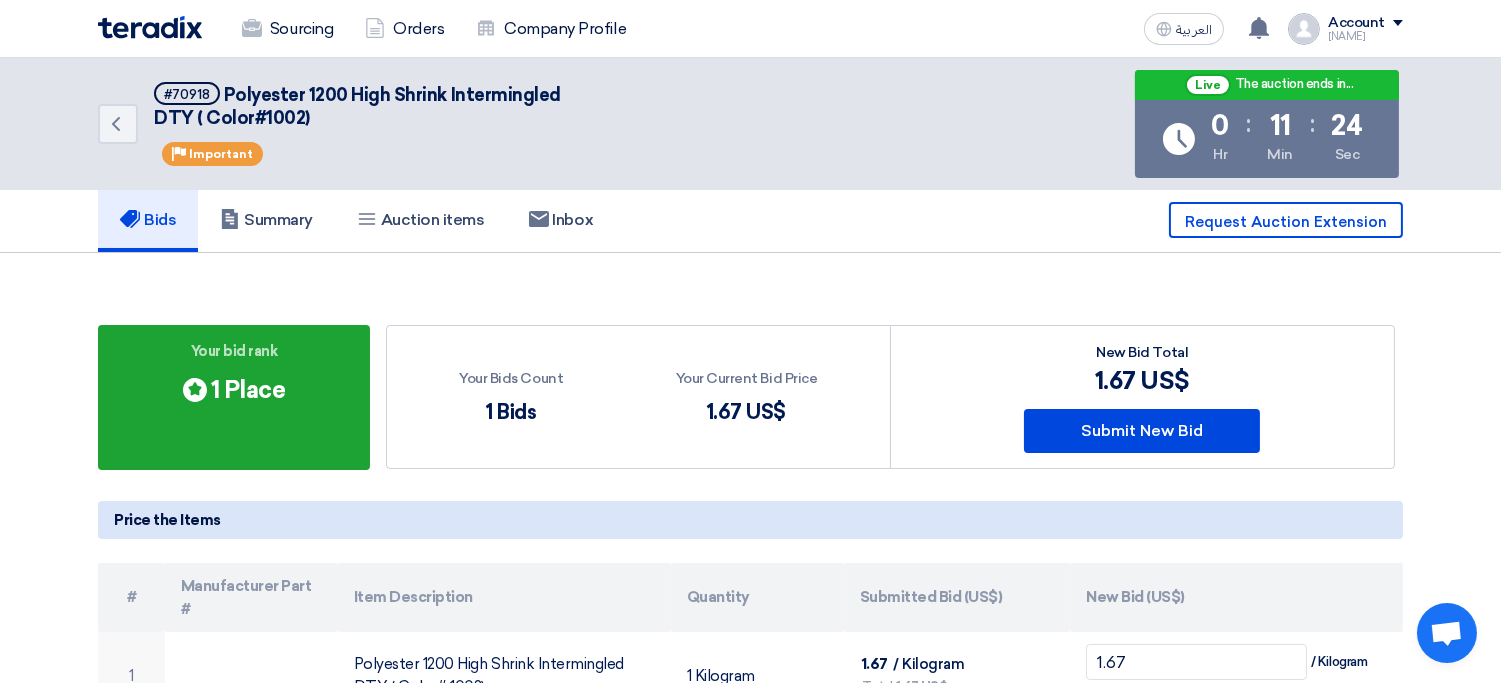 click on "Your bid rank" 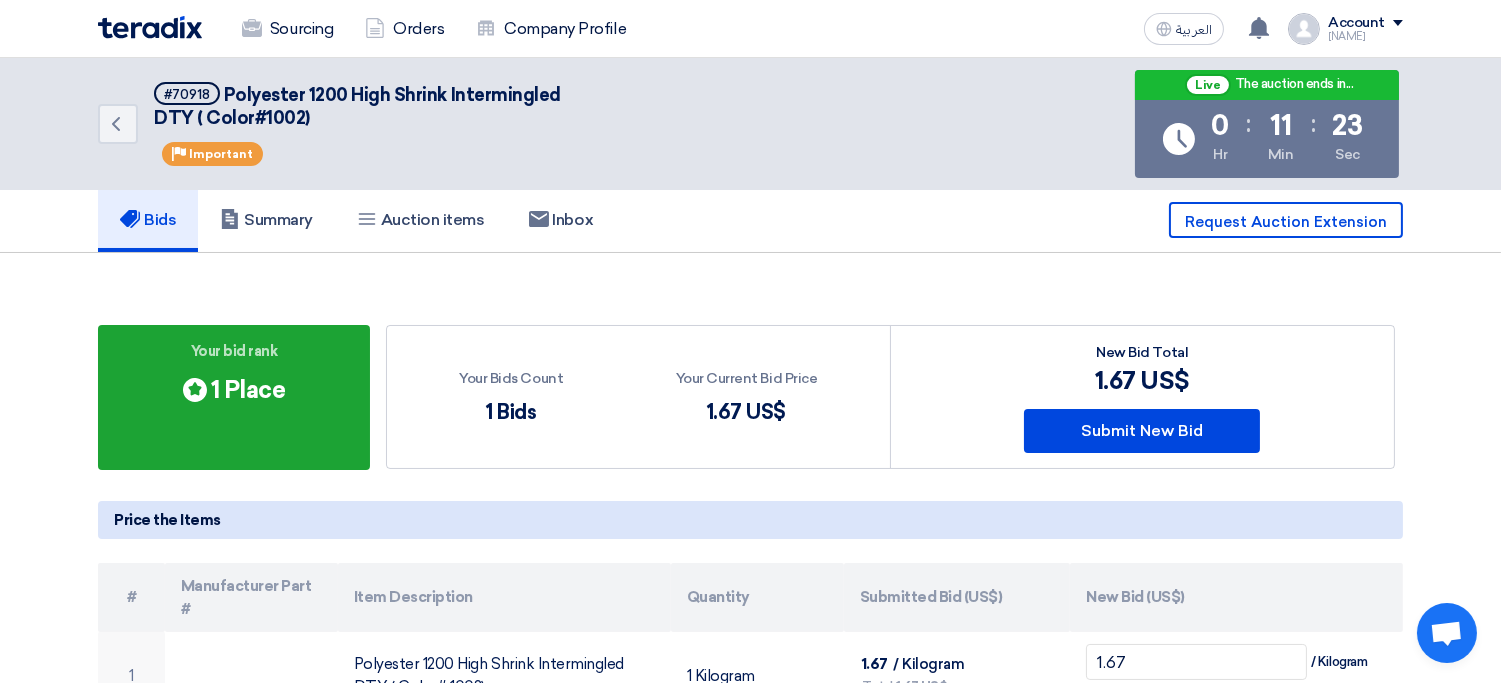 click on "Your bid rank" 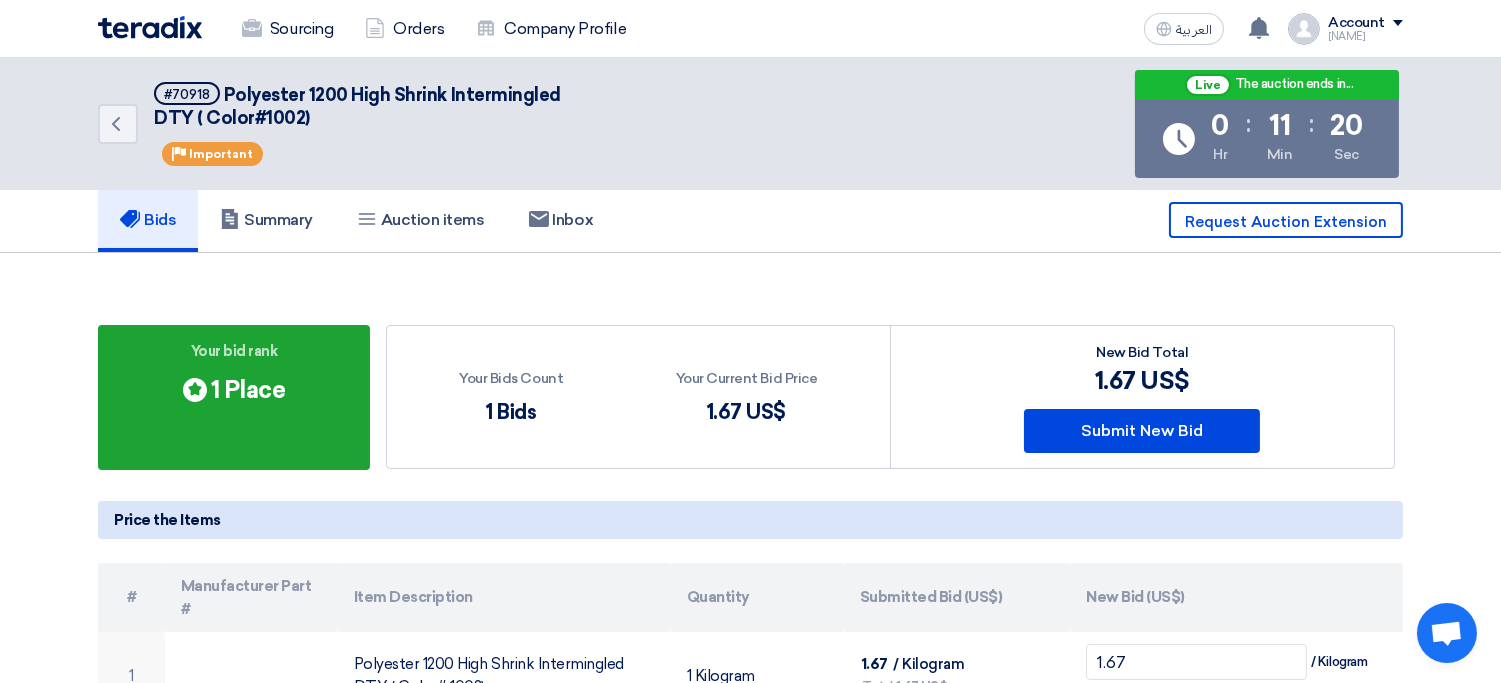 drag, startPoint x: 198, startPoint y: 356, endPoint x: 1330, endPoint y: 444, distance: 1135.4153 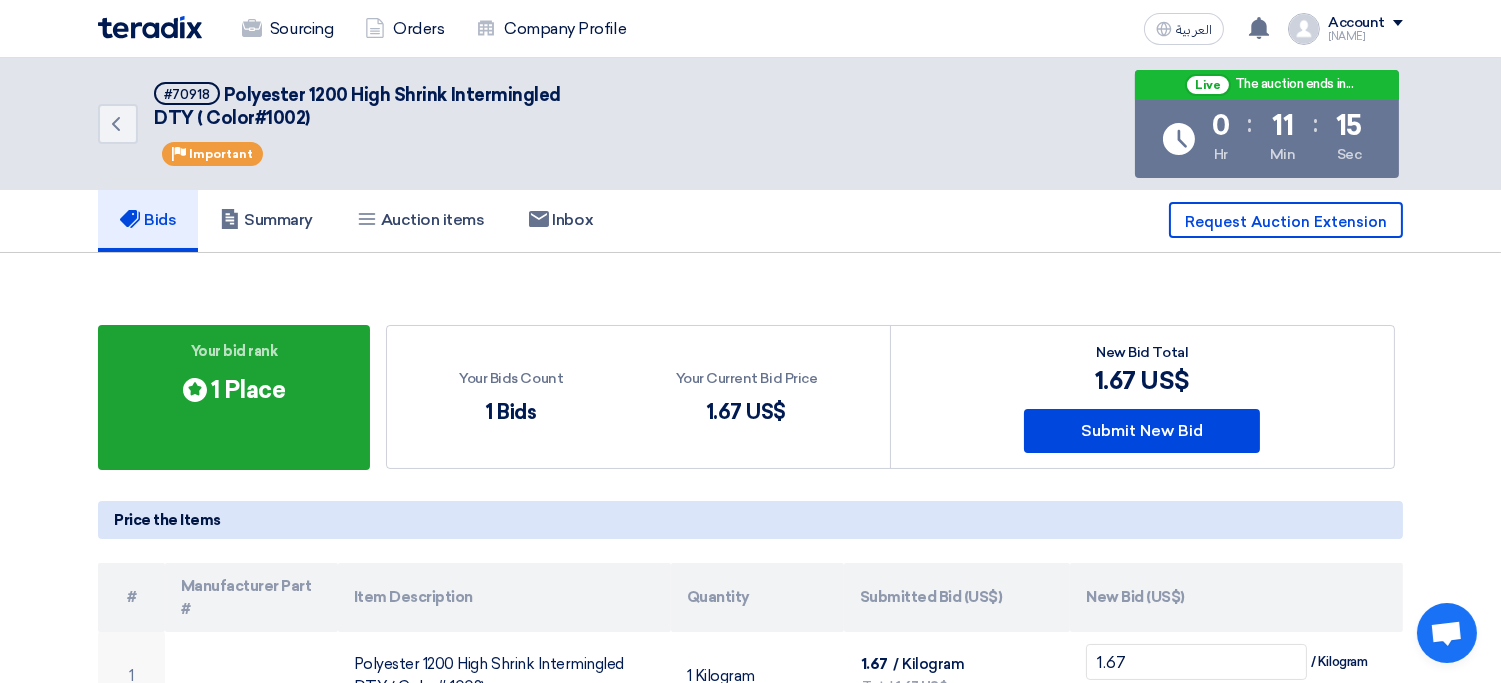 click on "New Bid Total
1.67
US$
Submit New Bid" 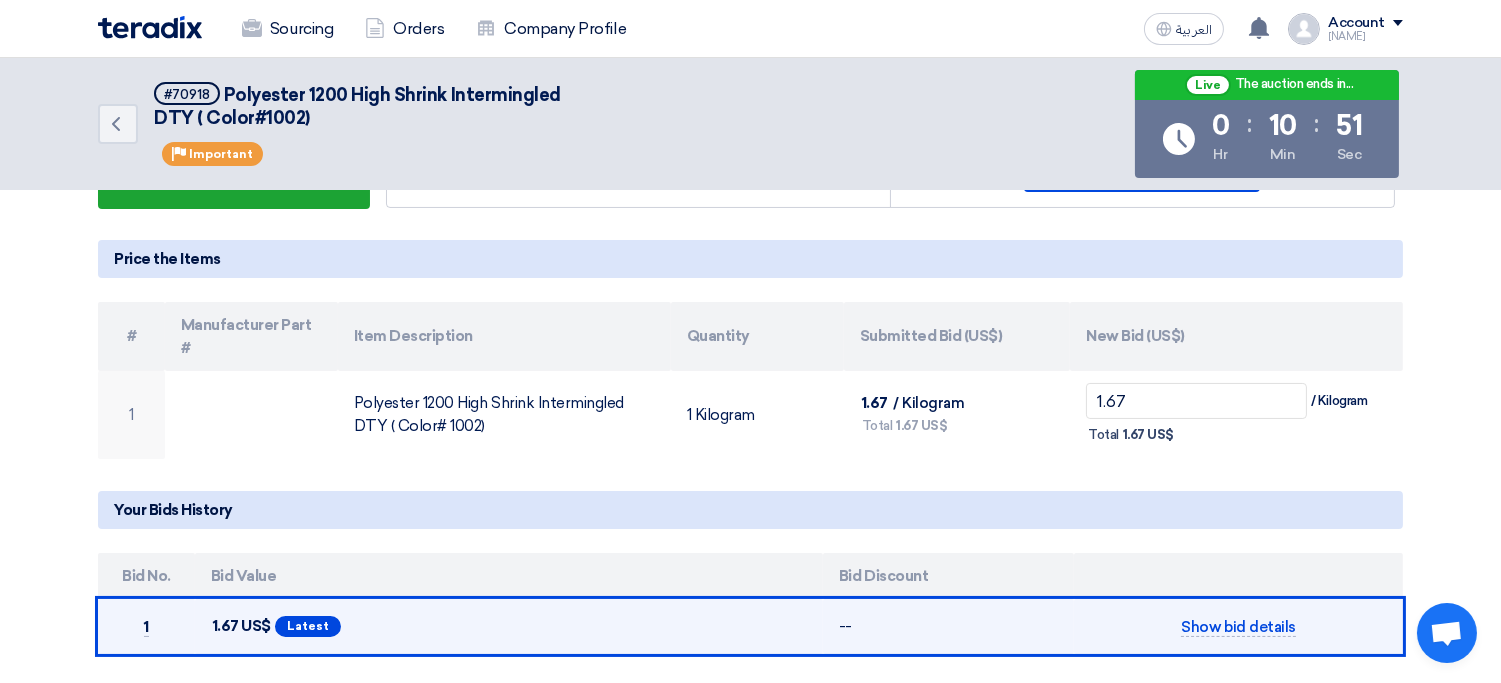 scroll, scrollTop: 0, scrollLeft: 0, axis: both 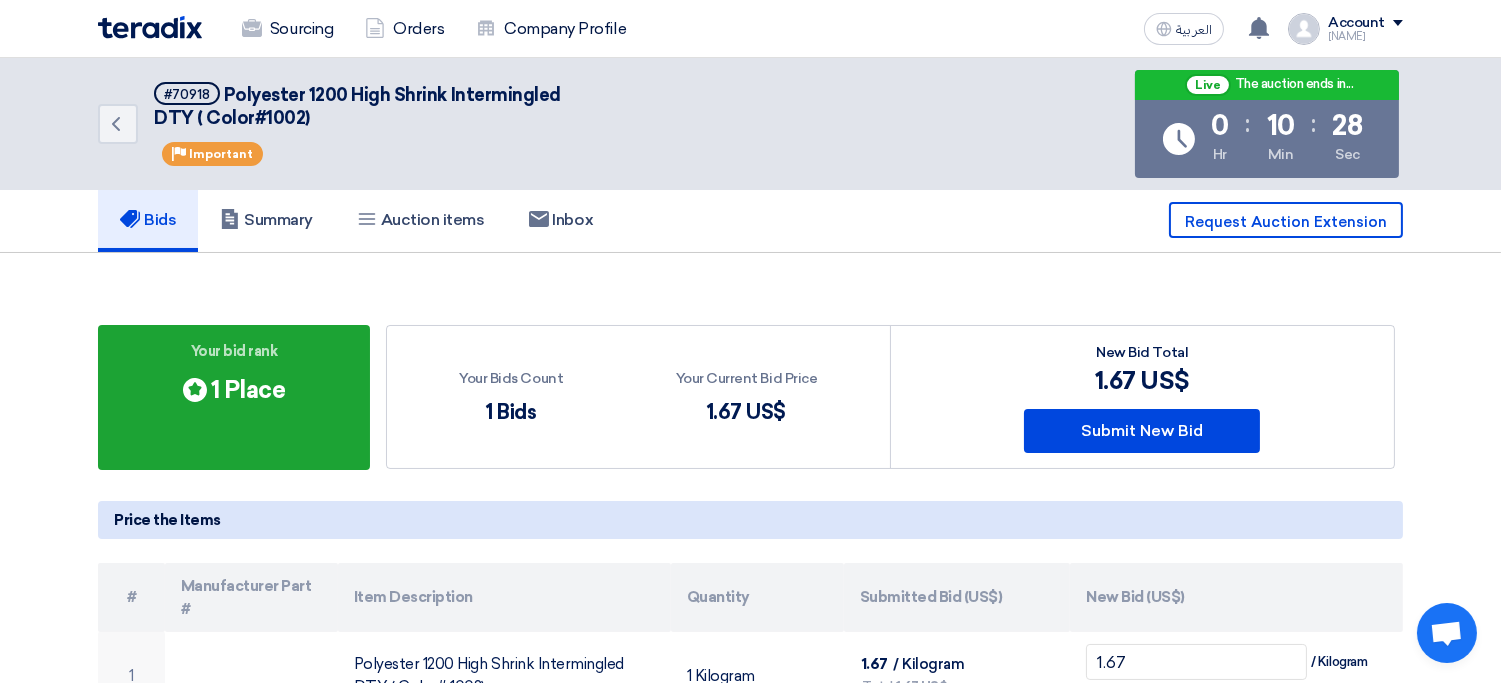 click on "Live
The auction ends in..." 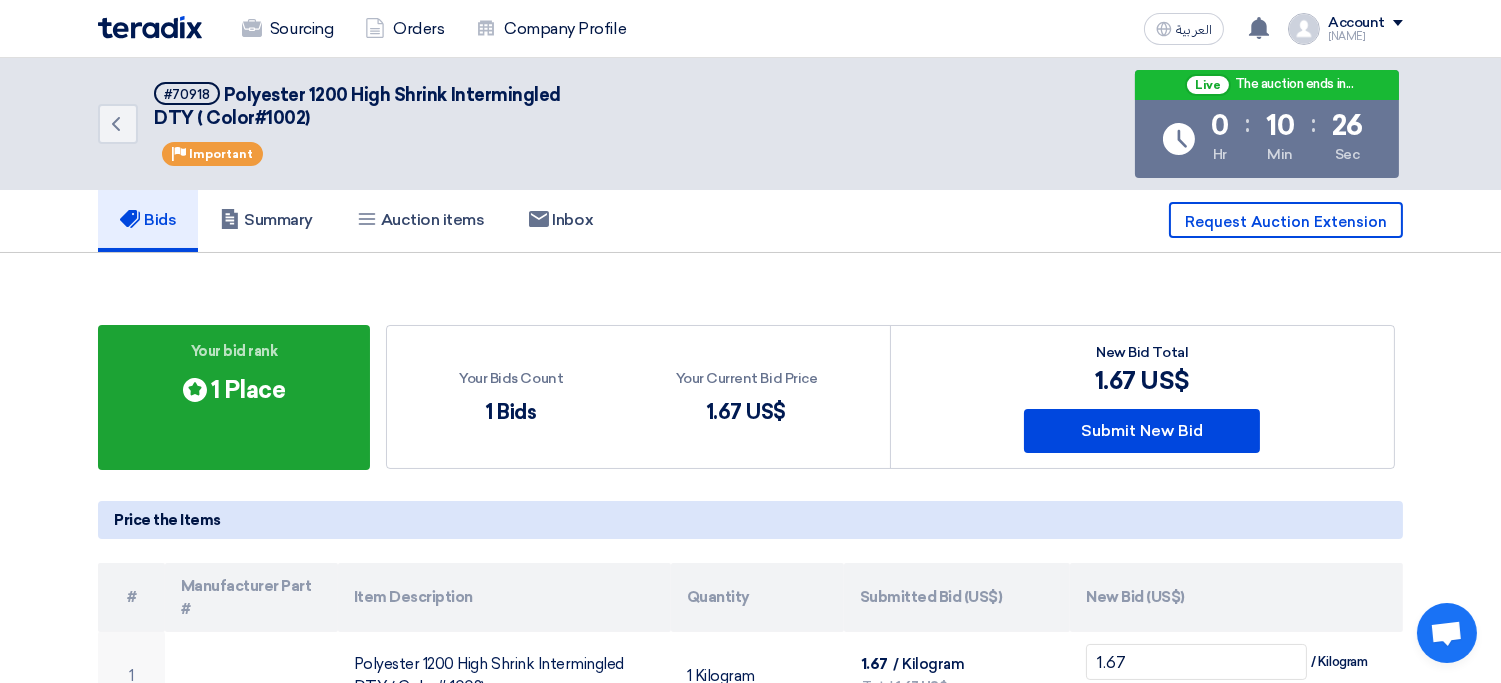 drag, startPoint x: 1182, startPoint y: 79, endPoint x: 1386, endPoint y: 159, distance: 219.12553 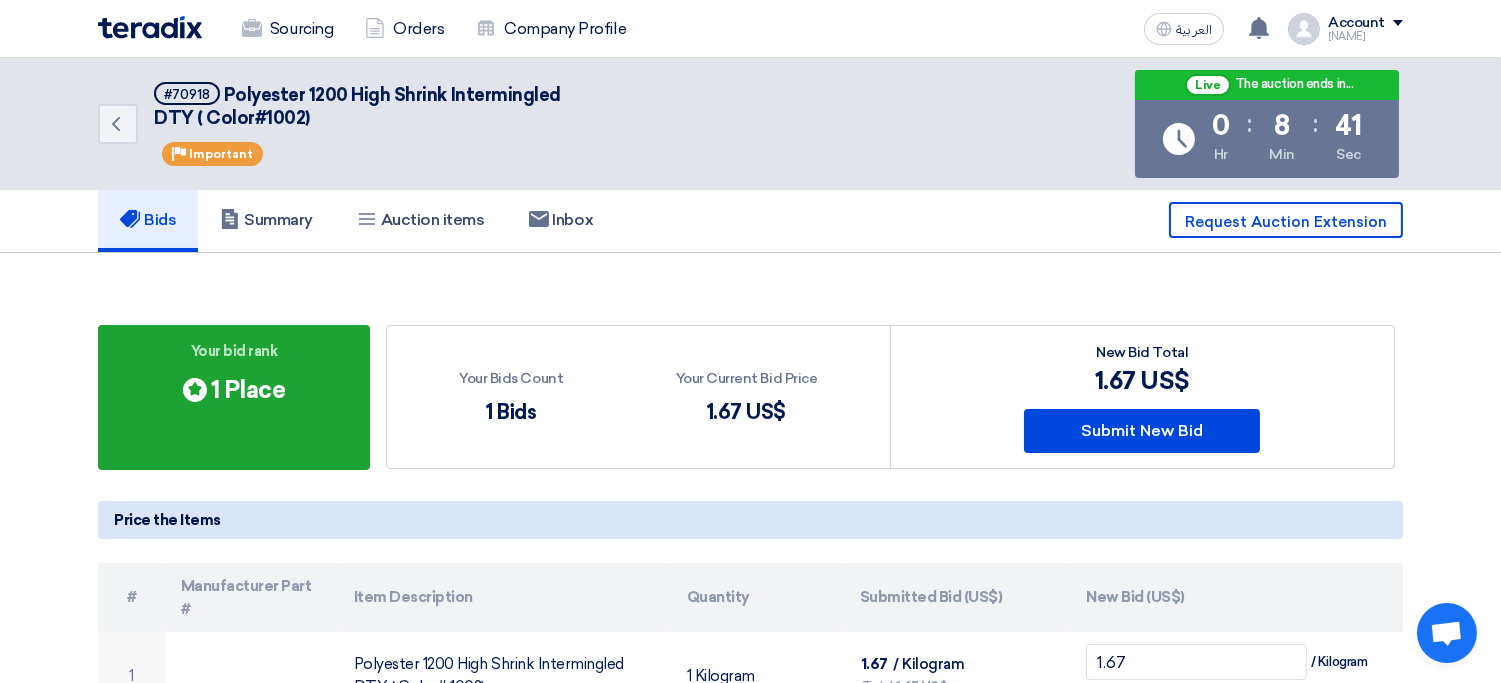 click on "Back
#70918
Polyester 1200 High Shrink Intermingled DTY ( Color#1002)
Priority
Important
Live
The auction ends in...
Time Remaining
0
Hr
:
8
Min
:
41" 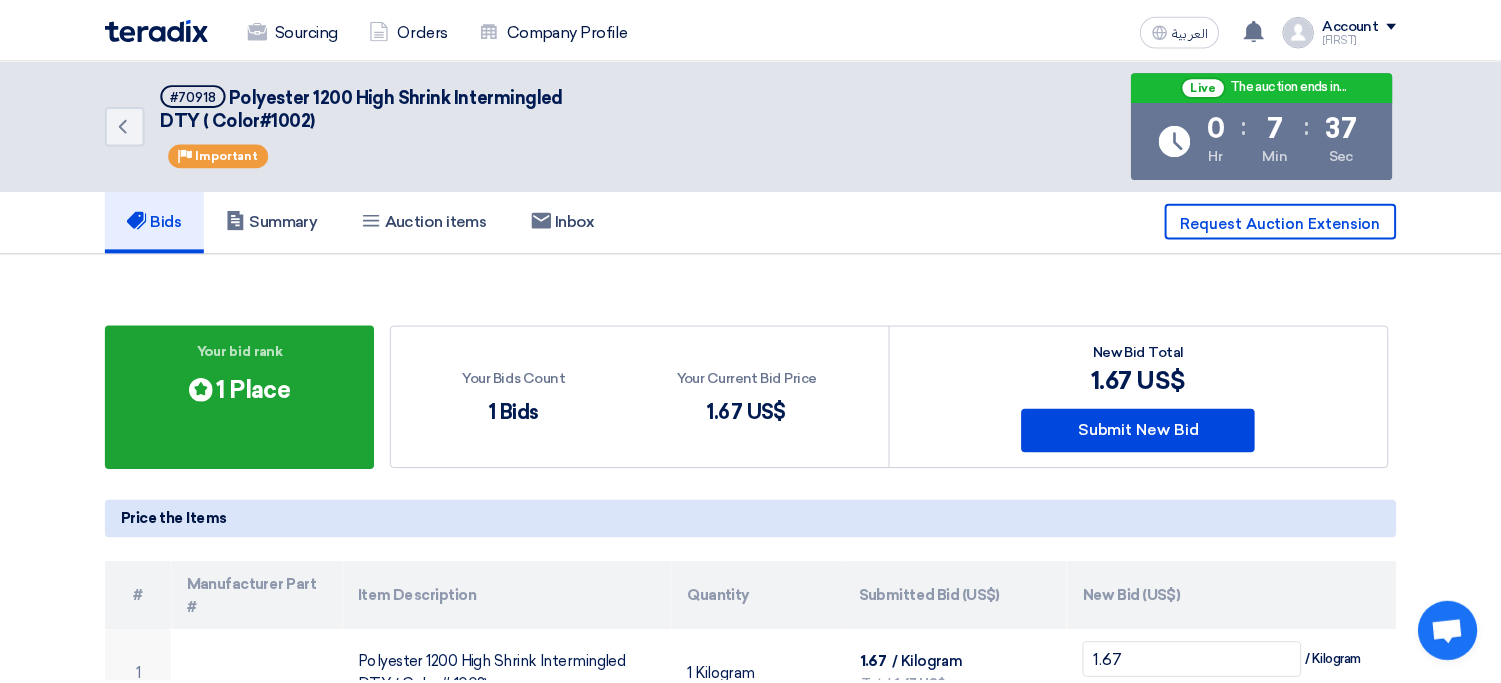 scroll, scrollTop: 0, scrollLeft: 0, axis: both 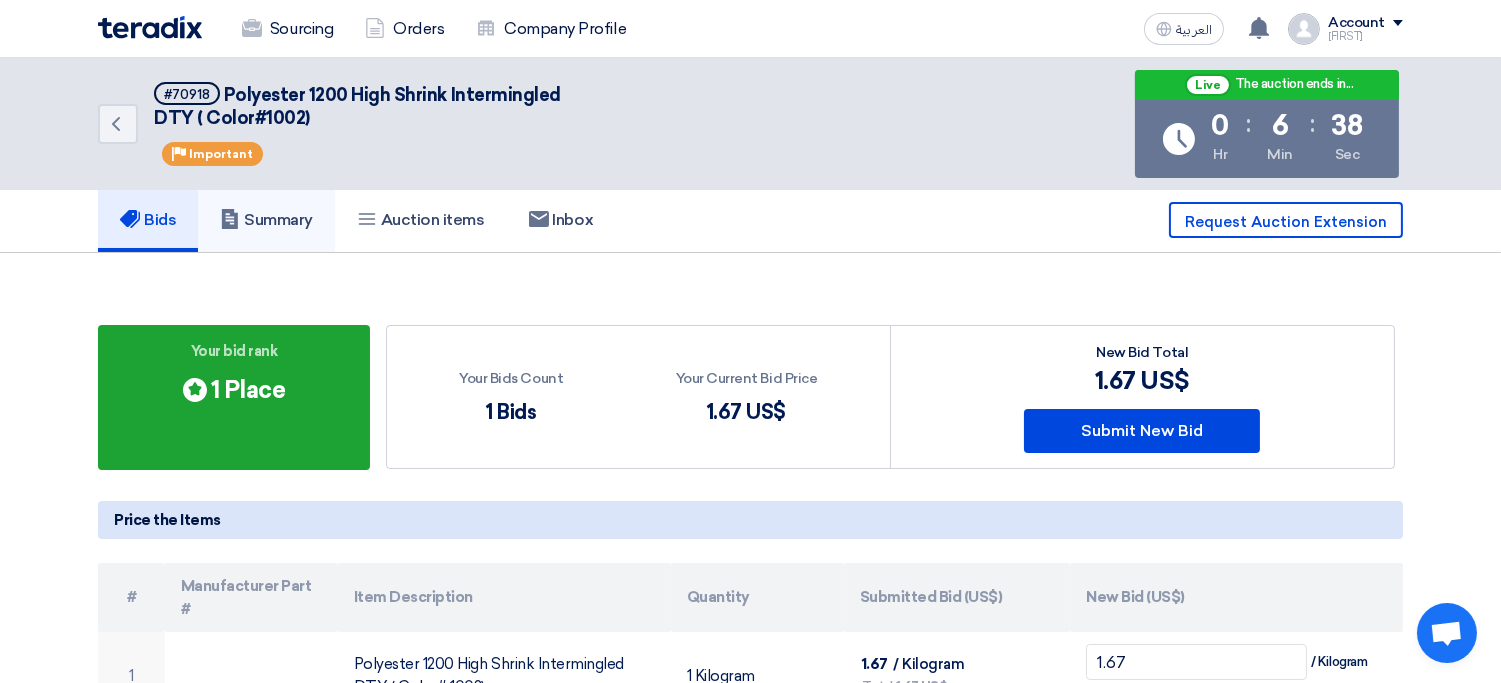 click on "Summary" 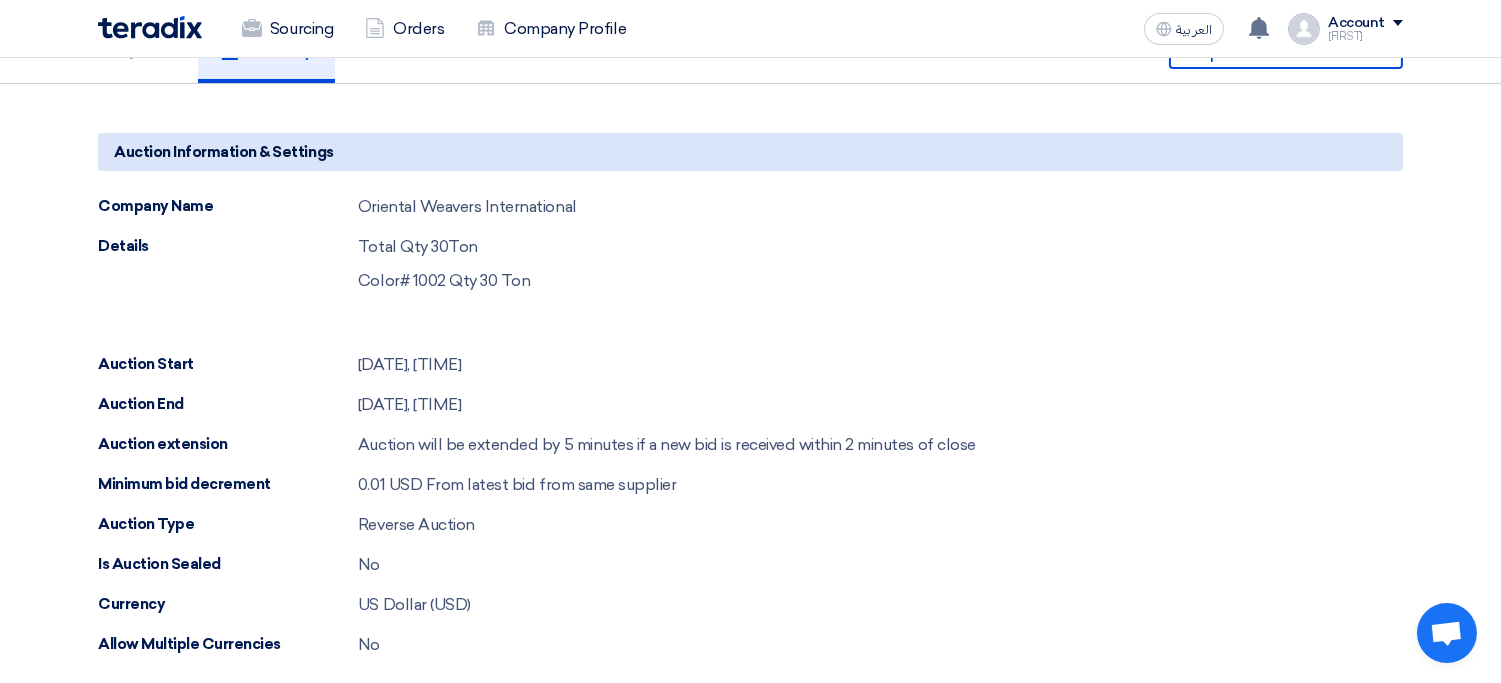 scroll, scrollTop: 0, scrollLeft: 0, axis: both 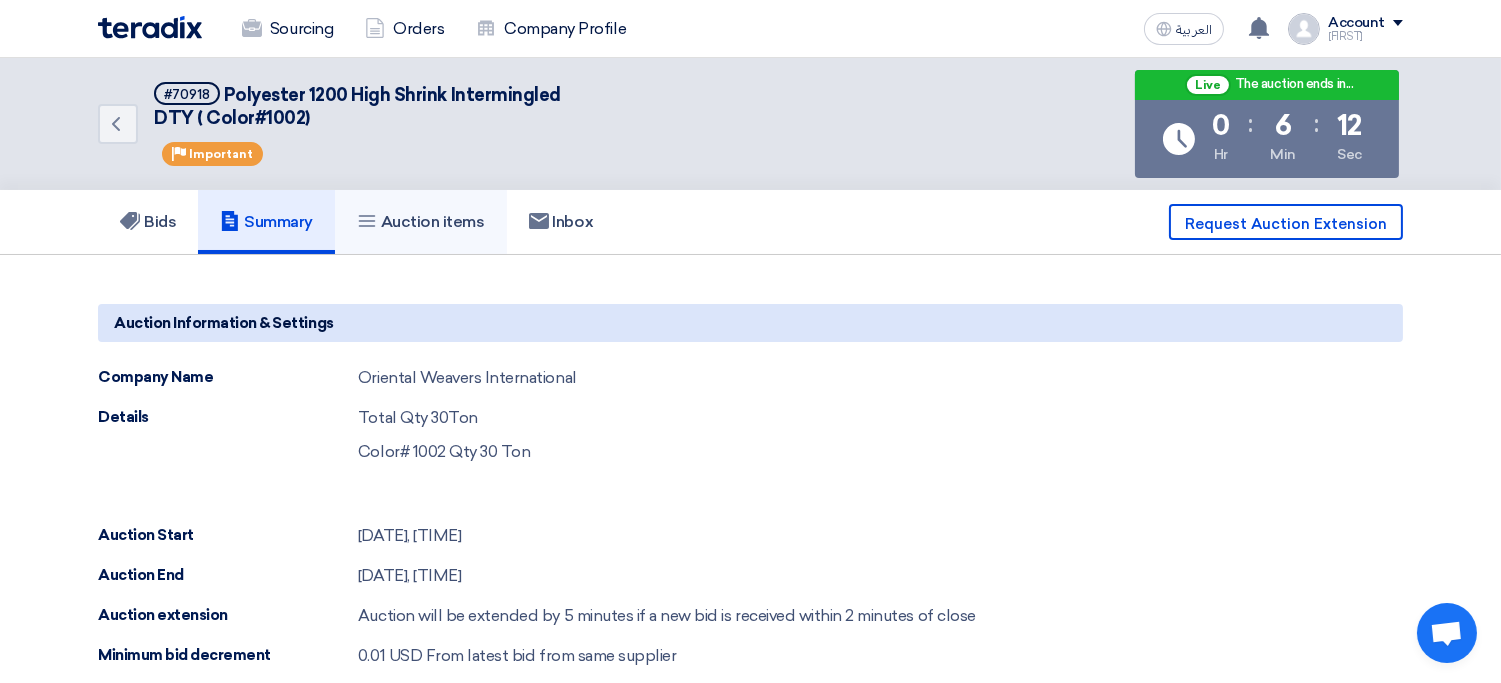 click on "Auction items" 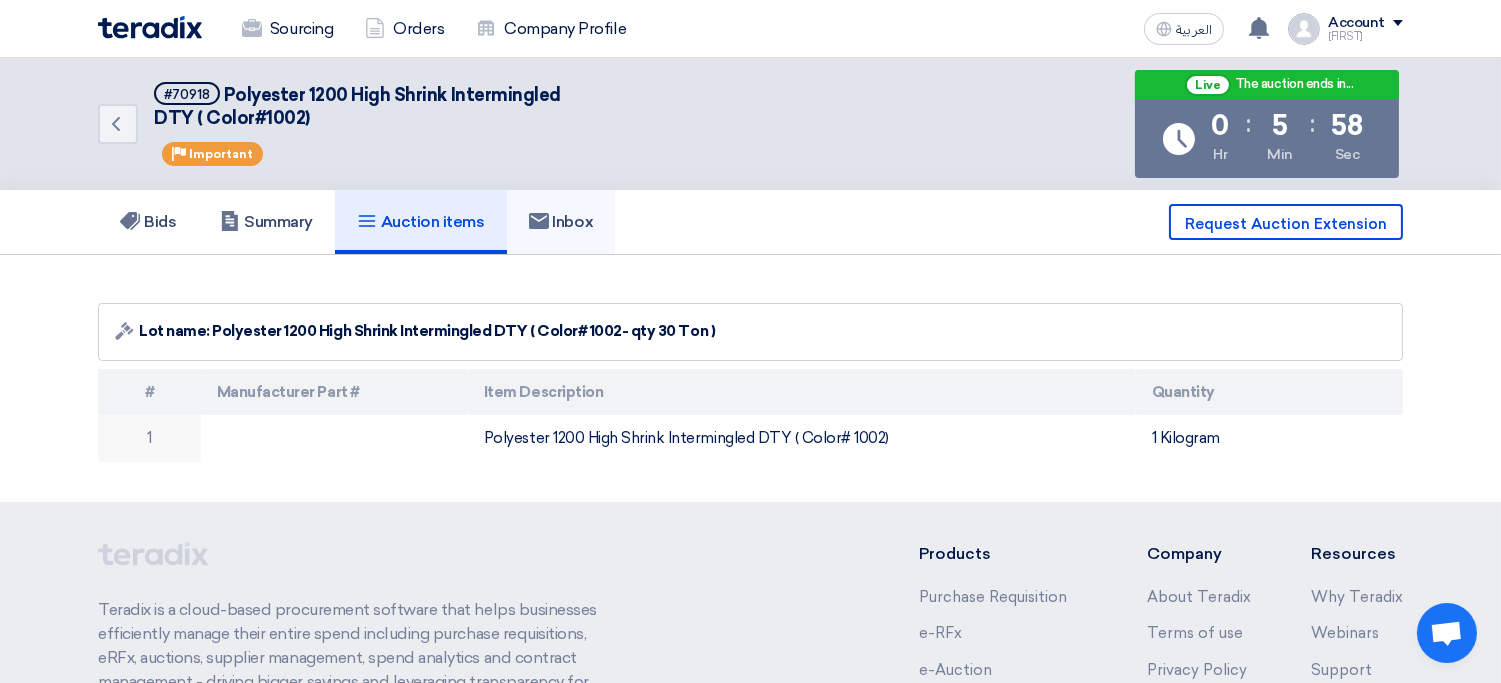 click 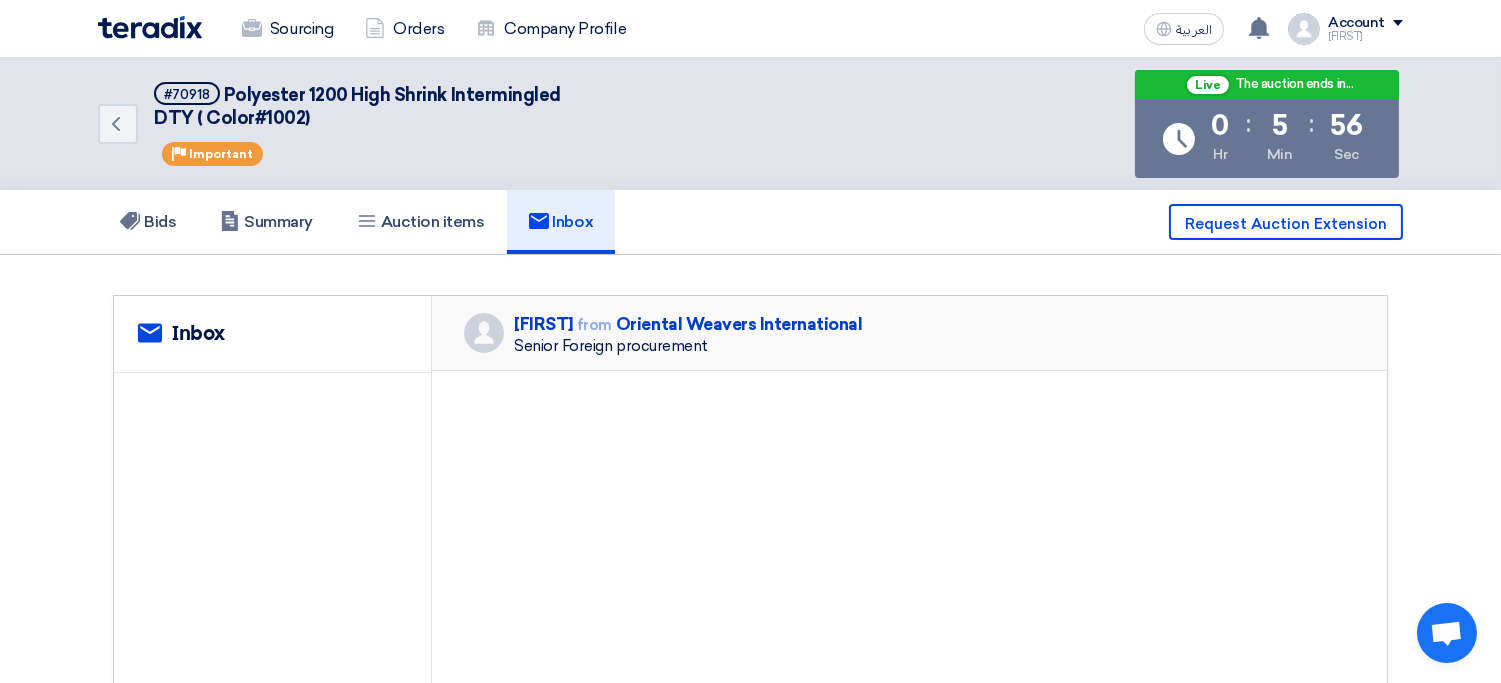 click on "service
Inbox" 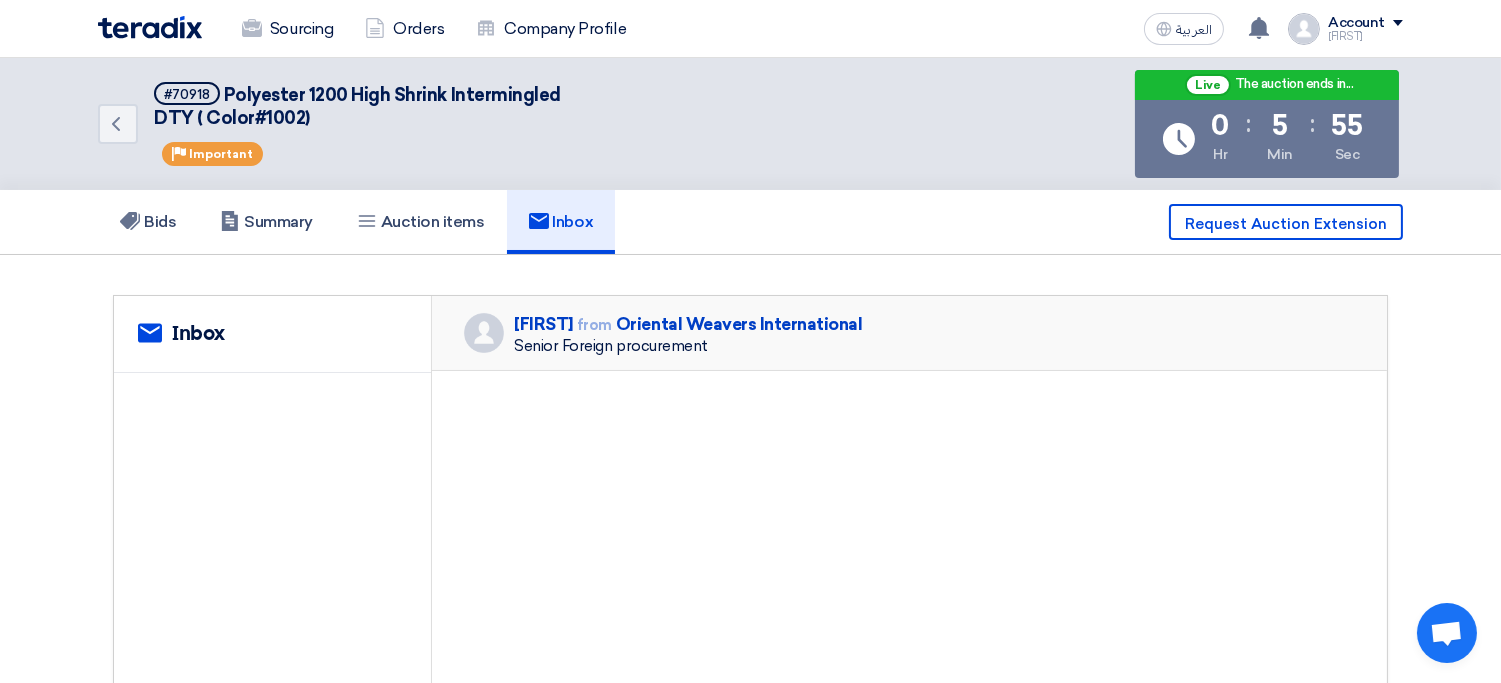 click on "Senior Foreign procurement" 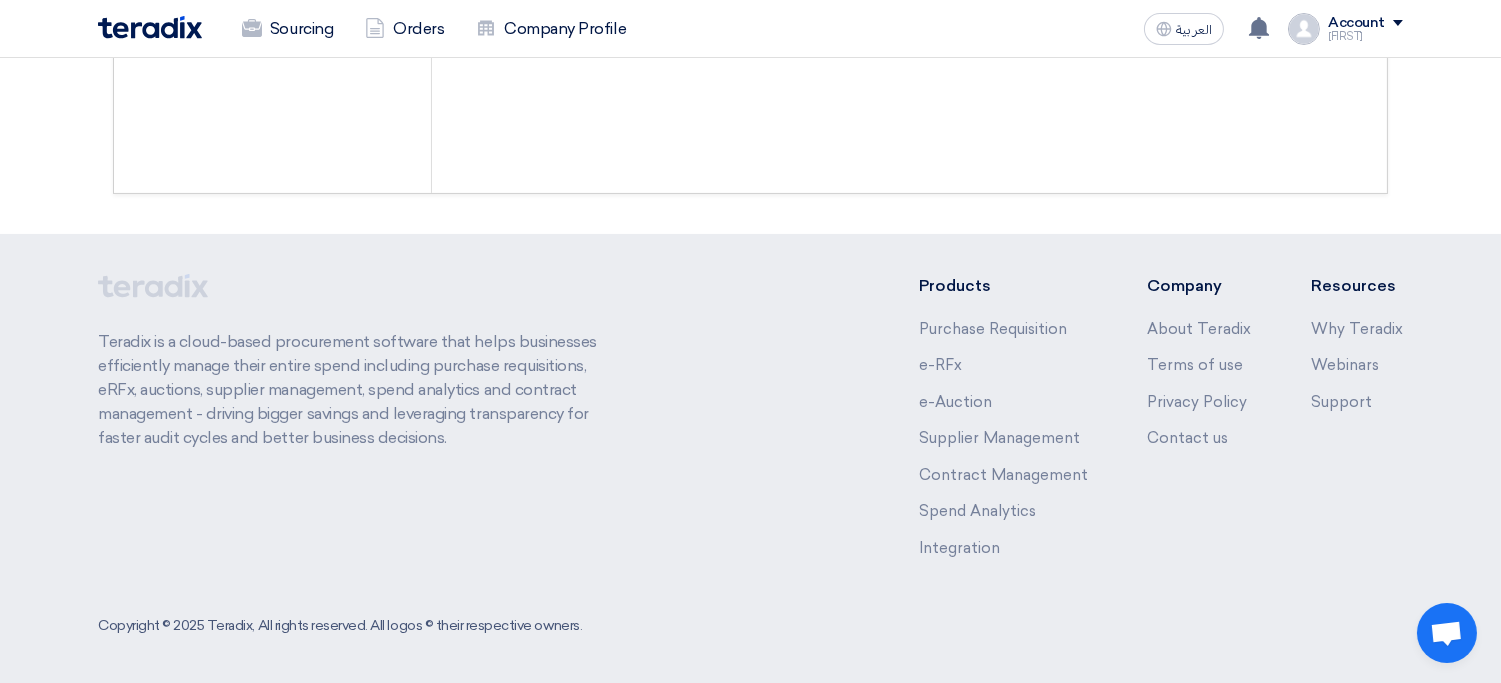 scroll, scrollTop: 0, scrollLeft: 0, axis: both 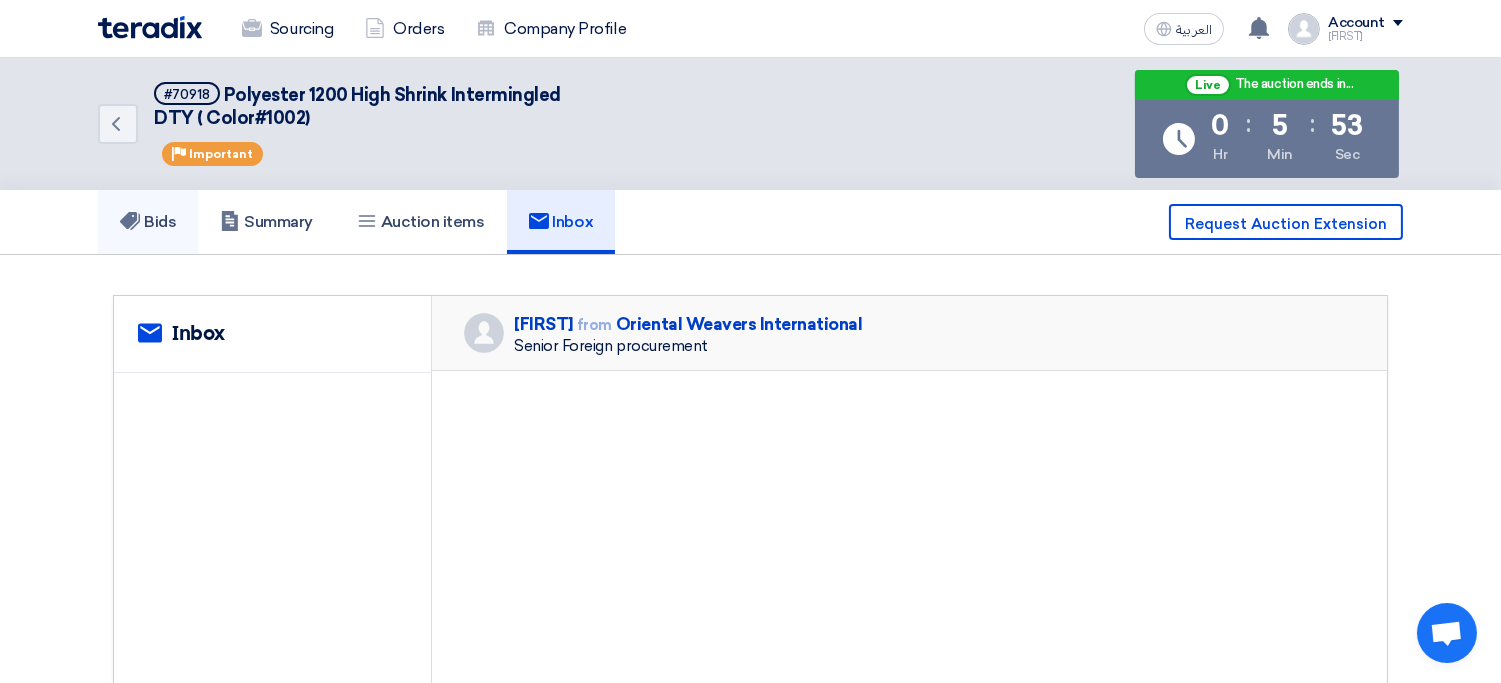 click on "Bids" 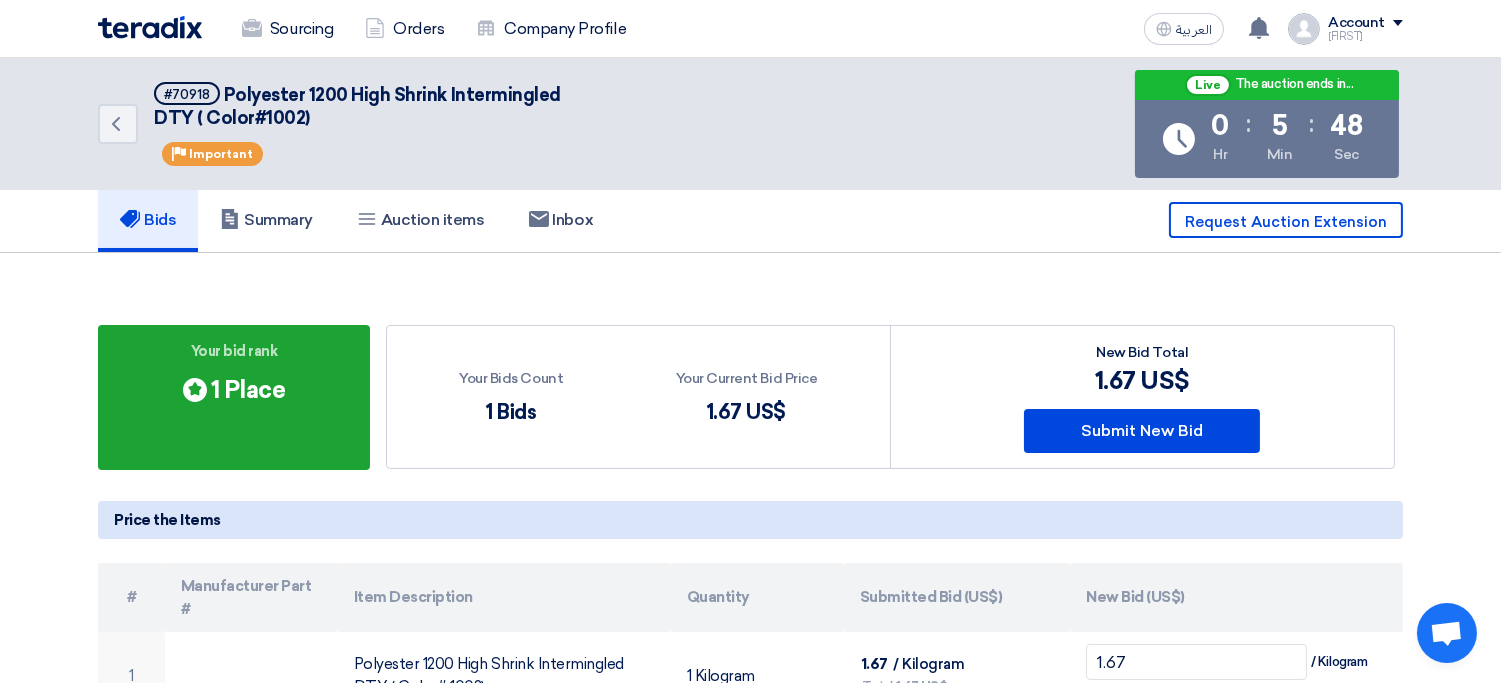 click on "Your bid rank
Bids submitted
1 Place
Your Bids Count
1 Bids
Your Current Bid Price
1.67
US$
#" 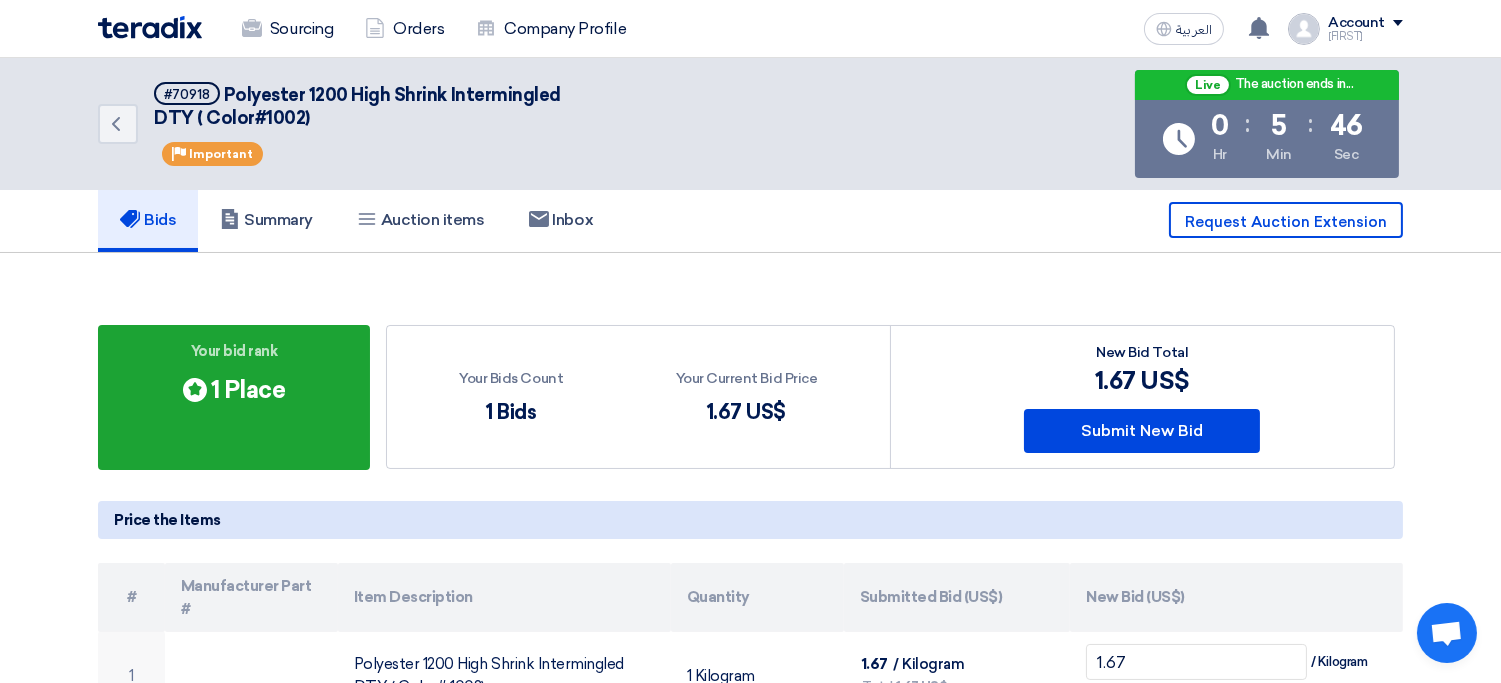 drag, startPoint x: 683, startPoint y: 286, endPoint x: 988, endPoint y: 425, distance: 335.18054 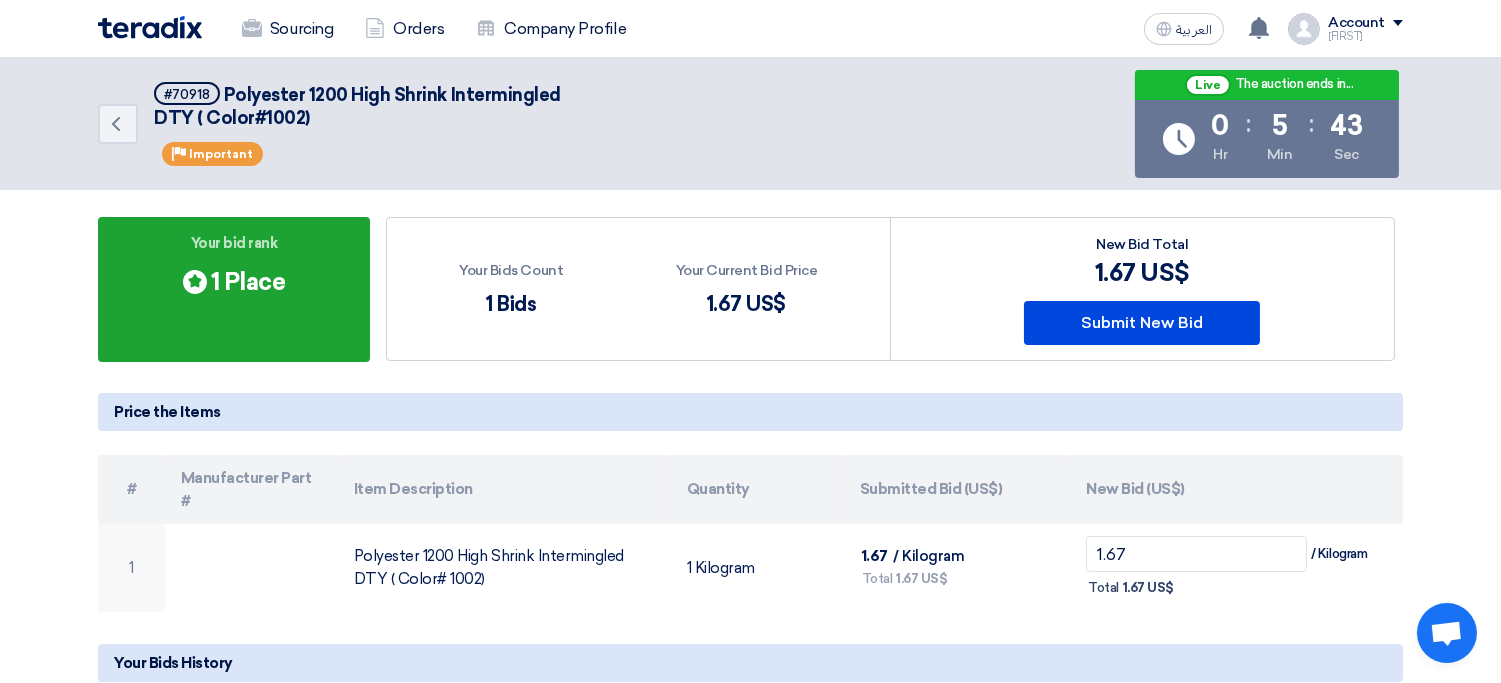 scroll, scrollTop: 0, scrollLeft: 0, axis: both 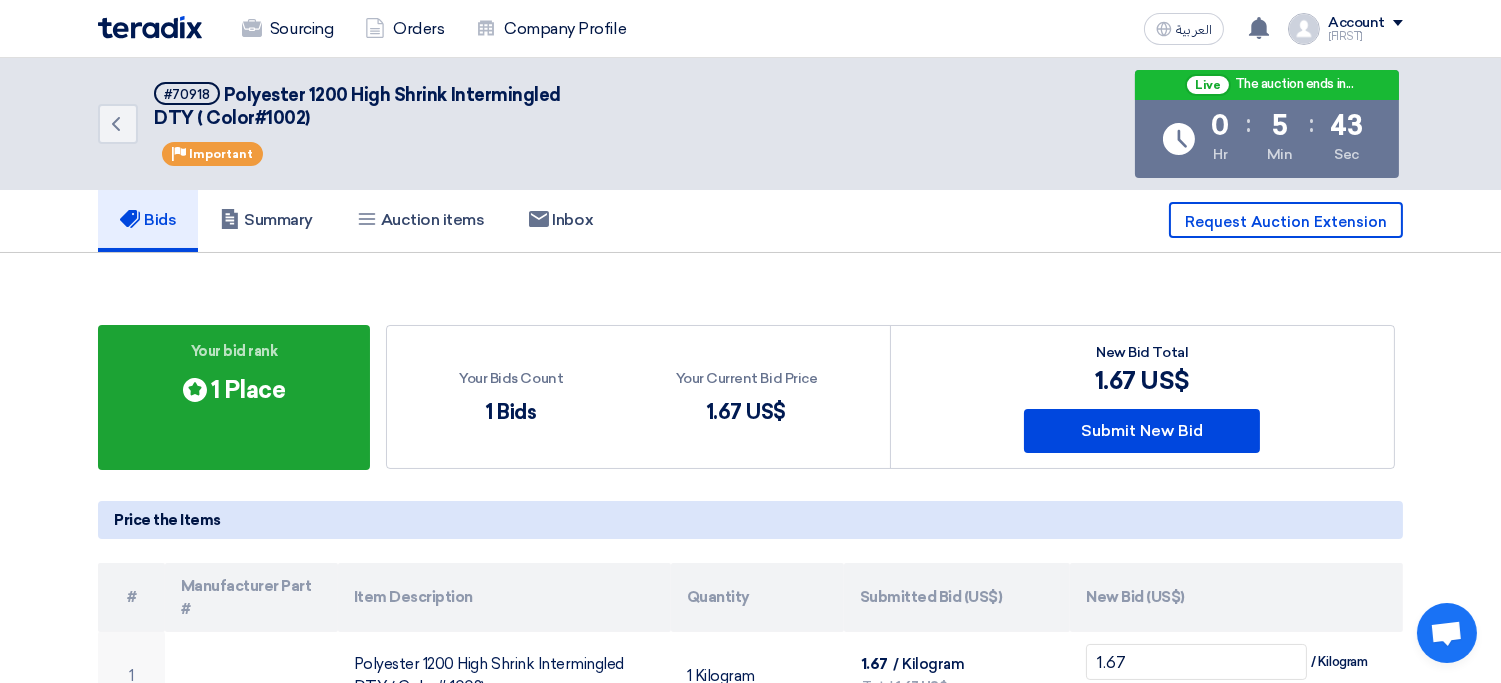 click on "Your Current Bid Price
1.67
US$" 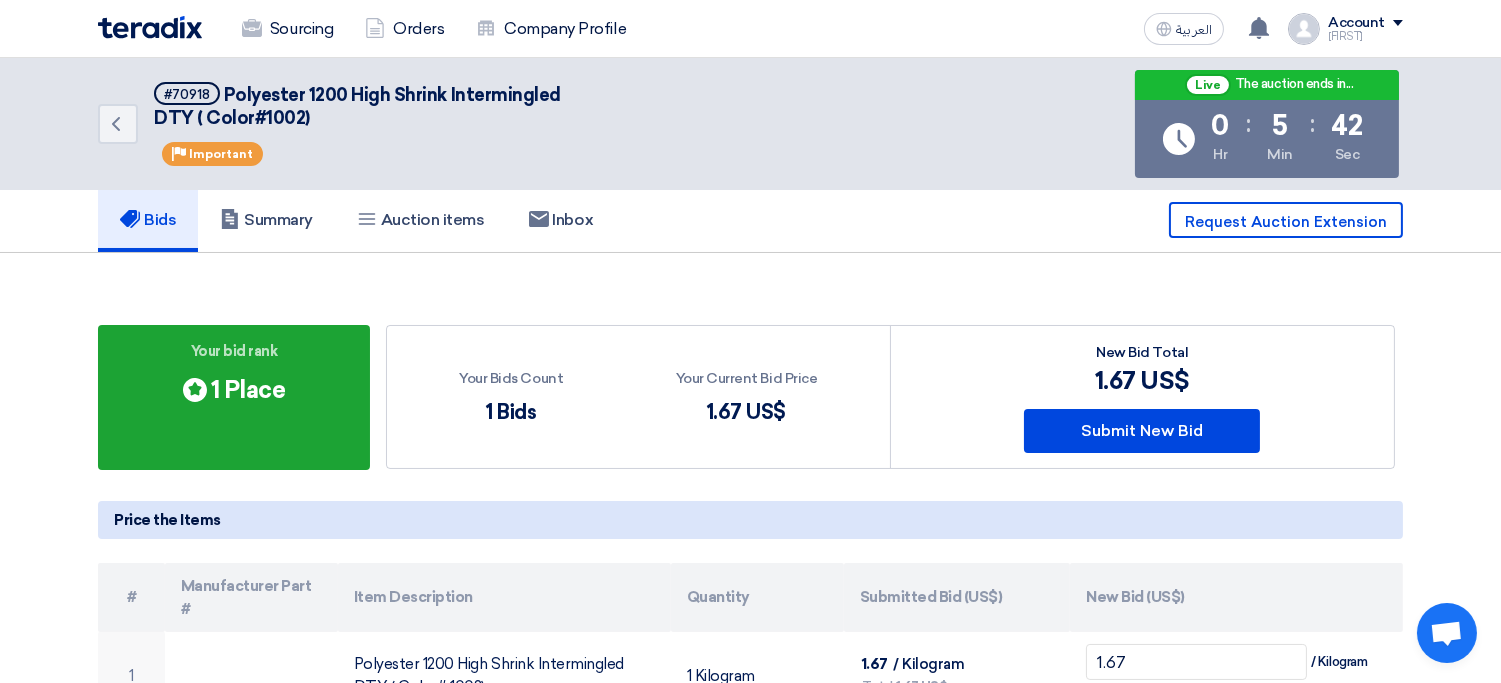click on "Your Current Bid Price
1.67
US$" 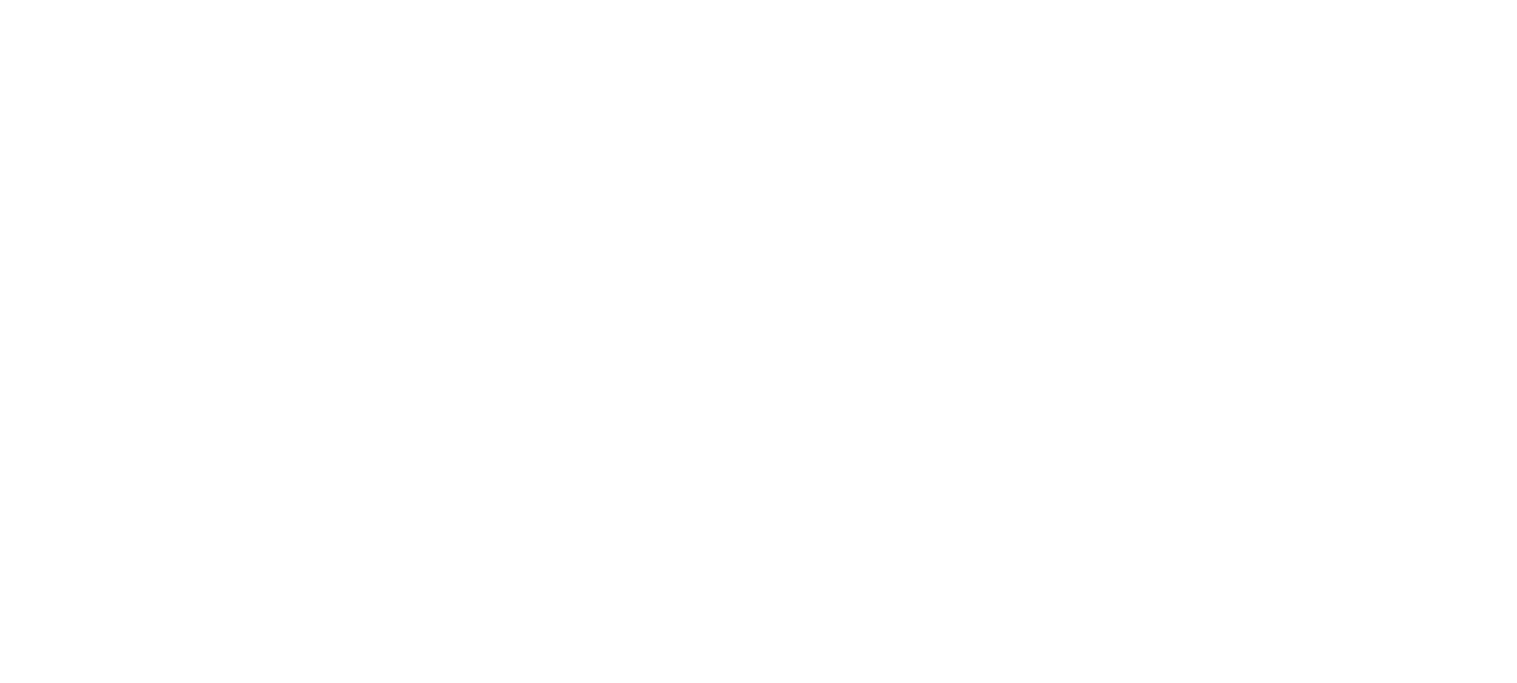 scroll, scrollTop: 0, scrollLeft: 0, axis: both 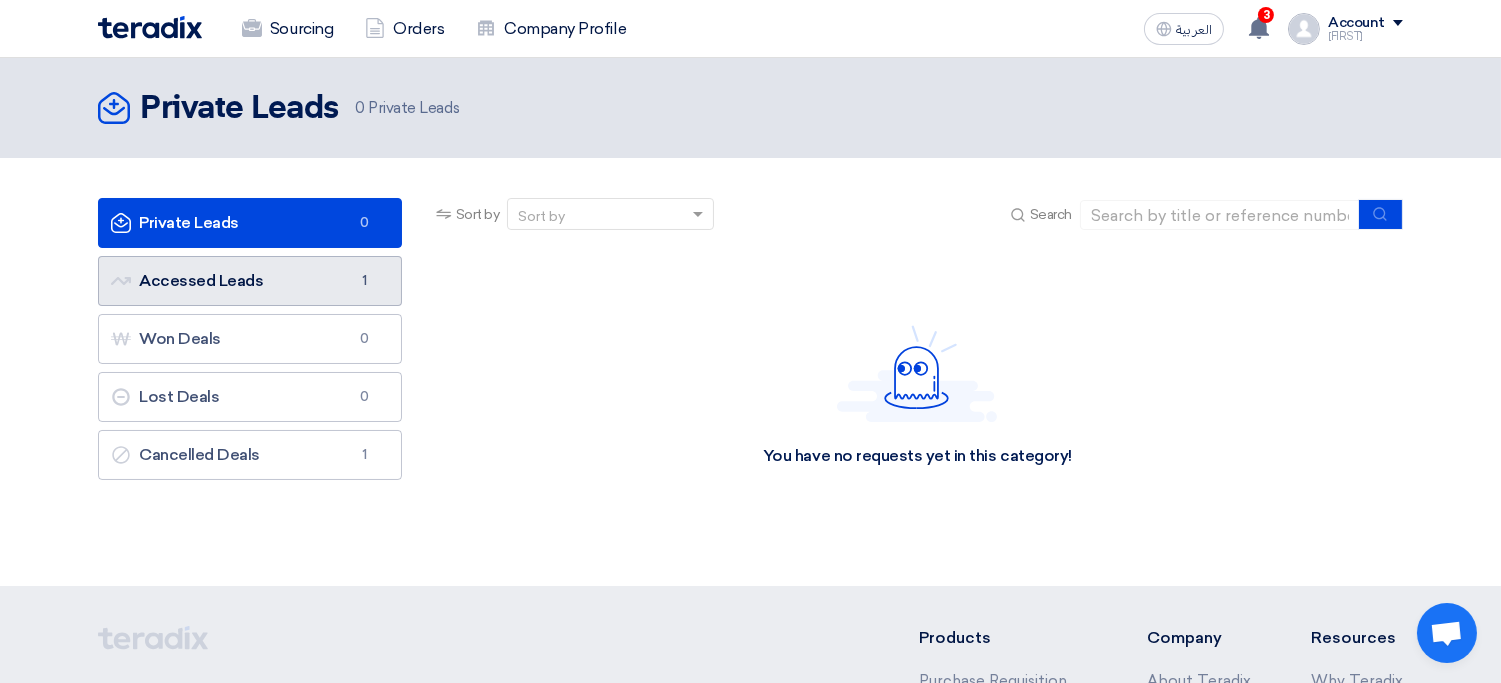 click on "Accessed Leads
Accessed Leads
1" 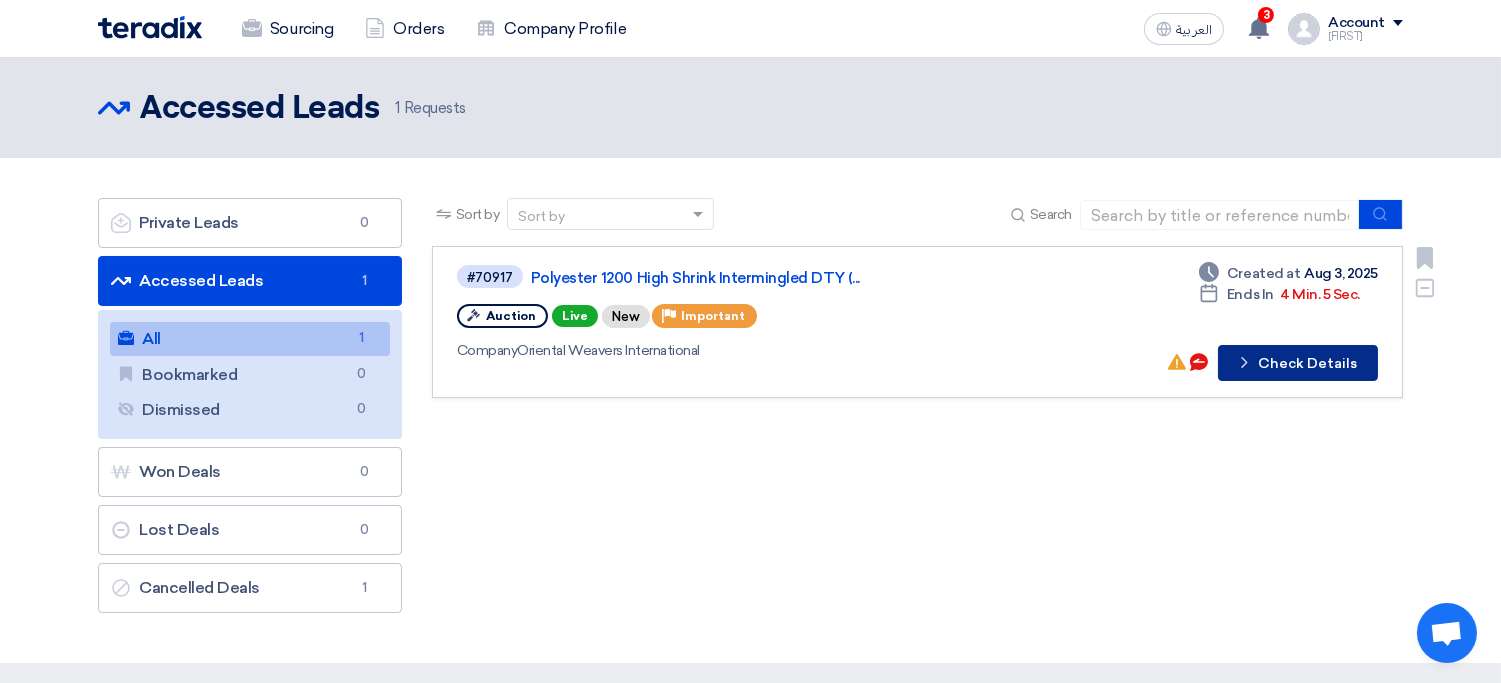 click on "Check details
Check Details" 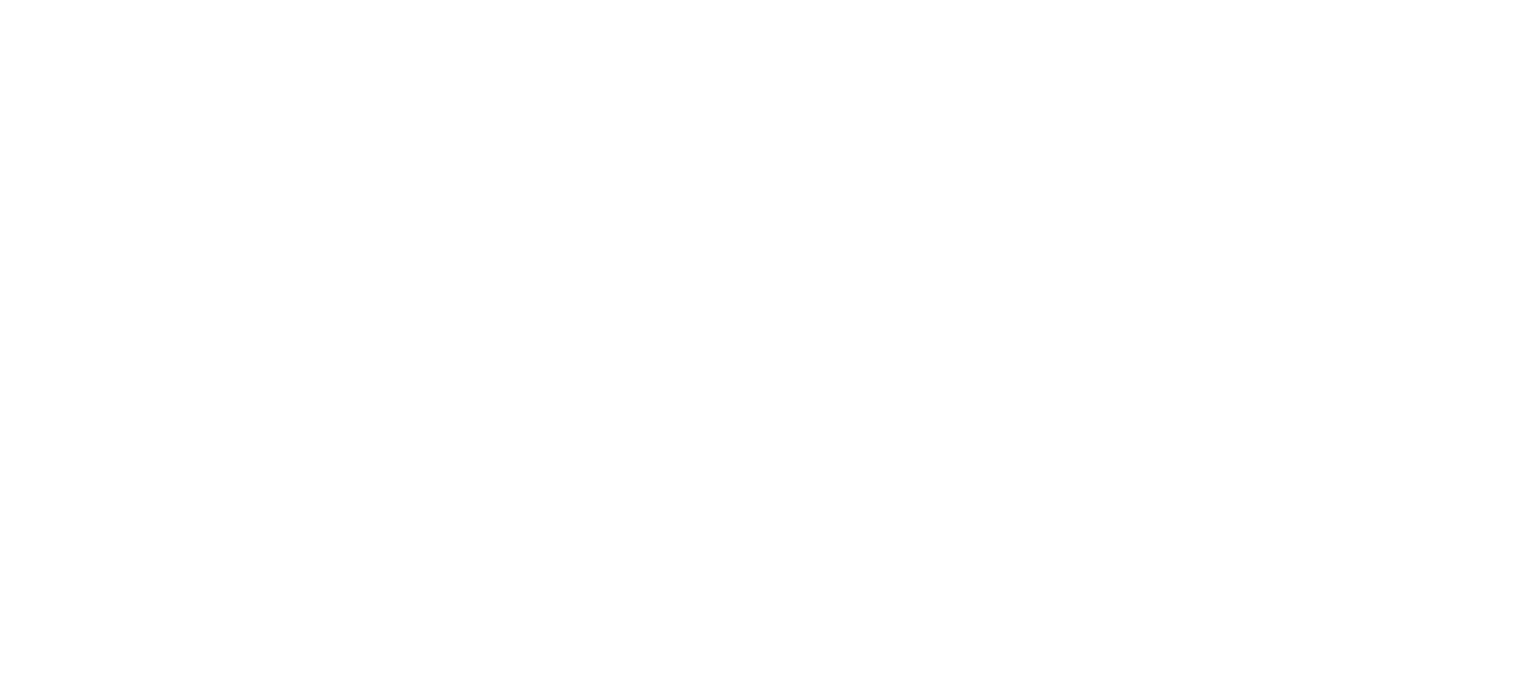 scroll, scrollTop: 0, scrollLeft: 0, axis: both 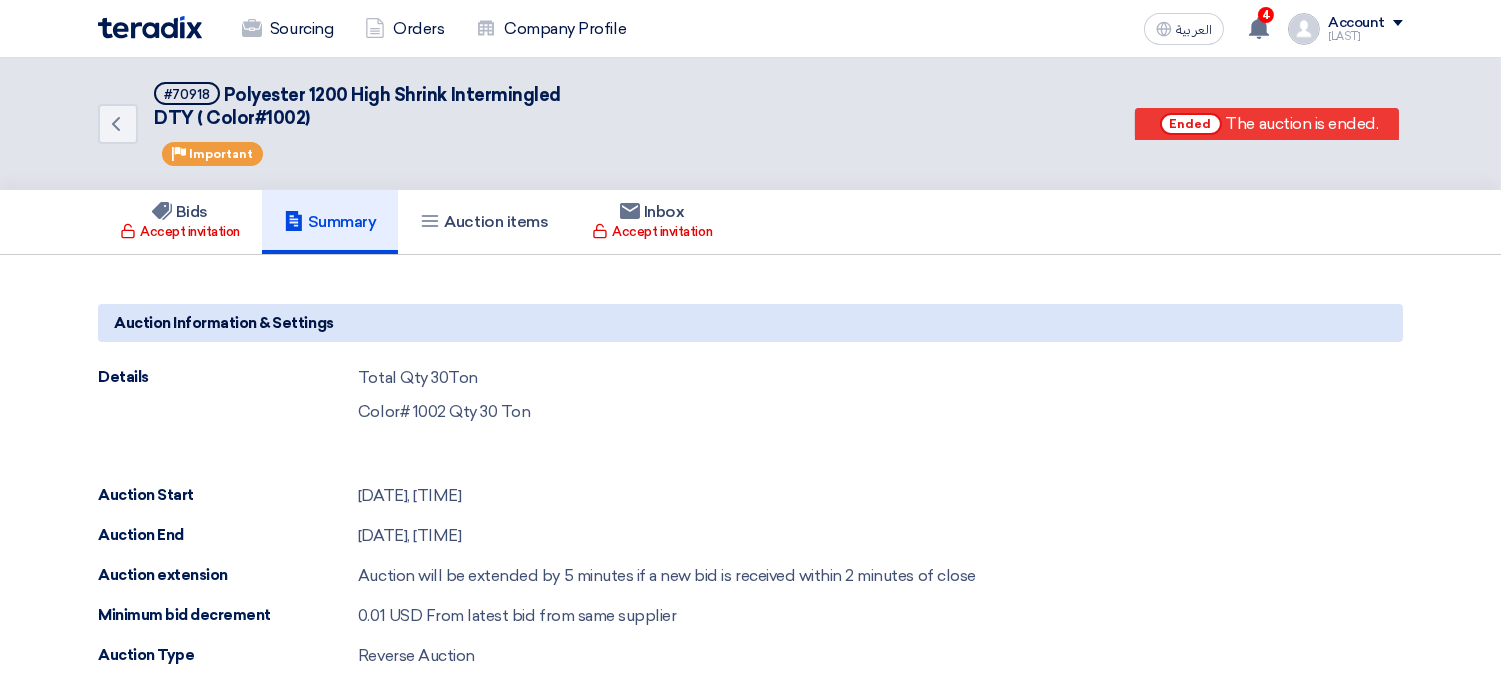 click on "Polyester 1200 High Shrink Intermingled DTY ( Color#1002)" 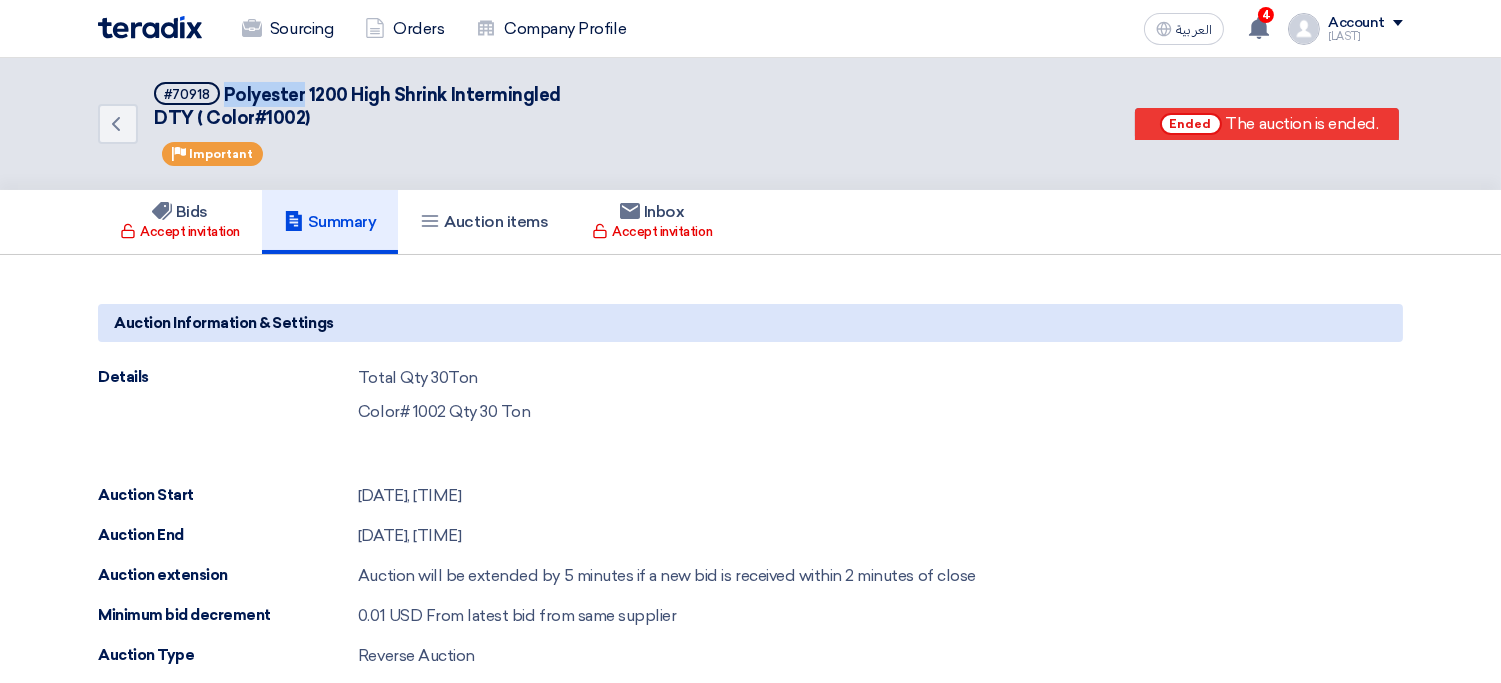 click on "Polyester 1200 High Shrink Intermingled DTY ( Color#1002)" 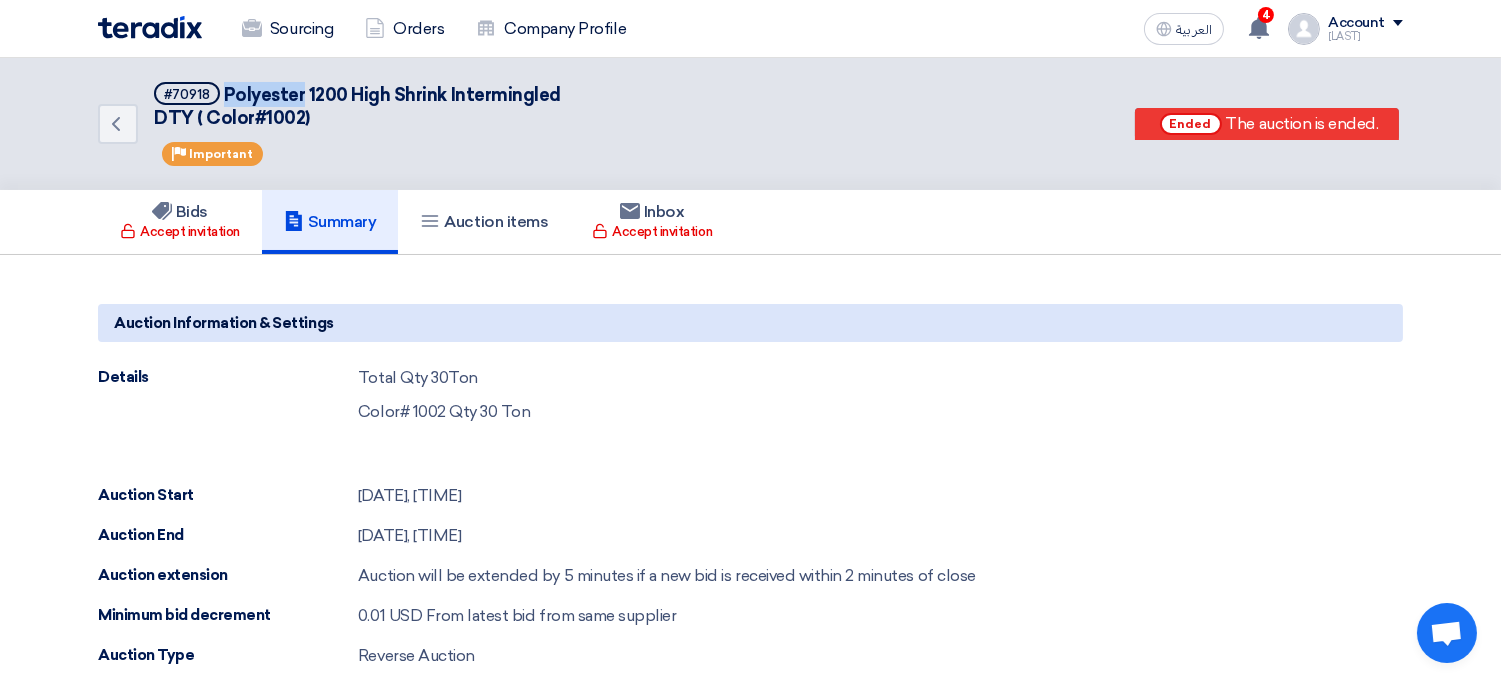 copy on "Polyester" 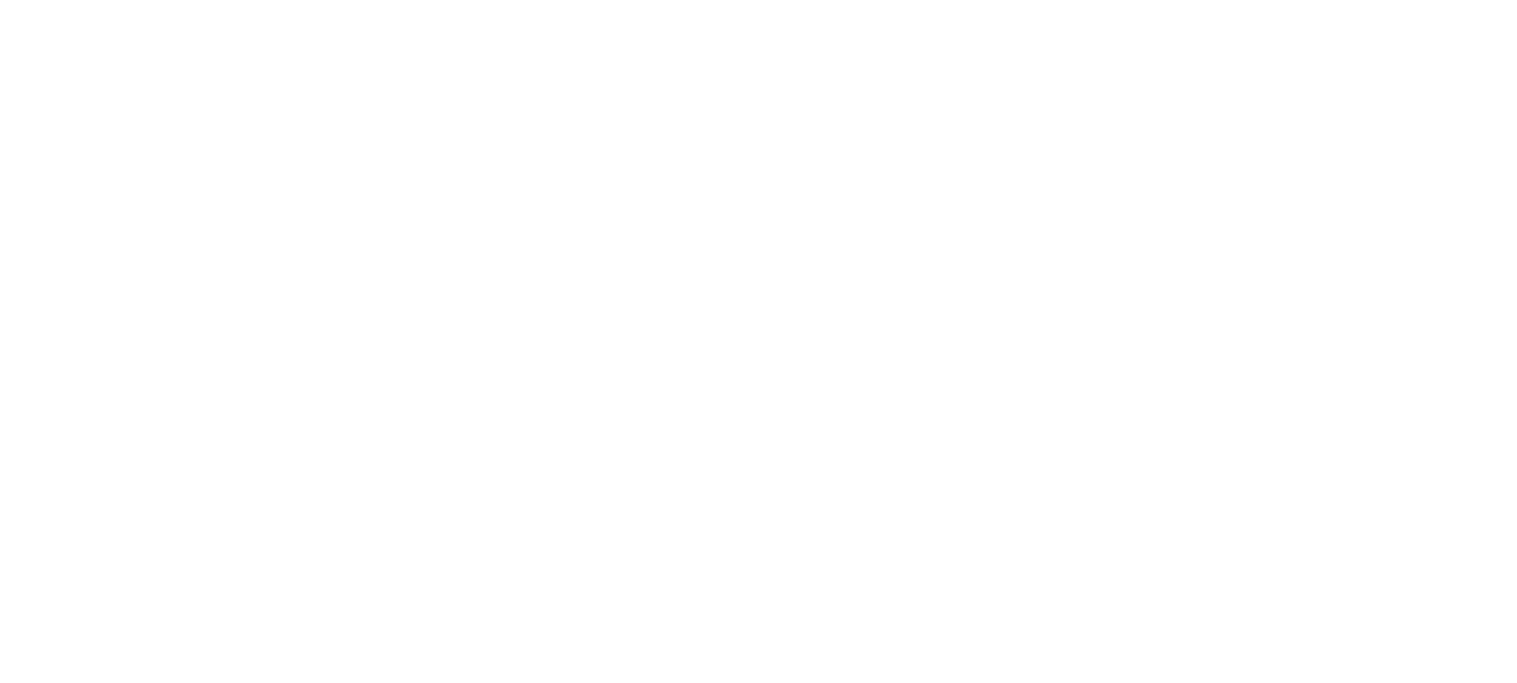 scroll, scrollTop: 0, scrollLeft: 0, axis: both 